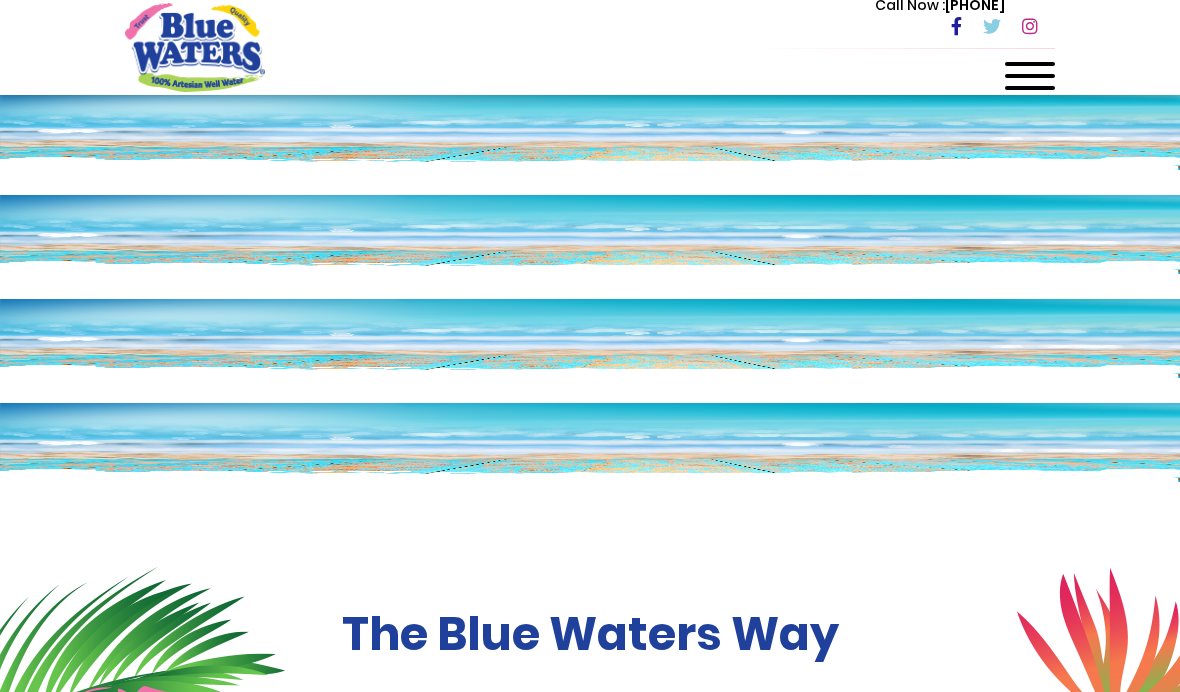 scroll, scrollTop: 0, scrollLeft: 0, axis: both 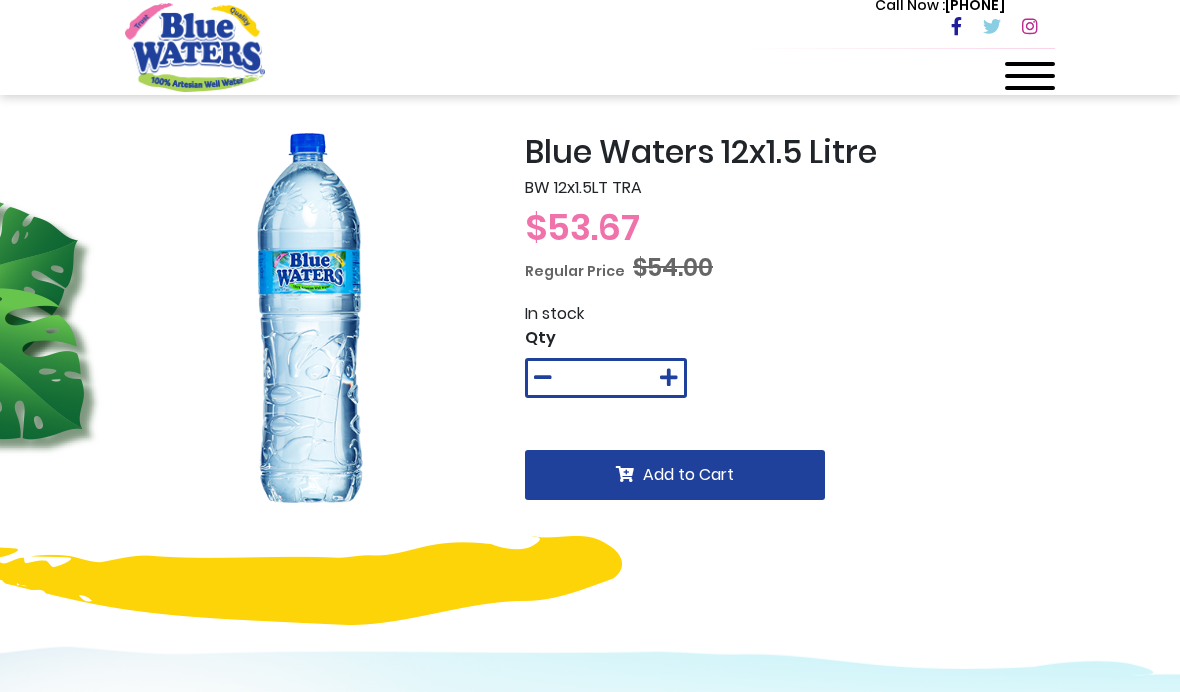 click at bounding box center [1030, 76] 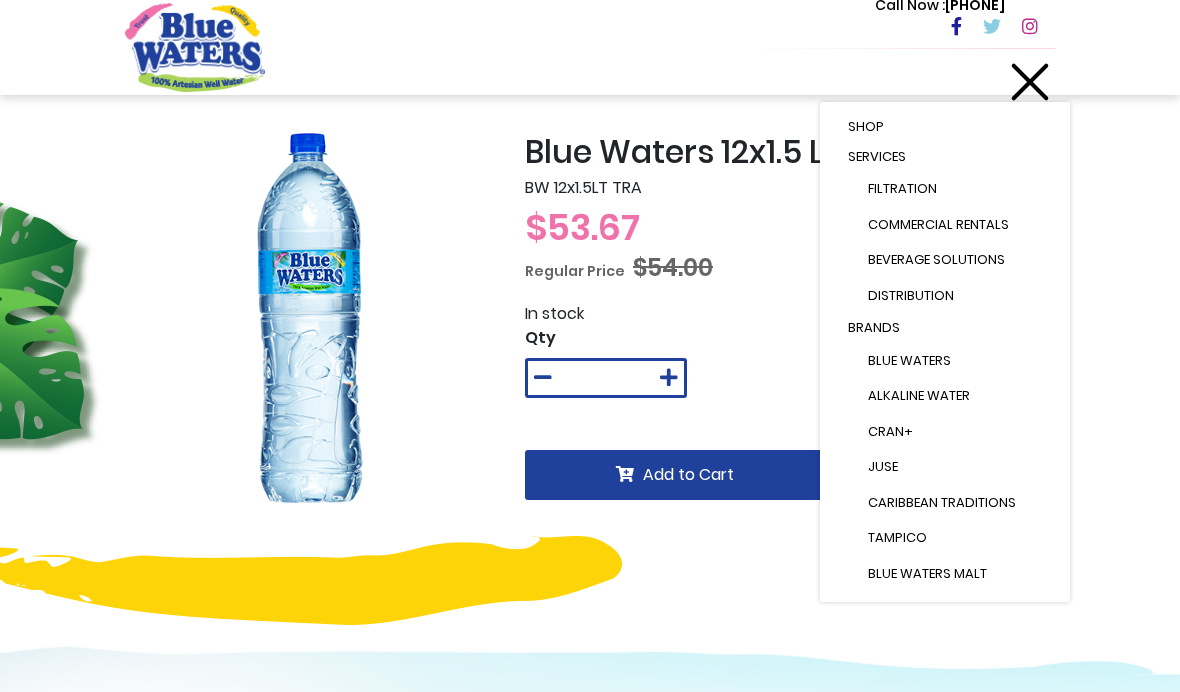 click on "Shop" at bounding box center (945, 127) 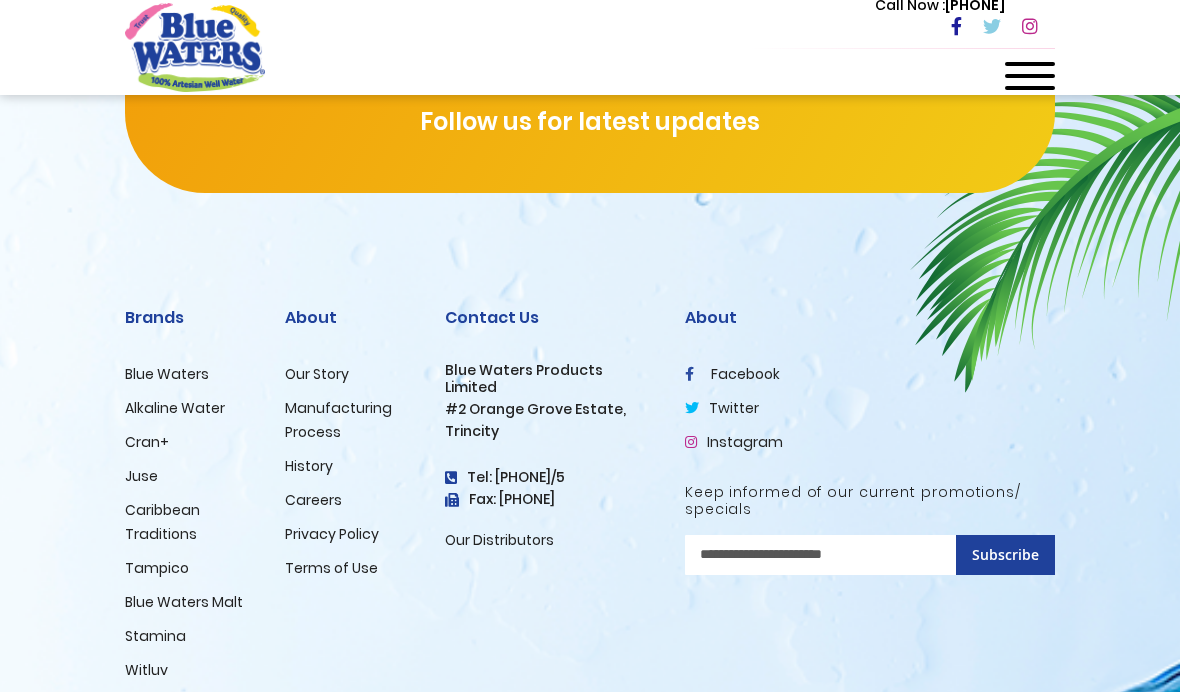 scroll, scrollTop: 3283, scrollLeft: 0, axis: vertical 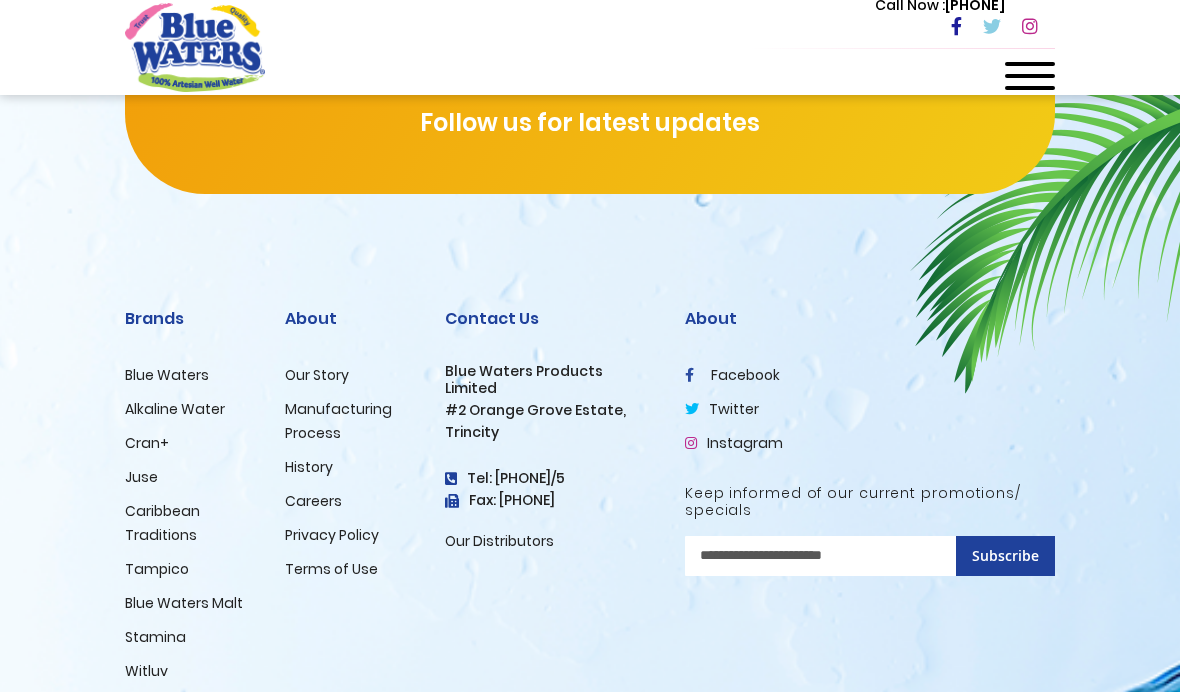 click on "Juse" at bounding box center (141, 477) 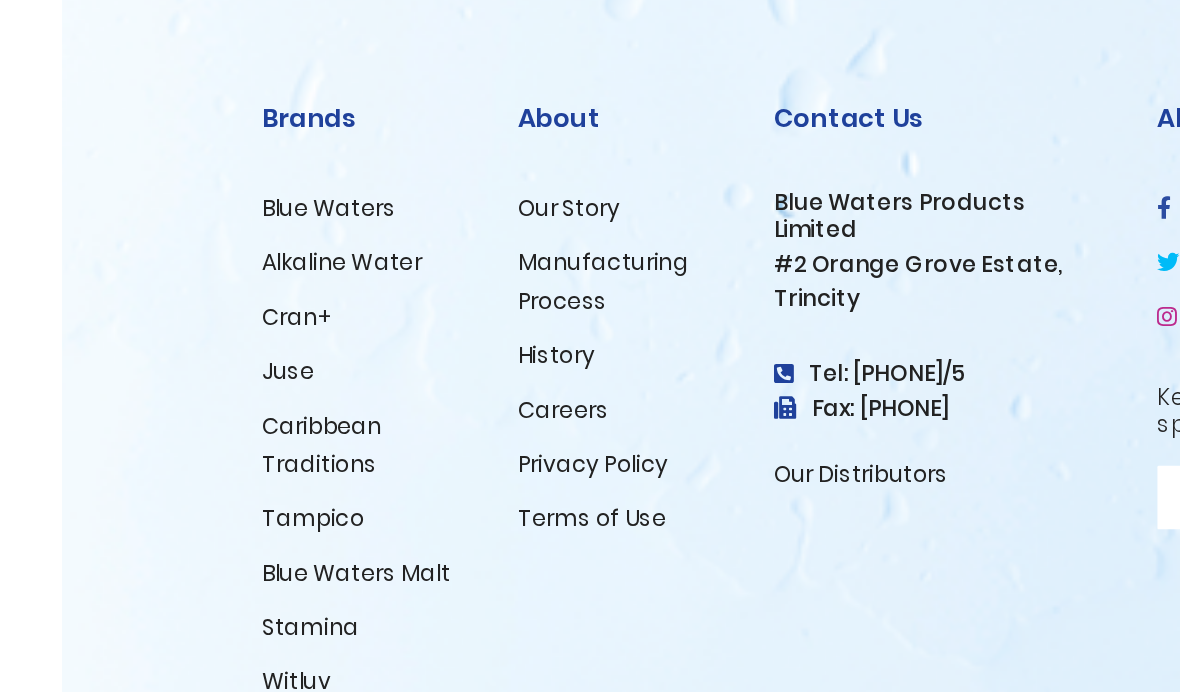 scroll, scrollTop: 2881, scrollLeft: 0, axis: vertical 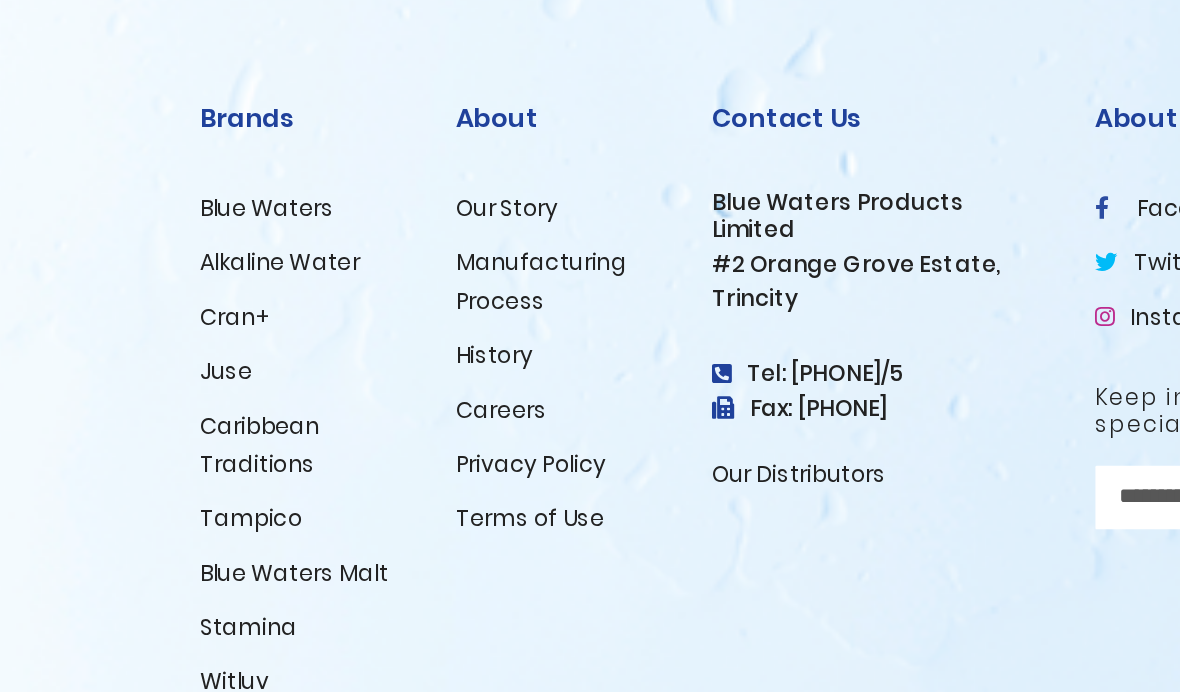 click on "Caribbean Traditions" at bounding box center (162, 493) 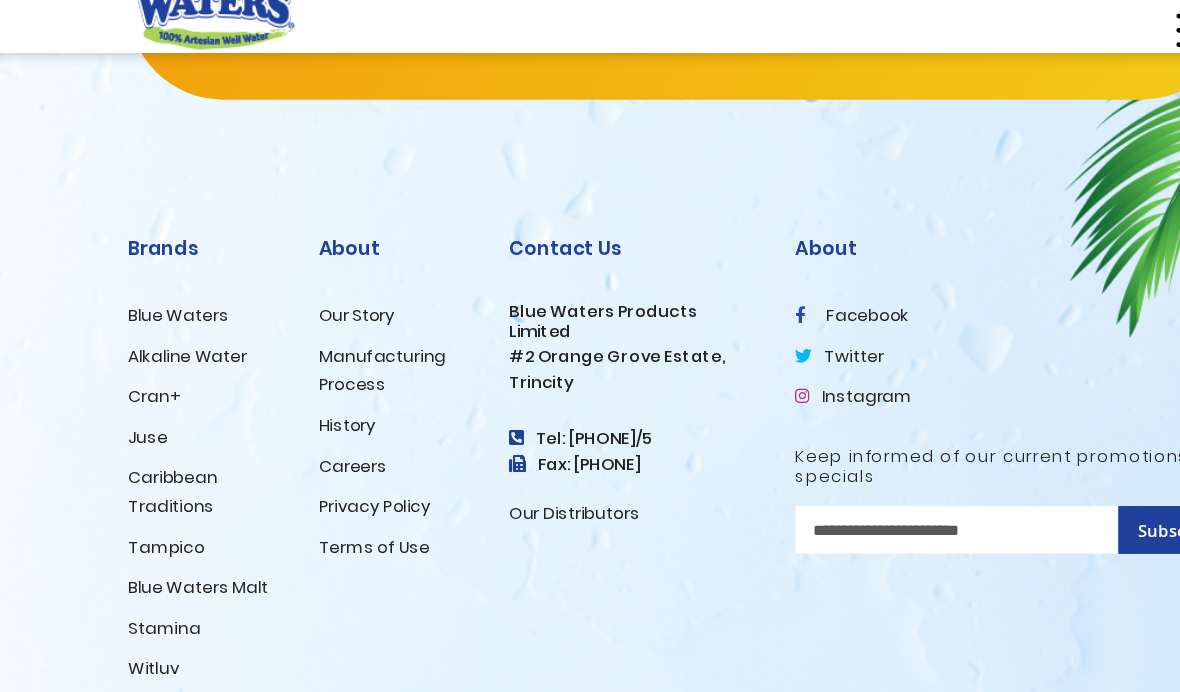 scroll, scrollTop: 2740, scrollLeft: 0, axis: vertical 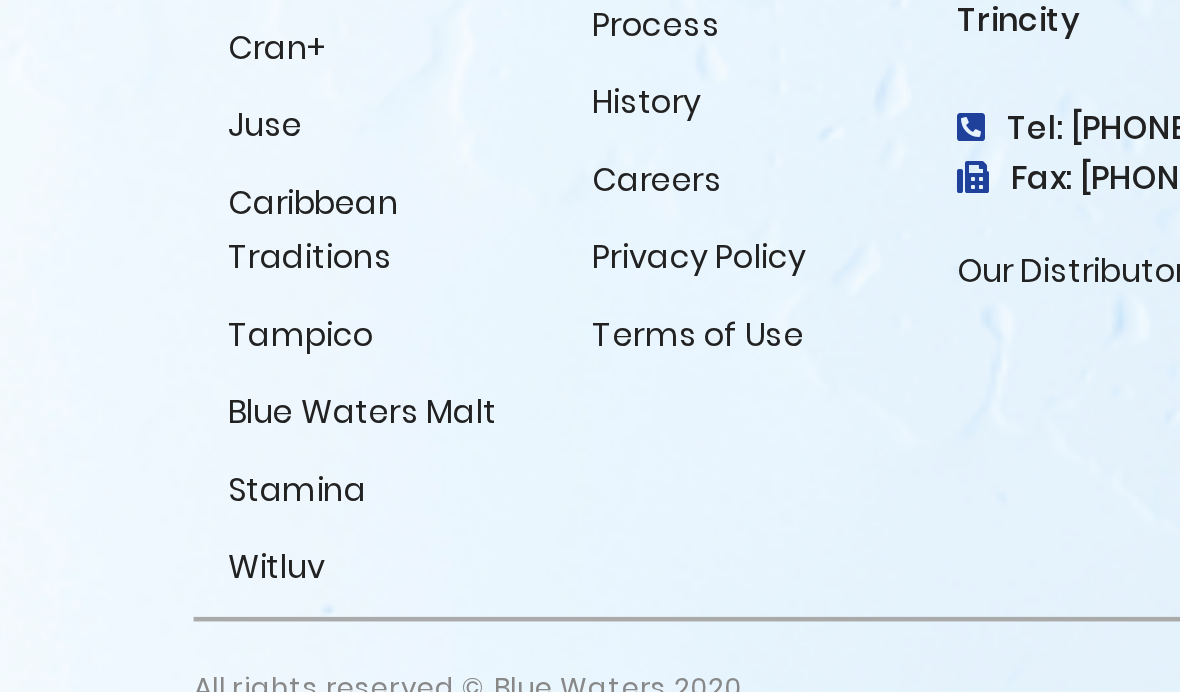 click on "Blue Waters Malt" at bounding box center [184, 533] 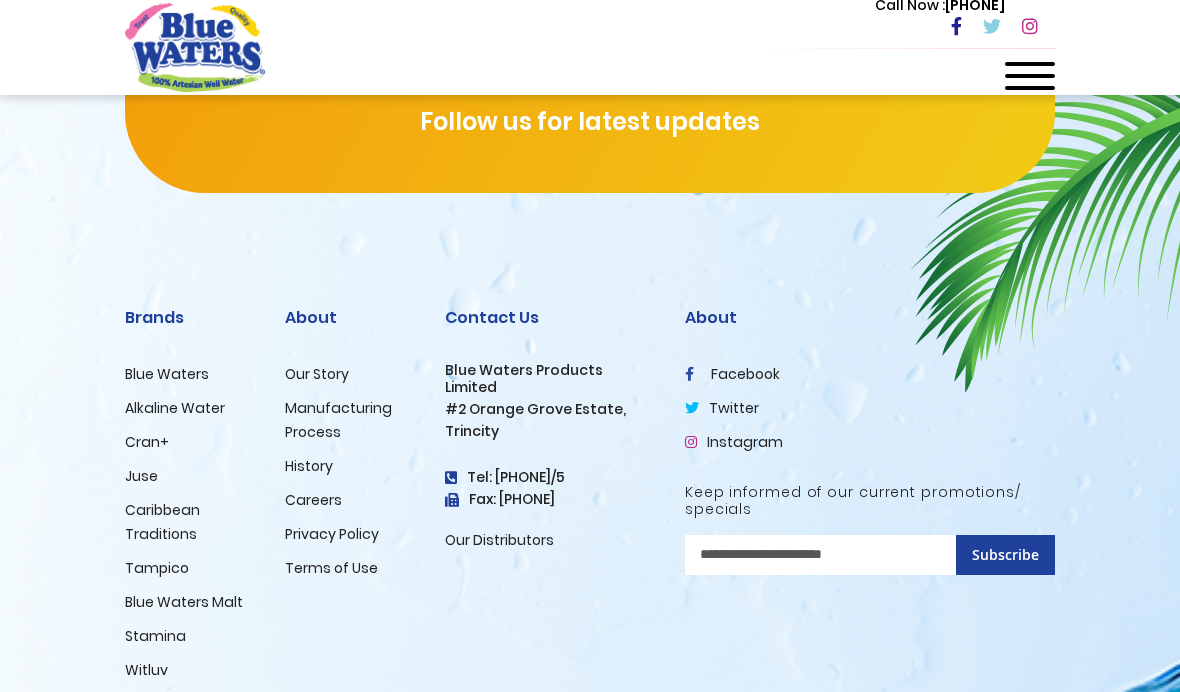 scroll, scrollTop: 2920, scrollLeft: 0, axis: vertical 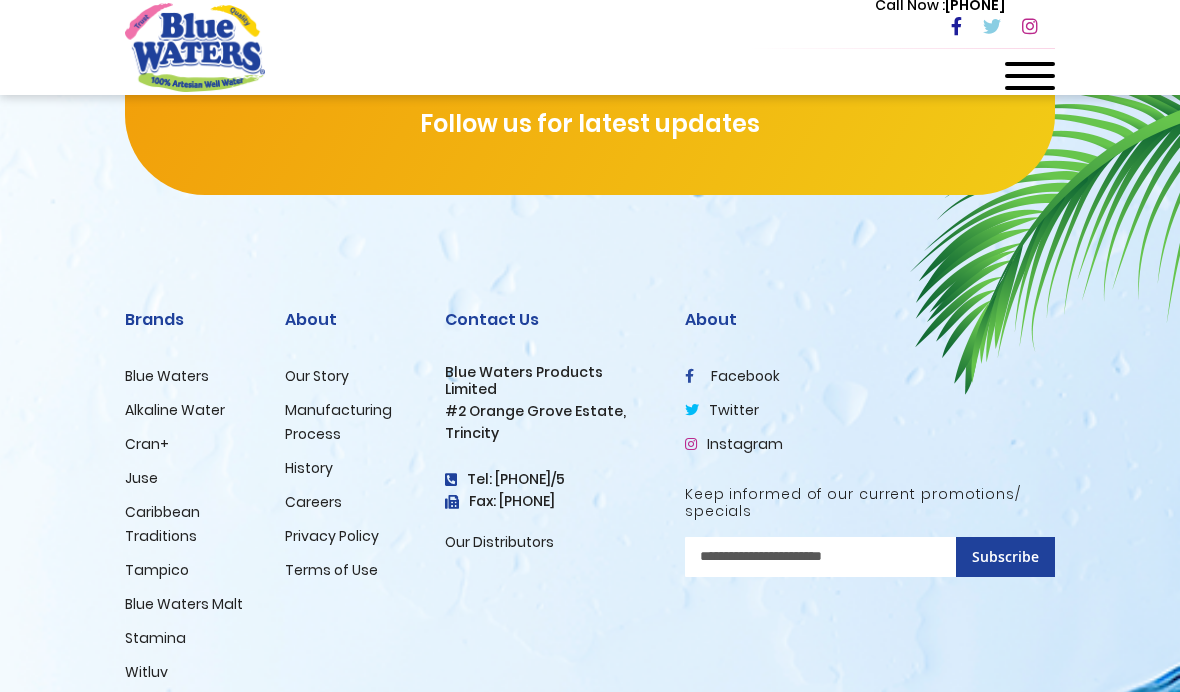 click on "Stamina" at bounding box center [155, 638] 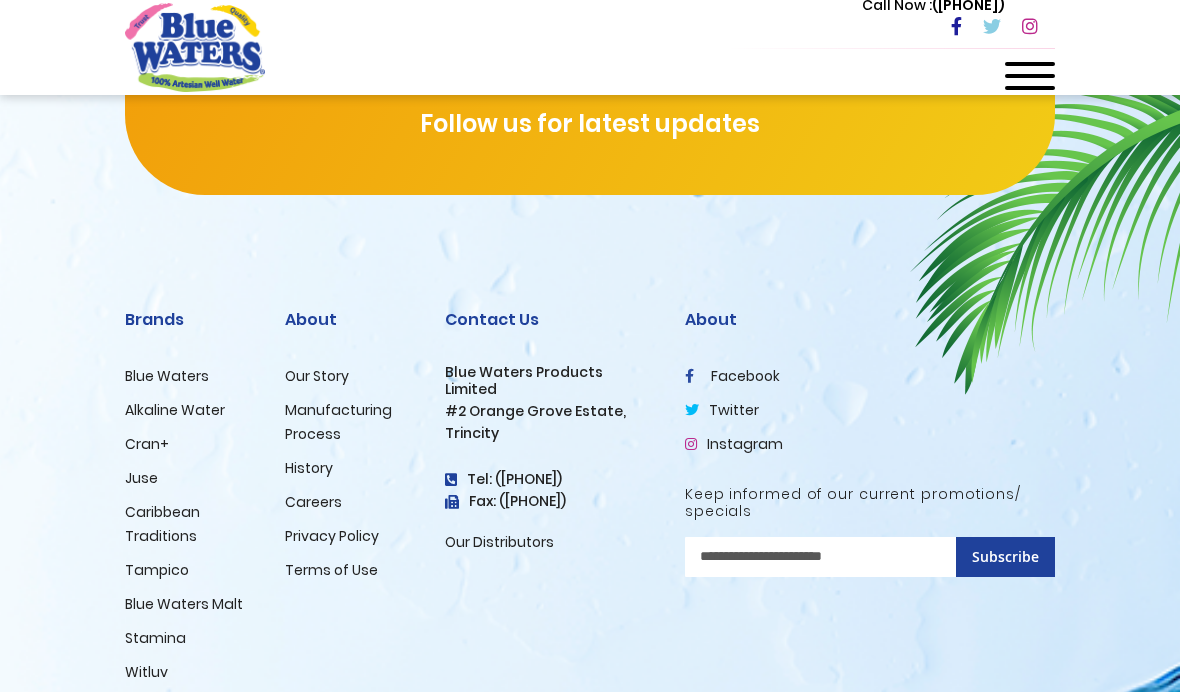 scroll, scrollTop: 3074, scrollLeft: 0, axis: vertical 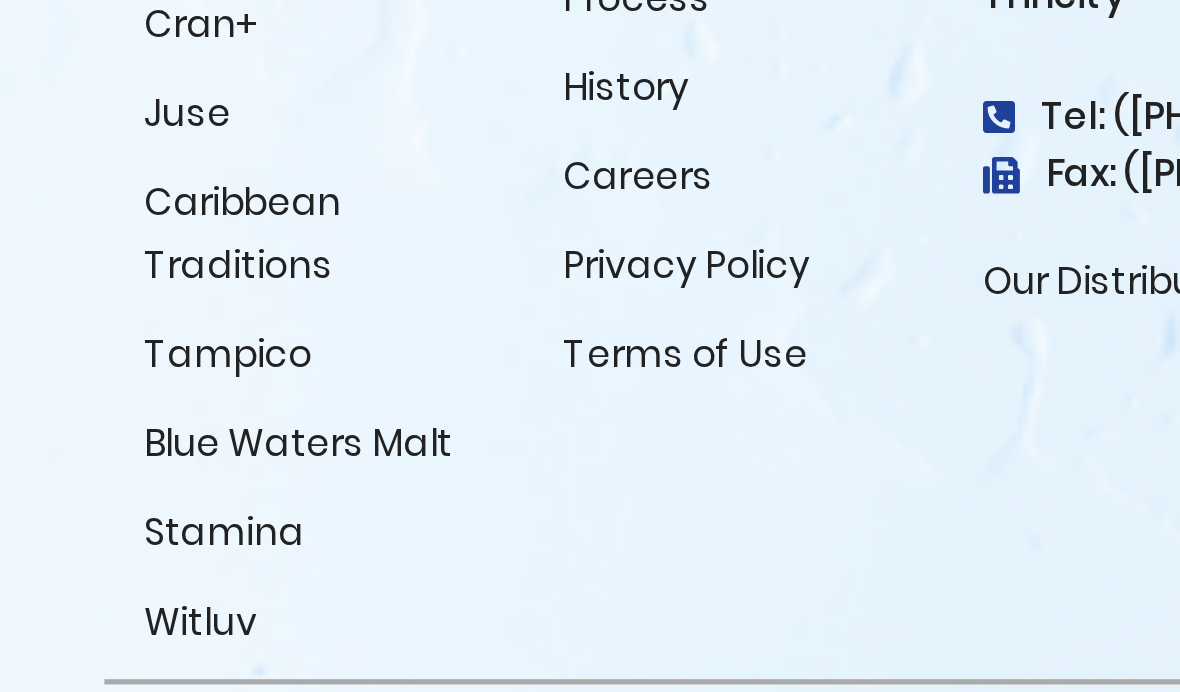 click on "Witluv" at bounding box center [146, 612] 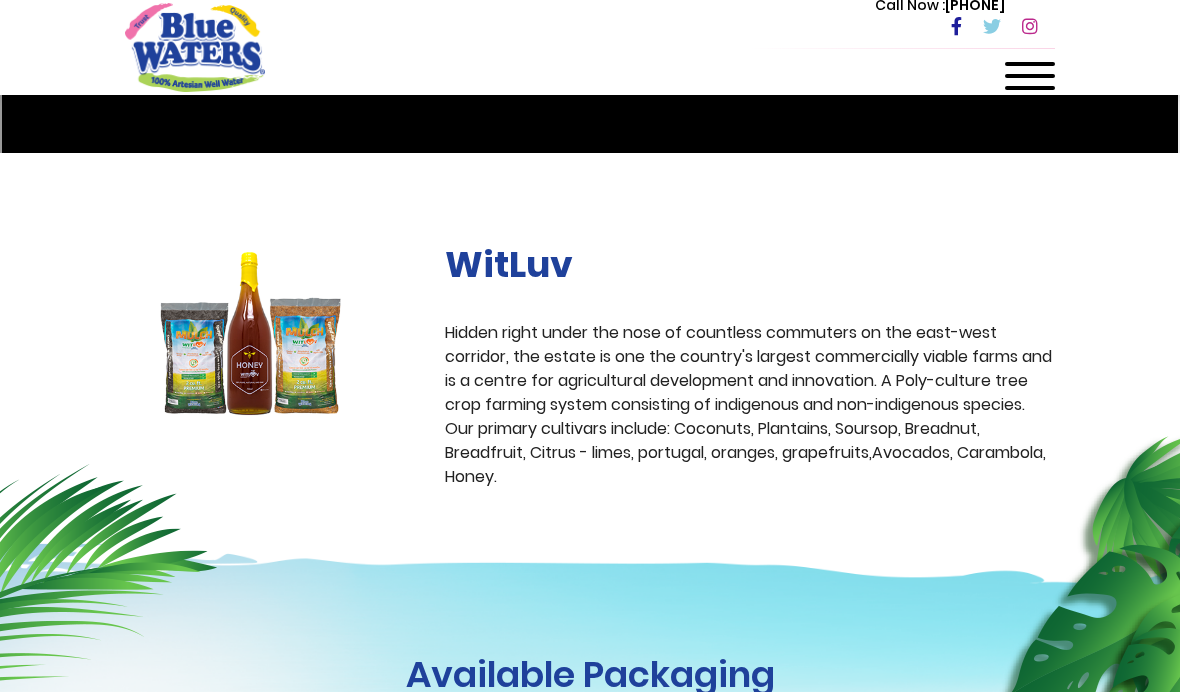 scroll, scrollTop: 541, scrollLeft: 0, axis: vertical 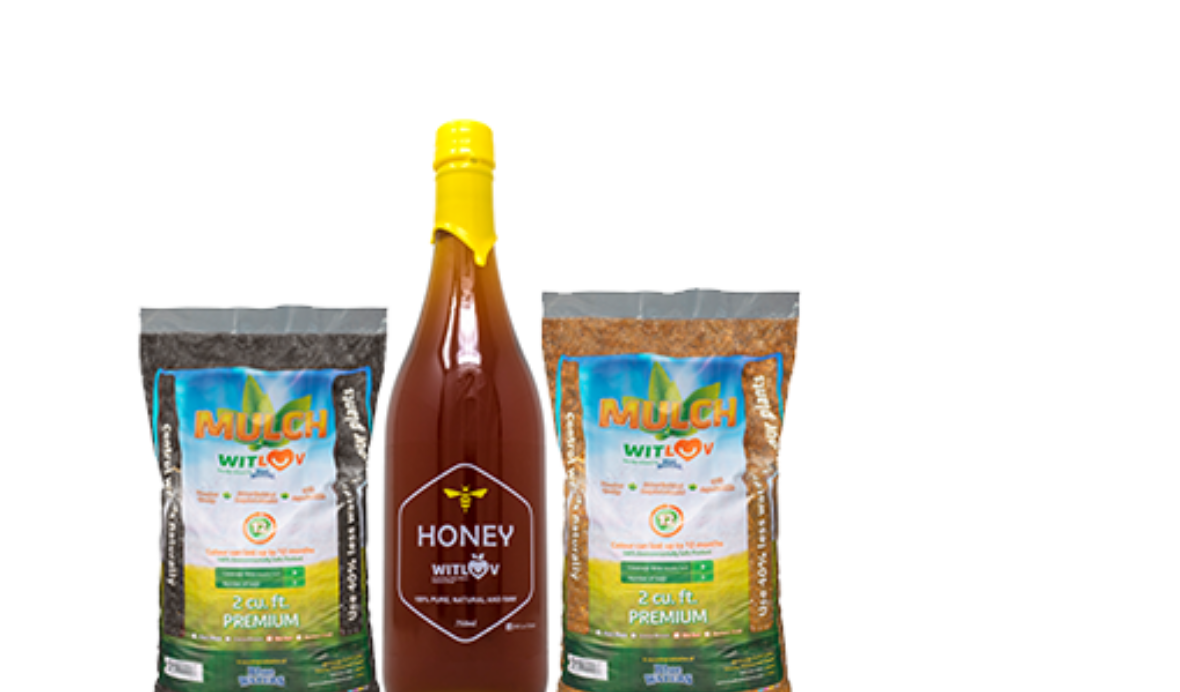 click at bounding box center (270, 334) 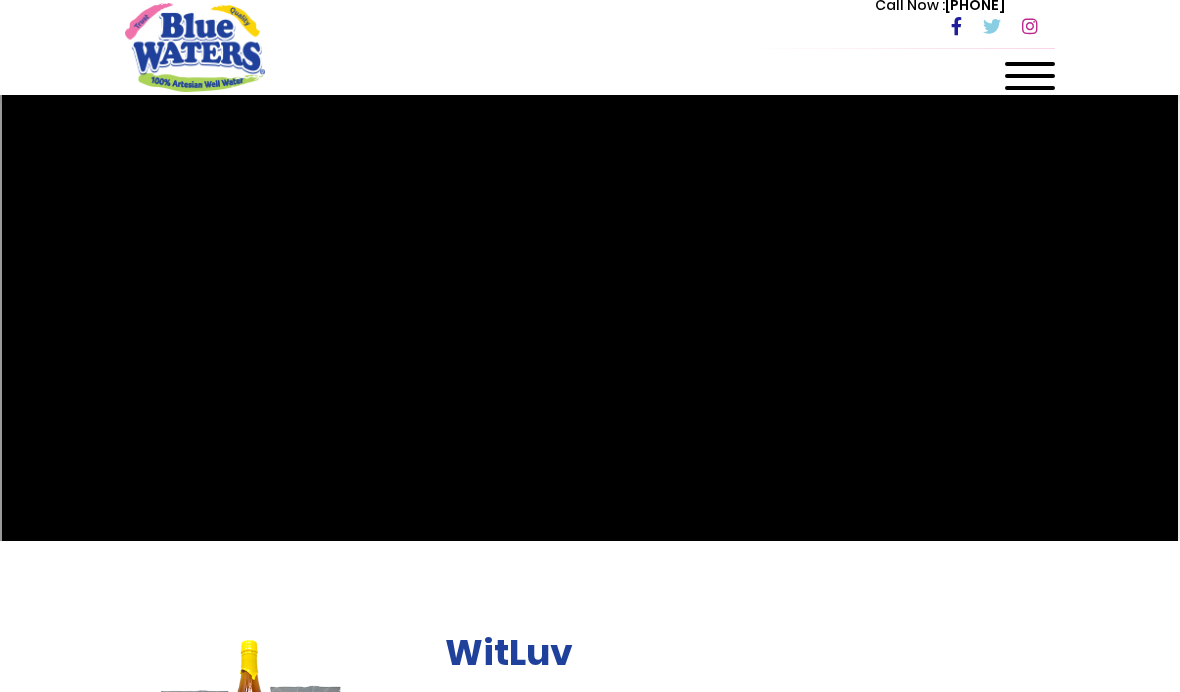 scroll, scrollTop: 0, scrollLeft: 0, axis: both 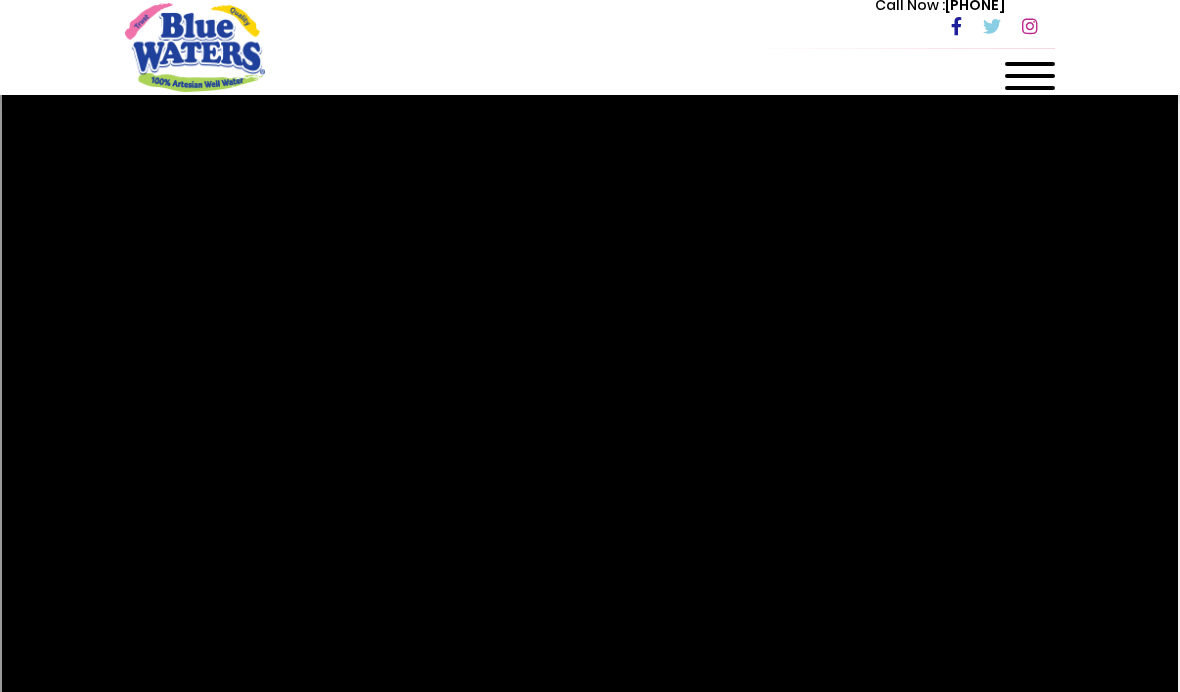 click at bounding box center (1030, 82) 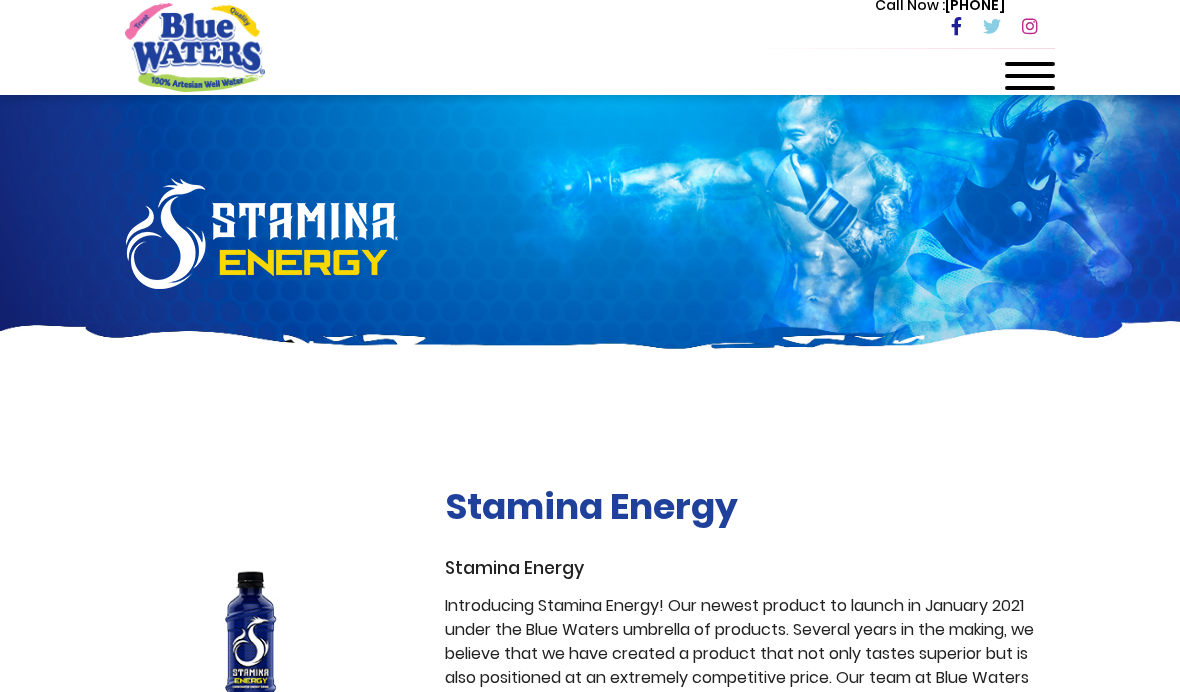 scroll, scrollTop: 3476, scrollLeft: 70, axis: both 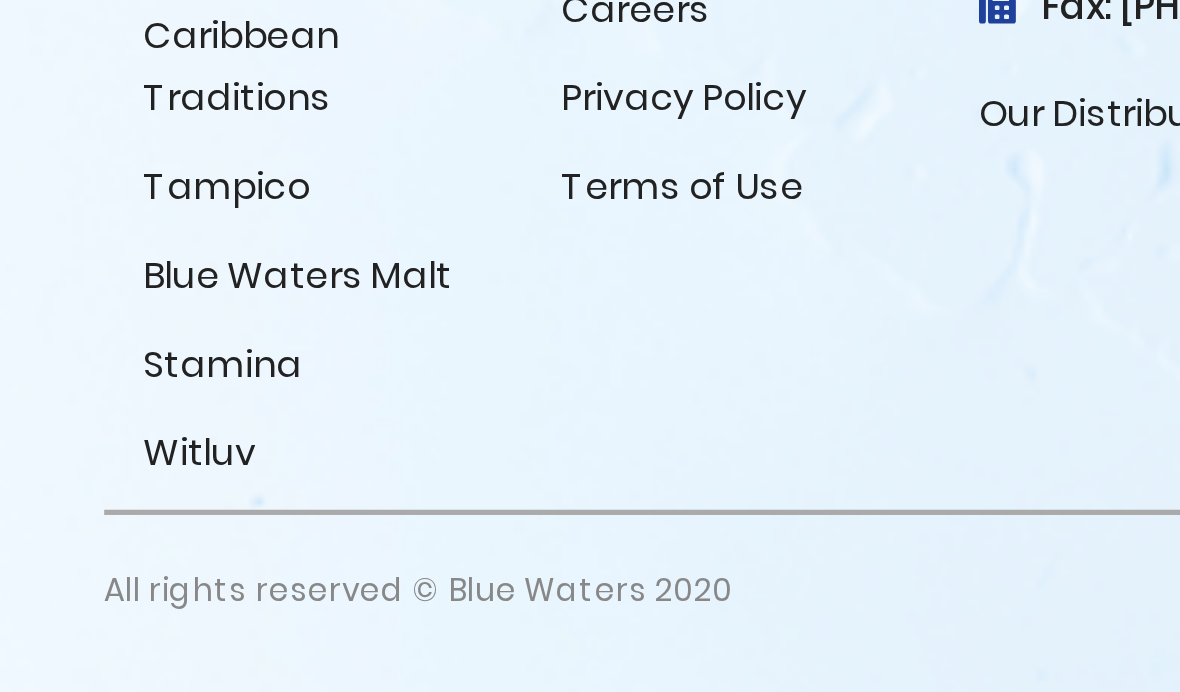 click on "Contact Us
Blue Waters Products Limited
#2 [ADDRESS],
[CITY]
Tel: [PHONE]/5
Fax: [PHONE]
Our Distributors" at bounding box center [550, 412] 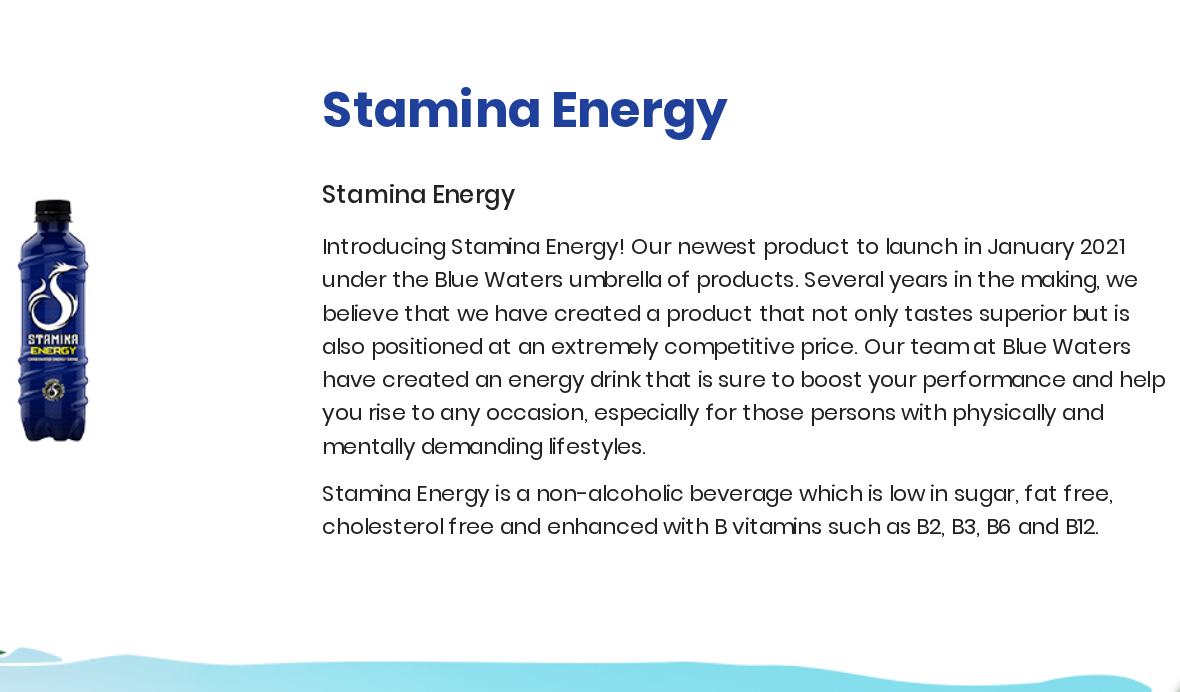 scroll, scrollTop: 291, scrollLeft: 0, axis: vertical 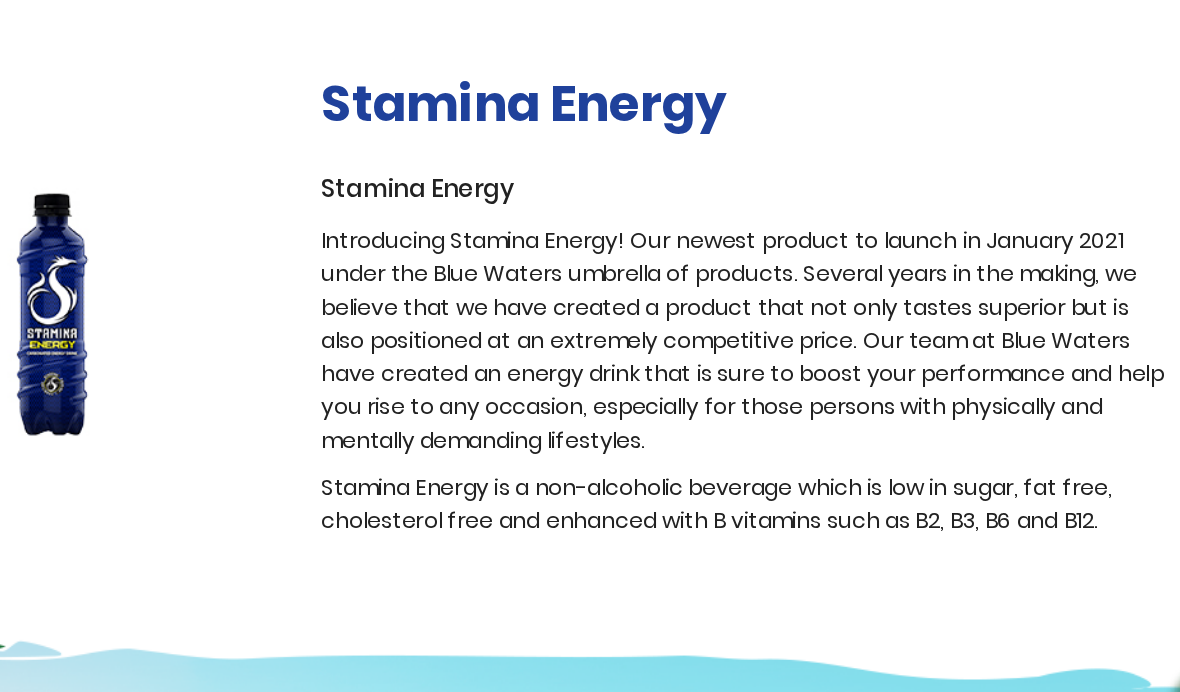 click on "Stamina Energy
Stamina Energy
Introducing Stamina Energy! Our newest product to launch in January 2021 under the Blue Waters umbrella of products. Several years in the making, we believe that we have created a product that not only tastes superior but is also positioned at an extremely competitive price. Our team at Blue Waters have created an energy drink that is sure to boost your performance and help you rise to any occasion, especially for those persons with physically and mentally demanding lifestyles.
Stamina Energy is a non-alcoholic beverage which is low in sugar, fat free, cholesterol free and enhanced with B vitamins such as B2, B3, B6 and B12." at bounding box center [750, 361] 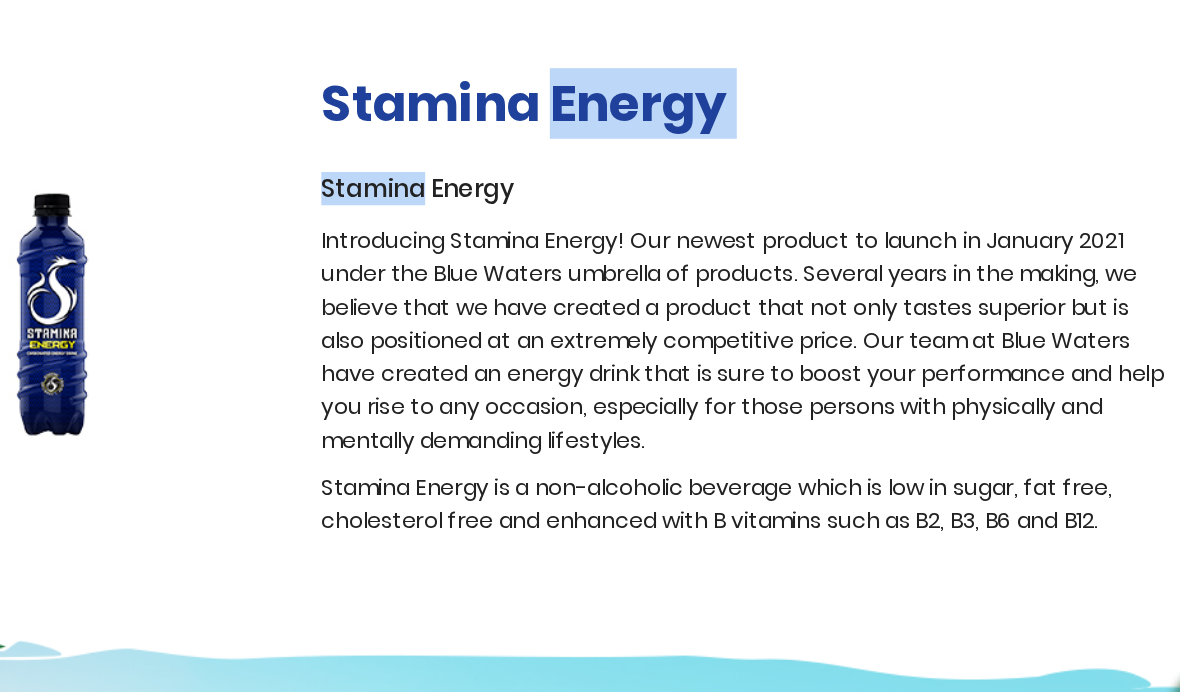 click on "Introducing Stamina Energy! Our newest product to launch in January 2021 under the Blue Waters umbrella of products. Several years in the making, we believe that we have created a product that not only tastes superior but is also positioned at an extremely competitive price. Our team at Blue Waters have created an energy drink that is sure to boost your performance and help you rise to any occasion, especially for those persons with physically and mentally demanding lifestyles." at bounding box center (750, 387) 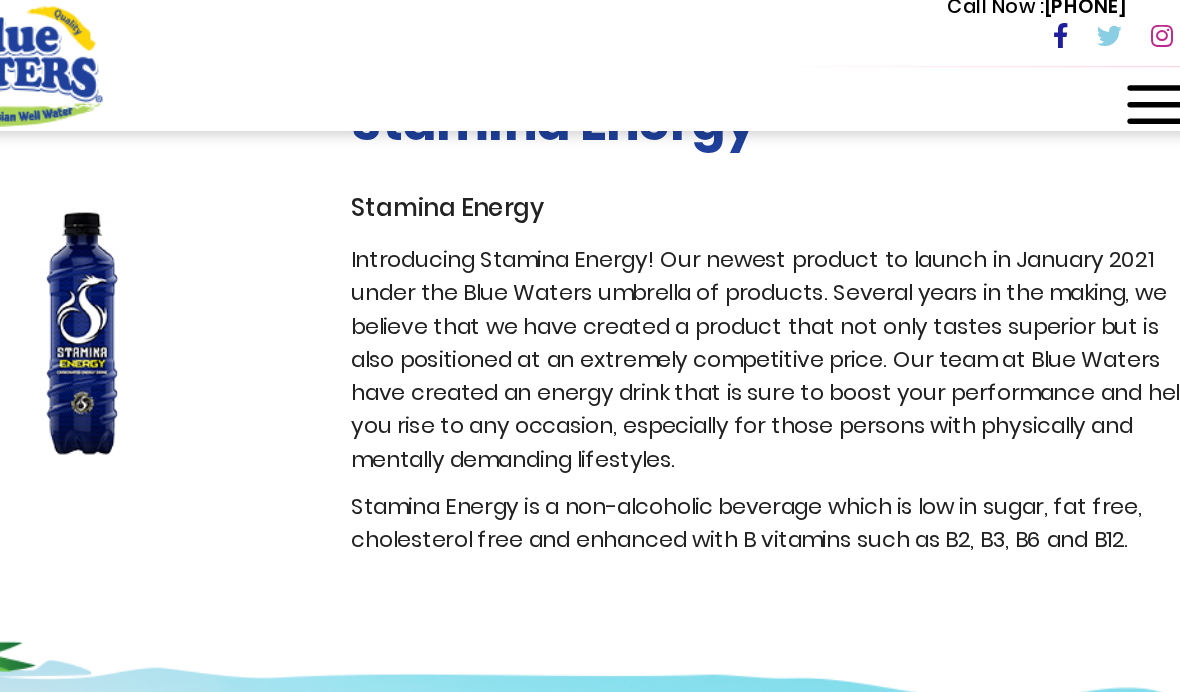 scroll, scrollTop: 414, scrollLeft: 0, axis: vertical 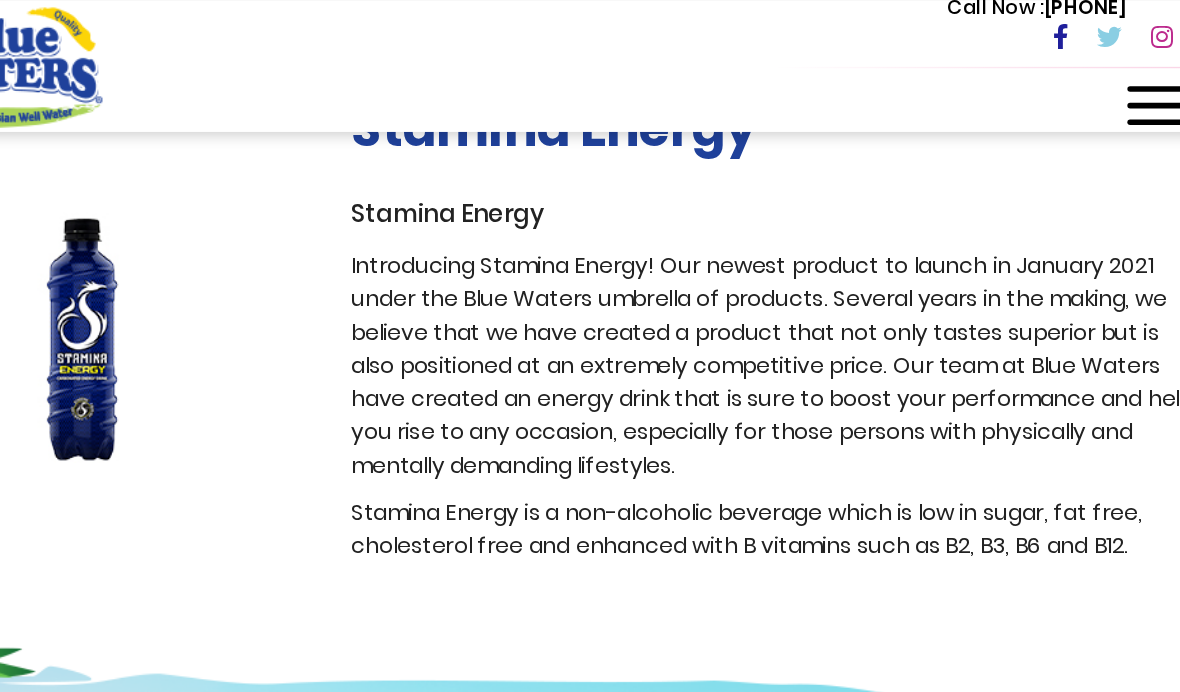 click on "Stamina Energy
Stamina Energy
Introducing Stamina Energy! Our newest product to launch in January 2021 under the Blue Waters umbrella of products. Several years in the making, we believe that we have created a product that not only tastes superior but is also positioned at an extremely competitive price. Our team at Blue Waters have created an energy drink that is sure to boost your performance and help you rise to any occasion, especially for those persons with physically and mentally demanding lifestyles.
Stamina Energy is a non-alcoholic beverage which is low in sugar, fat free, cholesterol free and enhanced with B vitamins such as B2, B3, B6 and B12." at bounding box center [750, 238] 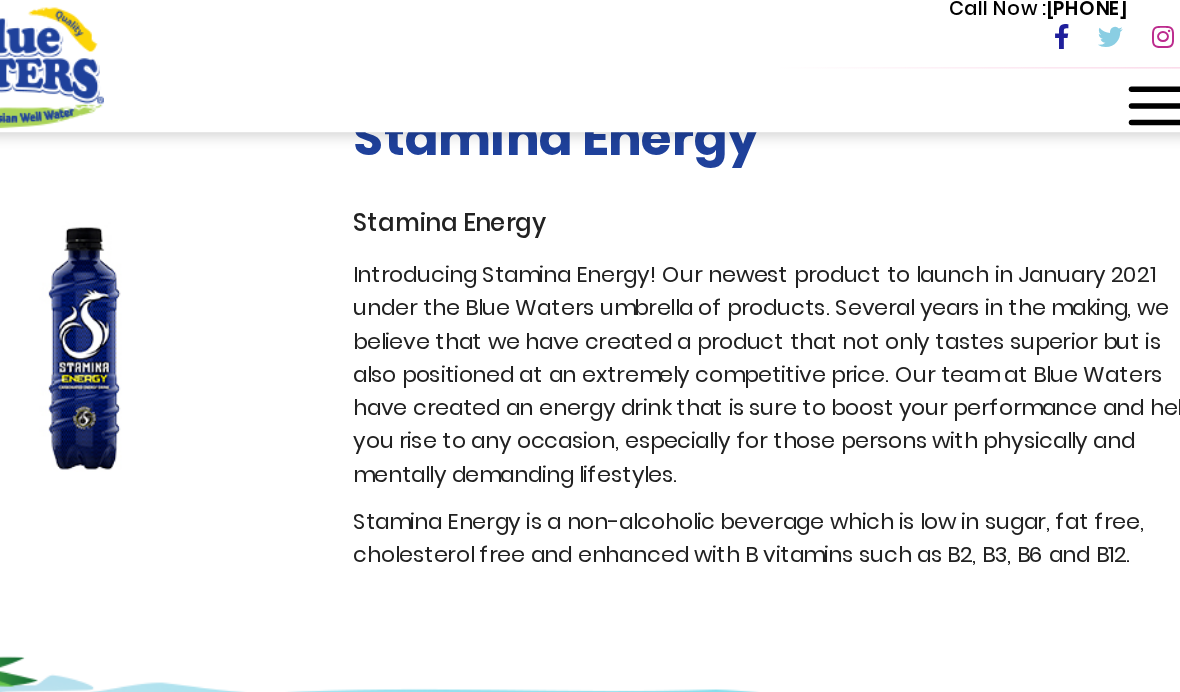 scroll, scrollTop: 407, scrollLeft: 0, axis: vertical 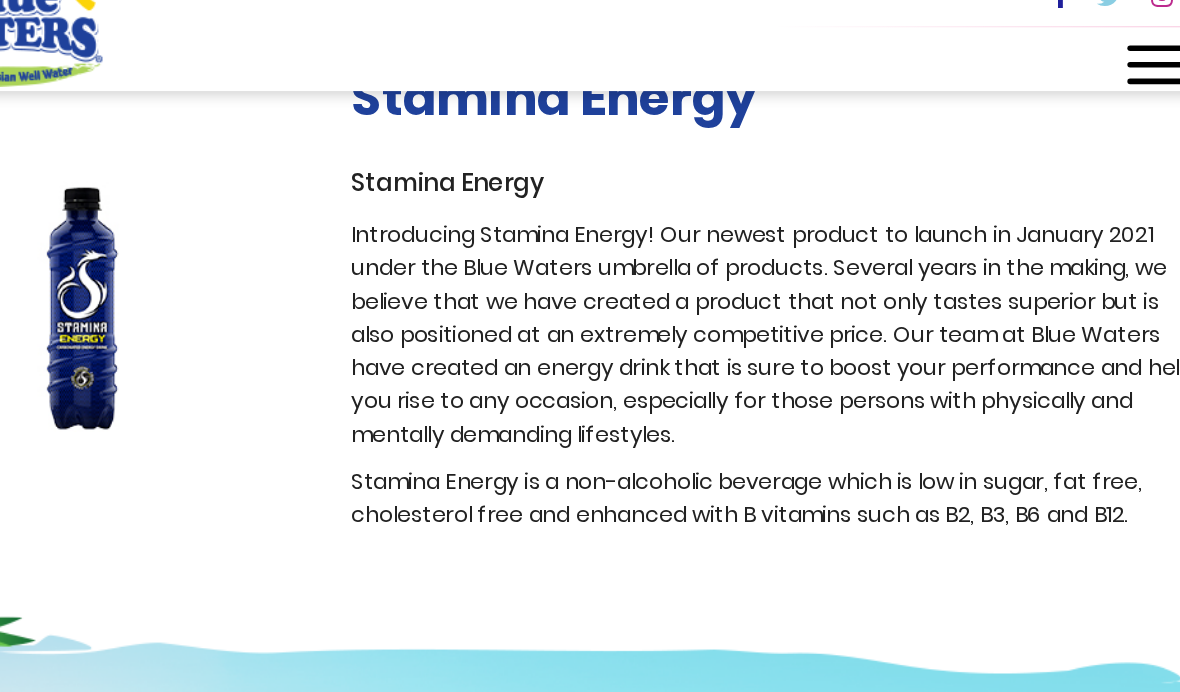 click on "Stamina Energy
Stamina Energy
Introducing Stamina Energy! Our newest product to launch in January 2021 under the Blue Waters umbrella of products. Several years in the making, we believe that we have created a product that not only tastes superior but is also positioned at an extremely competitive price. Our team at Blue Waters have created an energy drink that is sure to boost your performance and help you rise to any occasion, especially for those persons with physically and mentally demanding lifestyles.
Stamina Energy is a non-alcoholic beverage which is low in sugar, fat free, cholesterol free and enhanced with B vitamins such as B2, B3, B6 and B12." at bounding box center [750, 245] 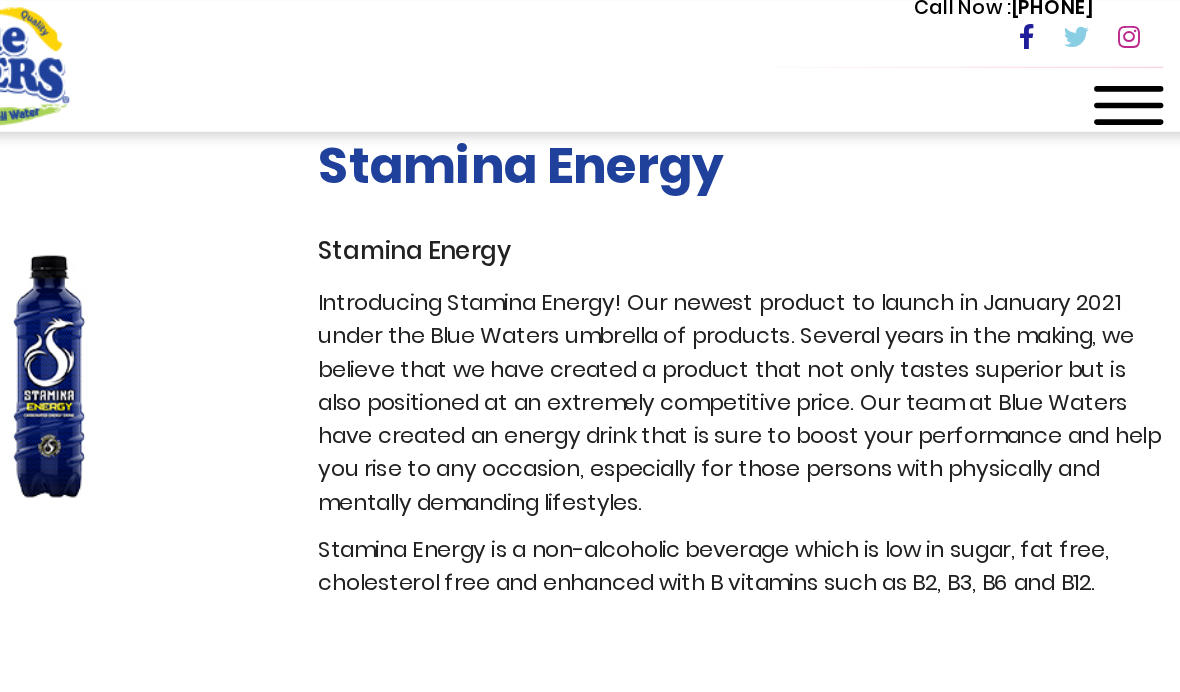 scroll, scrollTop: 386, scrollLeft: 0, axis: vertical 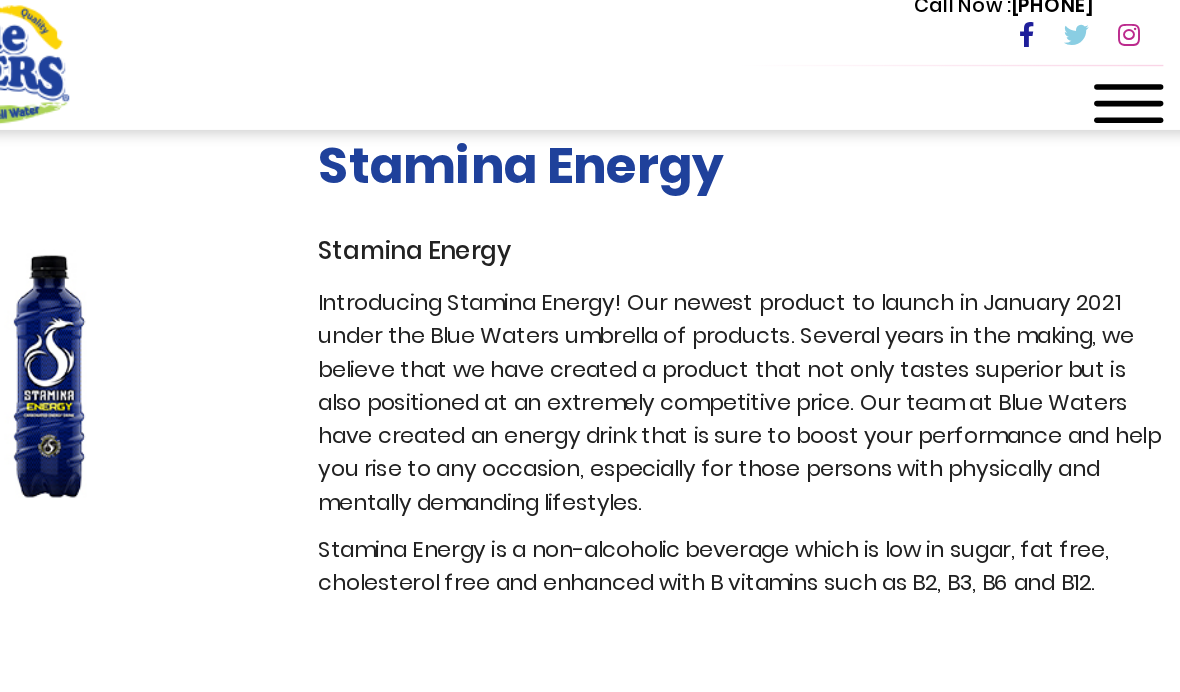 click on "Stamina Energy" at bounding box center [750, 182] 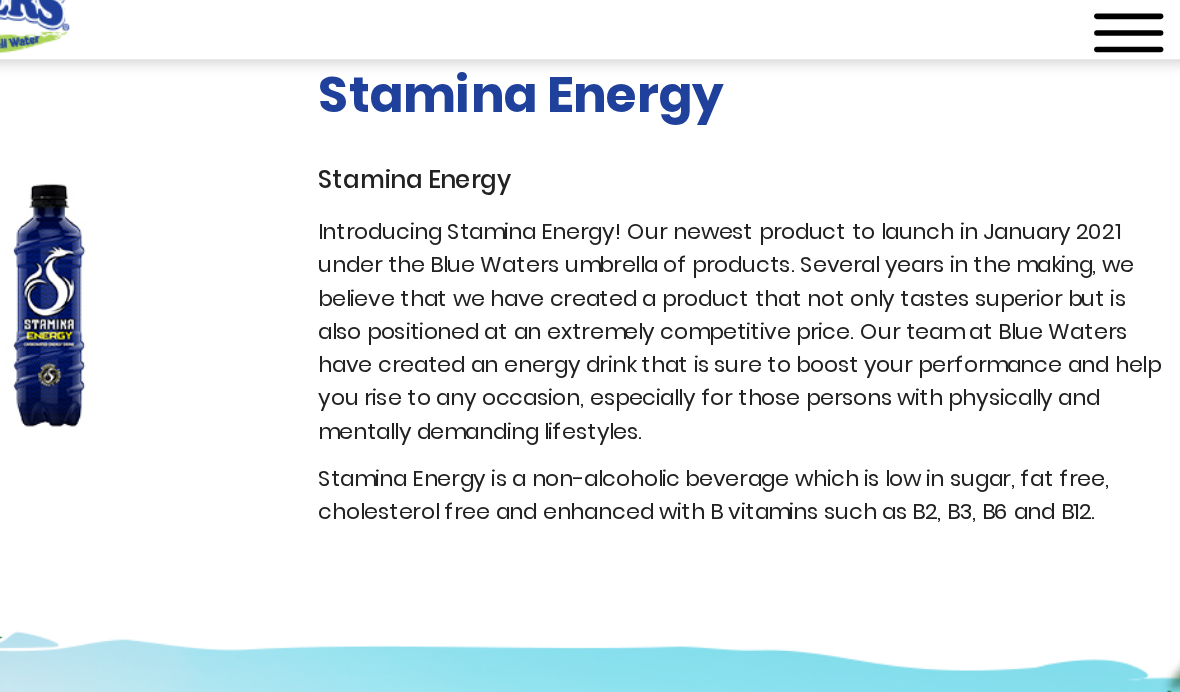 click on "Stamina Energy
Stamina Energy
Introducing Stamina Energy! Our newest product to launch in January 2021 under the Blue Waters umbrella of products. Several years in the making, we believe that we have created a product that not only tastes superior but is also positioned at an extremely competitive price. Our team at Blue Waters have created an energy drink that is sure to boost your performance and help you rise to any occasion, especially for those persons with physically and mentally demanding lifestyles.
Stamina Energy is a non-alcoholic beverage which is low in sugar, fat free, cholesterol free and enhanced with B vitamins such as B2, B3, B6 and B12." at bounding box center [750, 266] 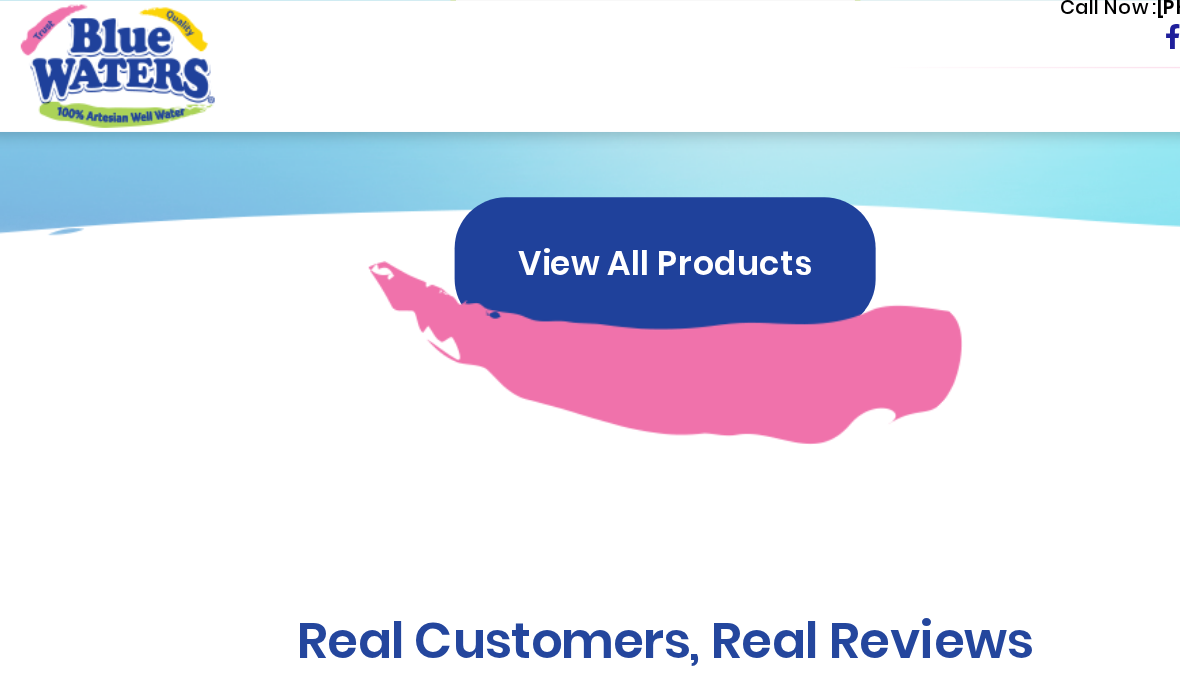 scroll, scrollTop: 1560, scrollLeft: 0, axis: vertical 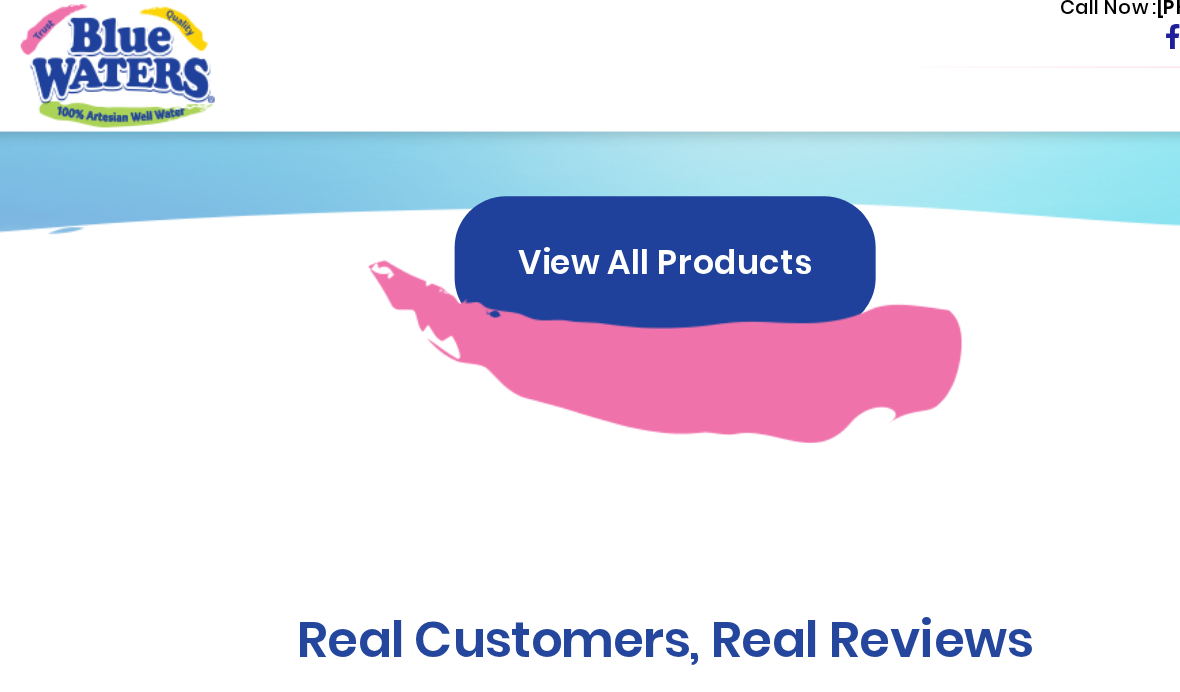 click on "View All Products" at bounding box center [590, 190] 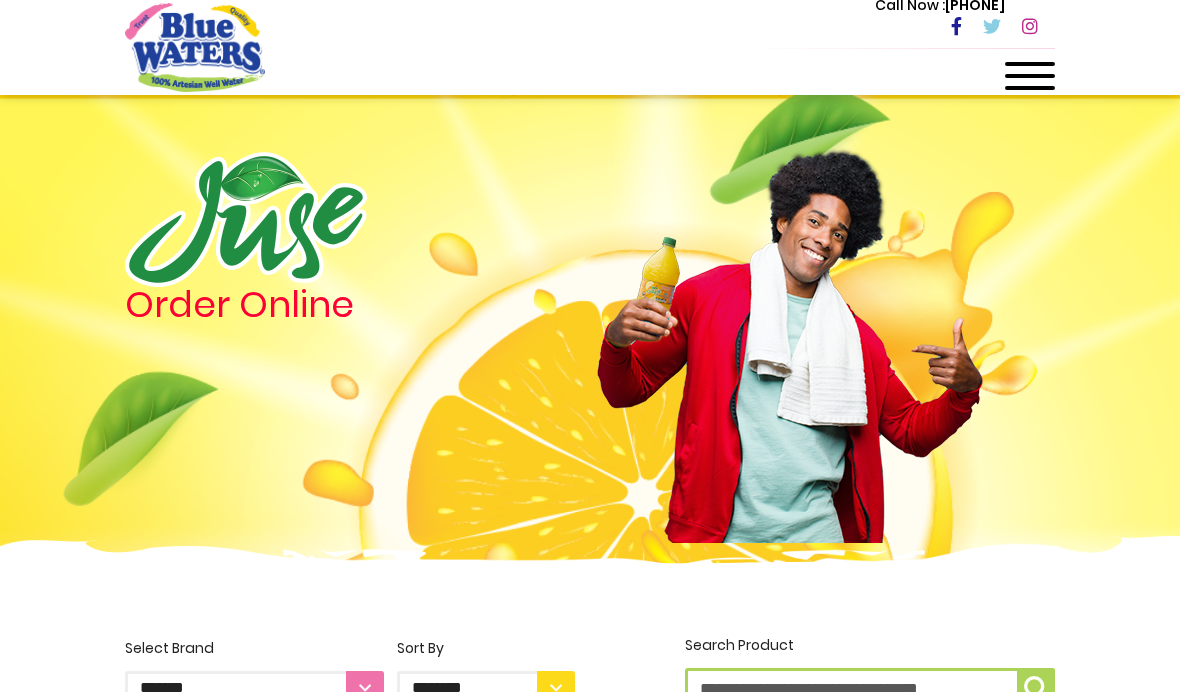 scroll, scrollTop: 39, scrollLeft: 0, axis: vertical 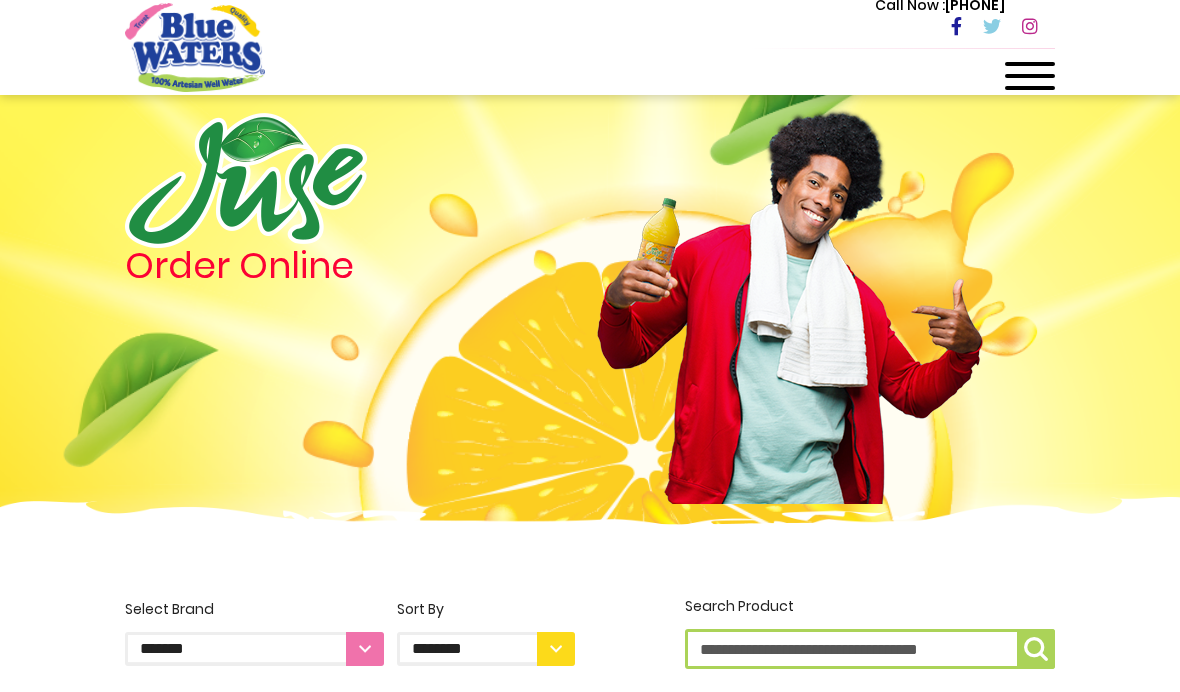 click at bounding box center (1030, 64) 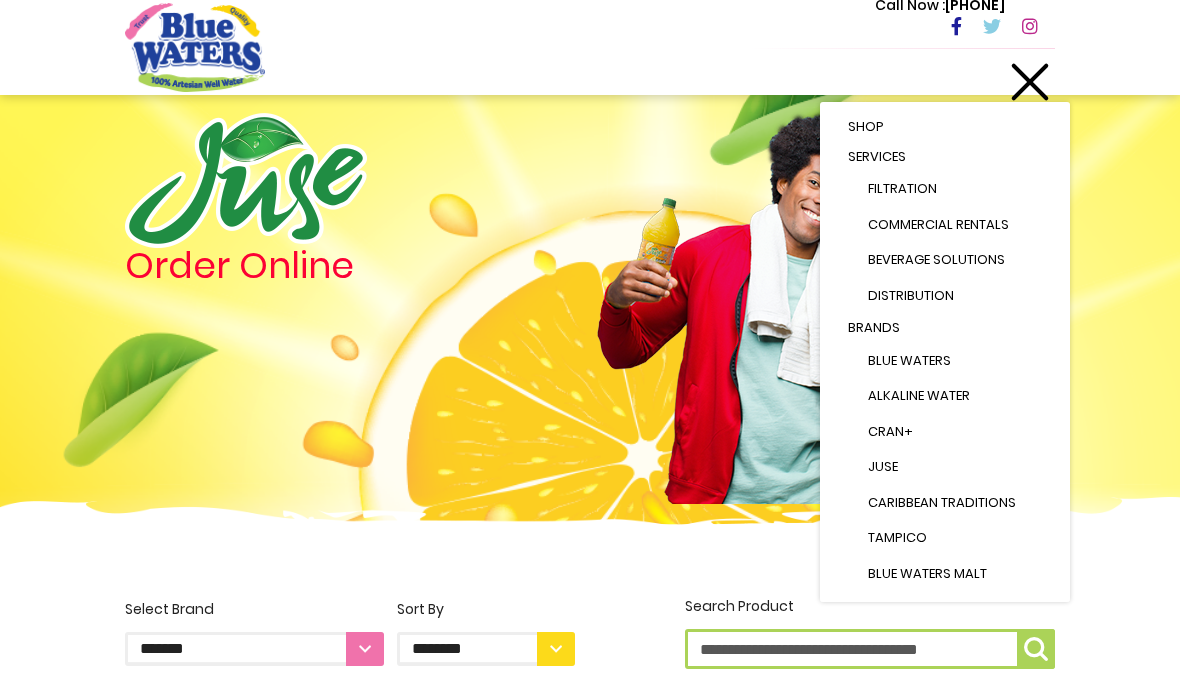click on "Shop" at bounding box center (945, 127) 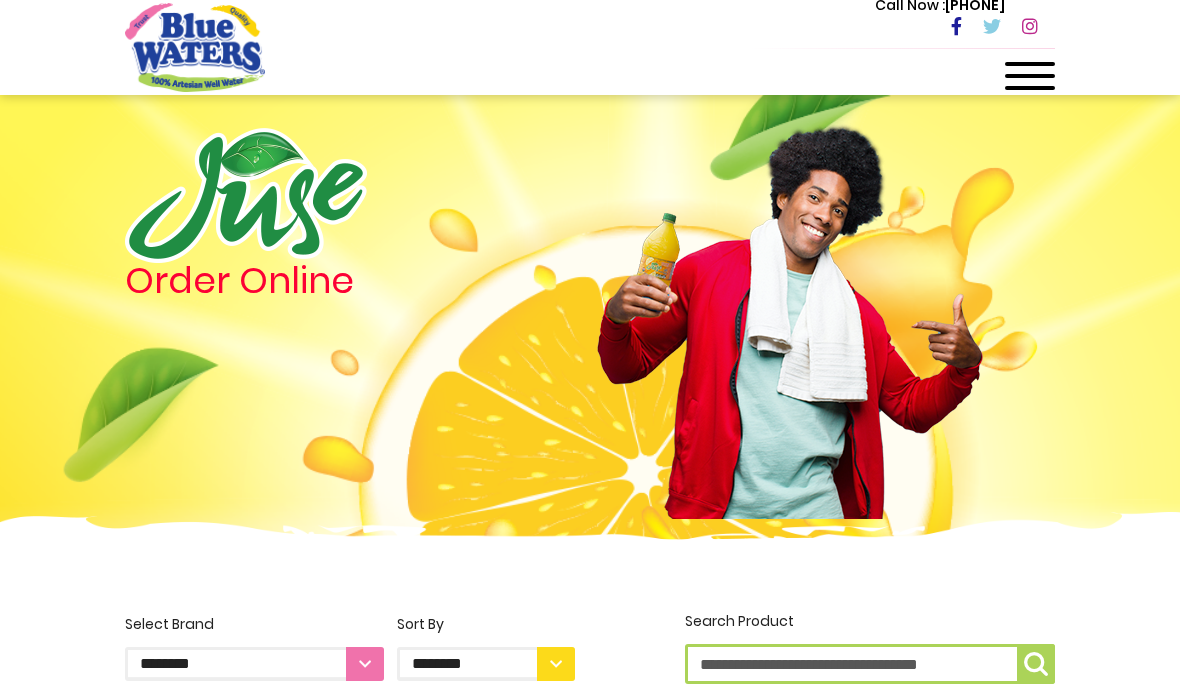 scroll, scrollTop: 0, scrollLeft: 0, axis: both 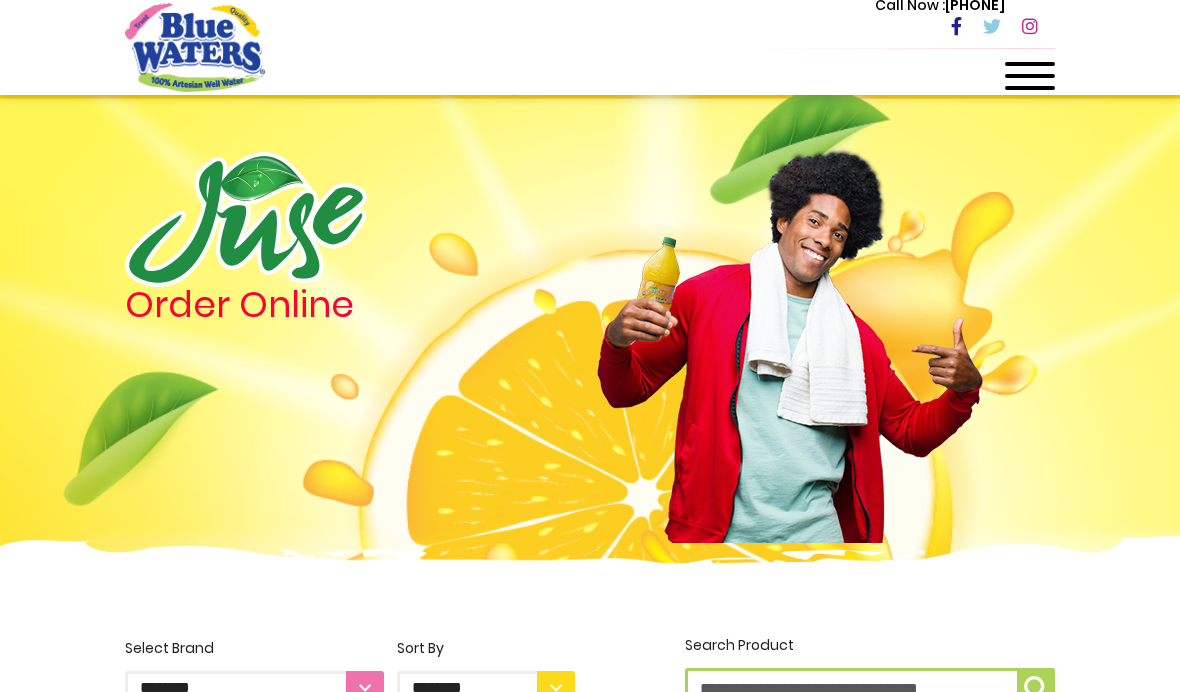 click at bounding box center [1030, 82] 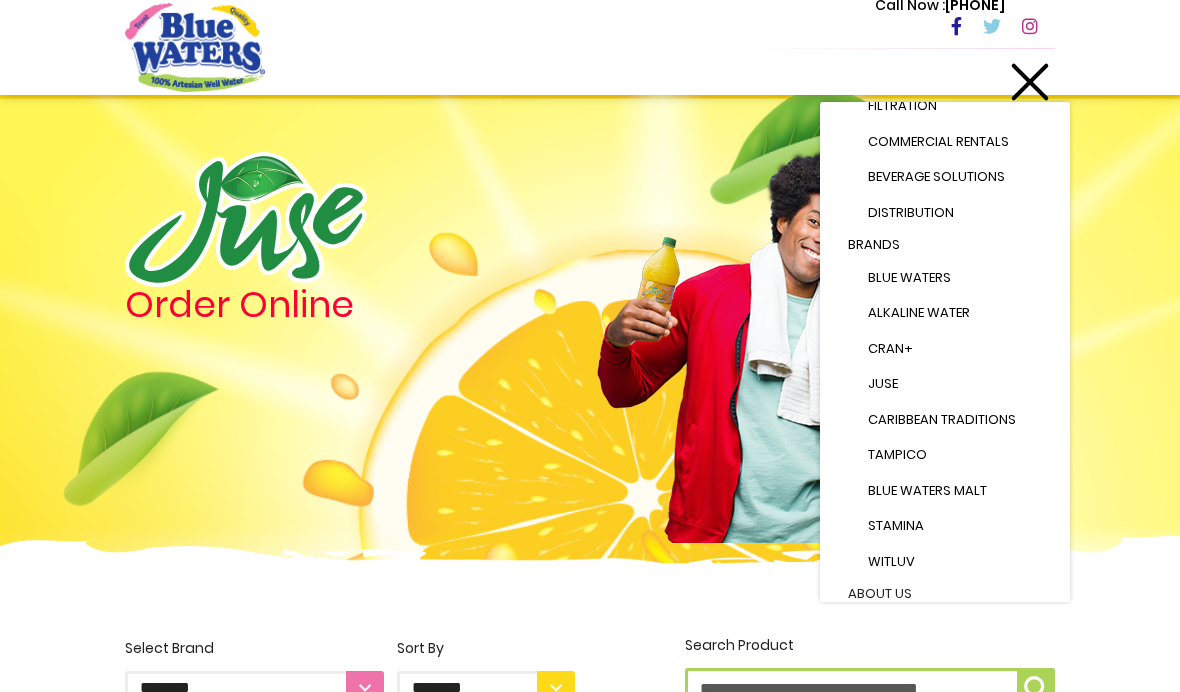 scroll, scrollTop: 86, scrollLeft: 0, axis: vertical 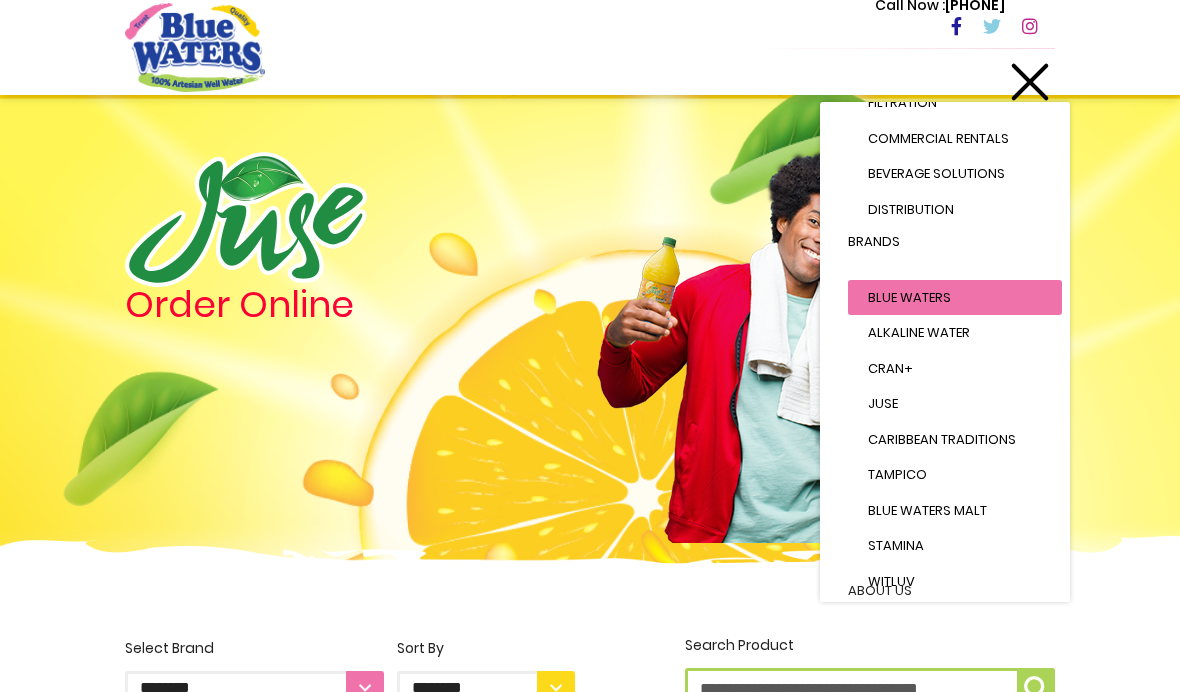 click on "Brands Blue Waters Alkaline Water Cran+ Juse Caribbean Traditions Tampico Blue Waters Malt Stamina WitLuv" at bounding box center (945, 401) 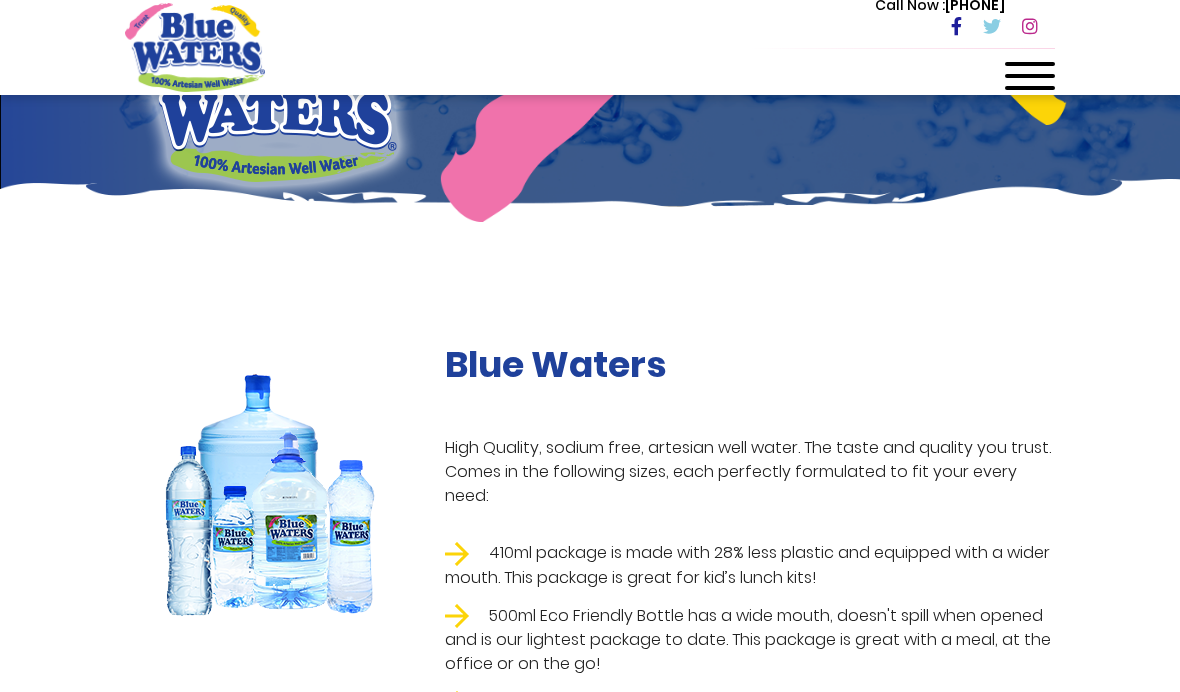 scroll, scrollTop: 169, scrollLeft: 0, axis: vertical 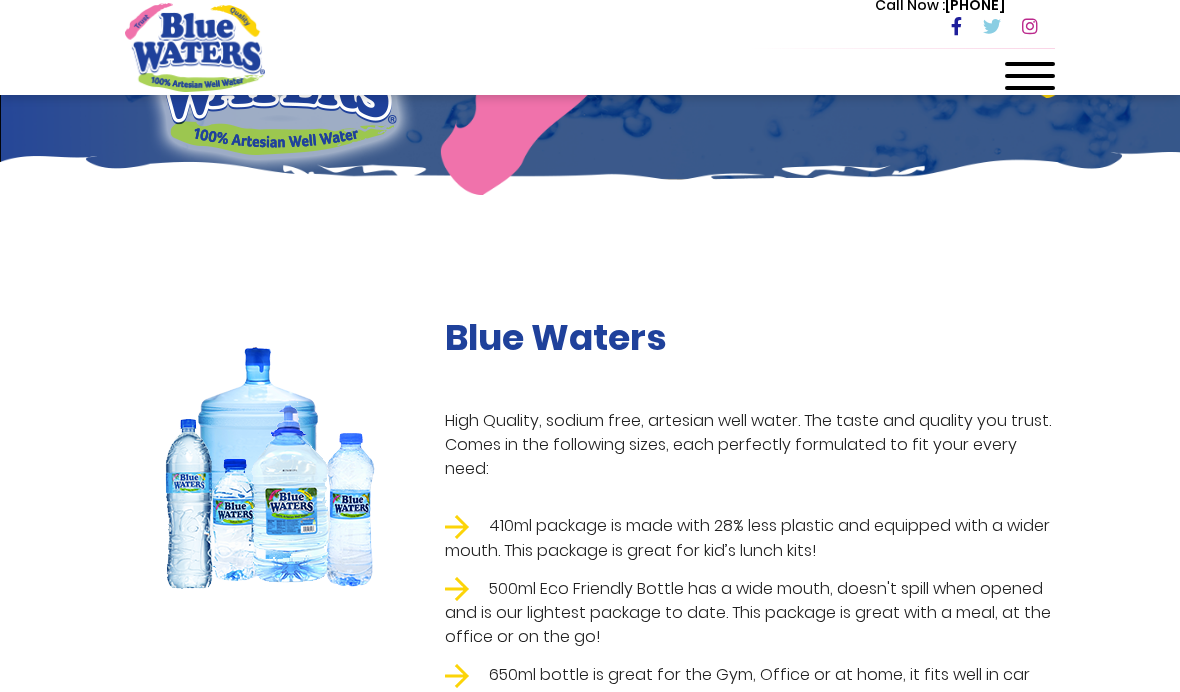 click at bounding box center [1030, 82] 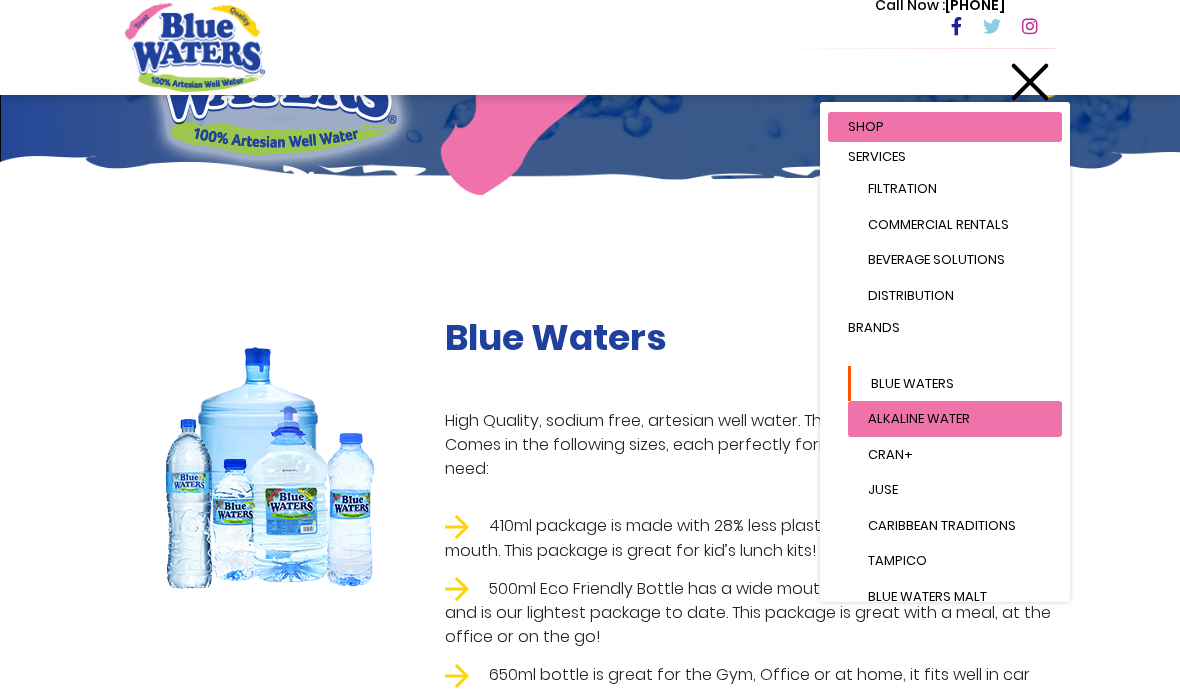 click on "Blue Waters" at bounding box center (955, 384) 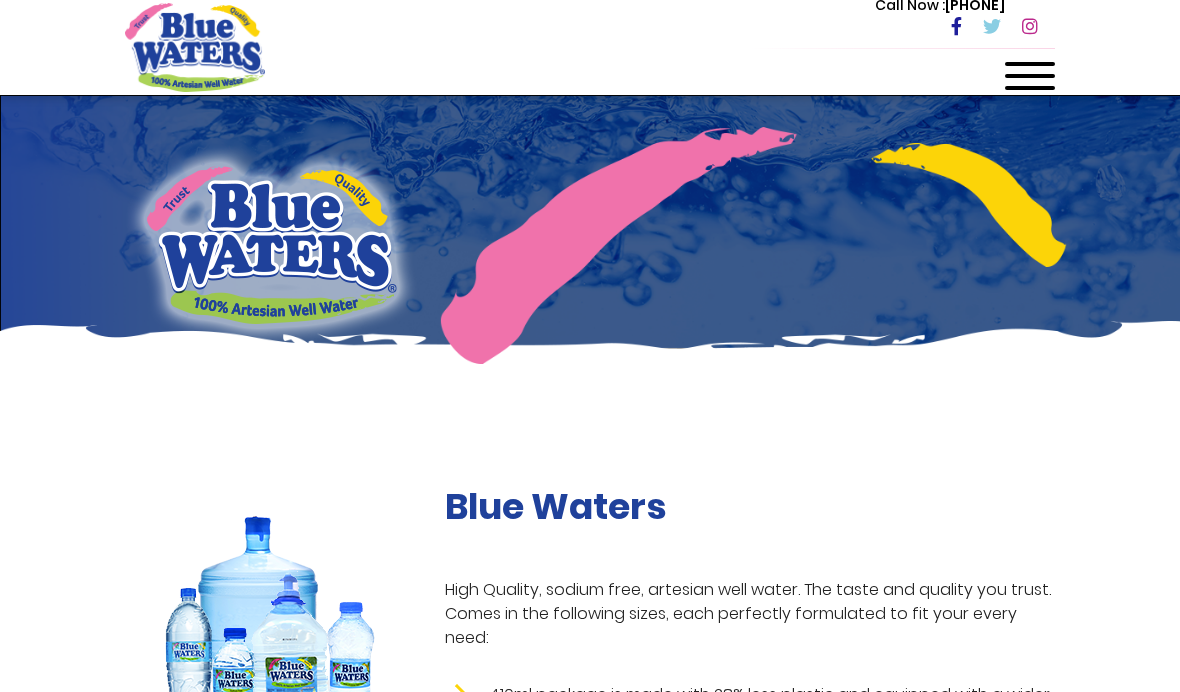 scroll, scrollTop: 0, scrollLeft: 0, axis: both 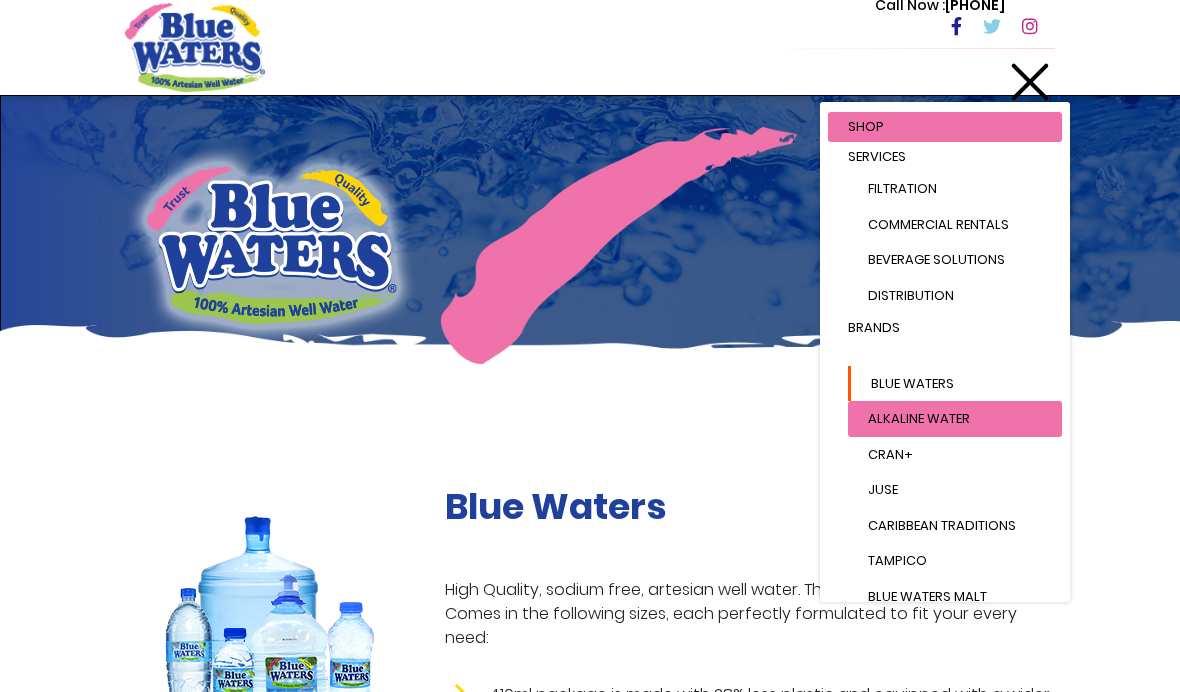 click on "Blue Waters" at bounding box center [955, 384] 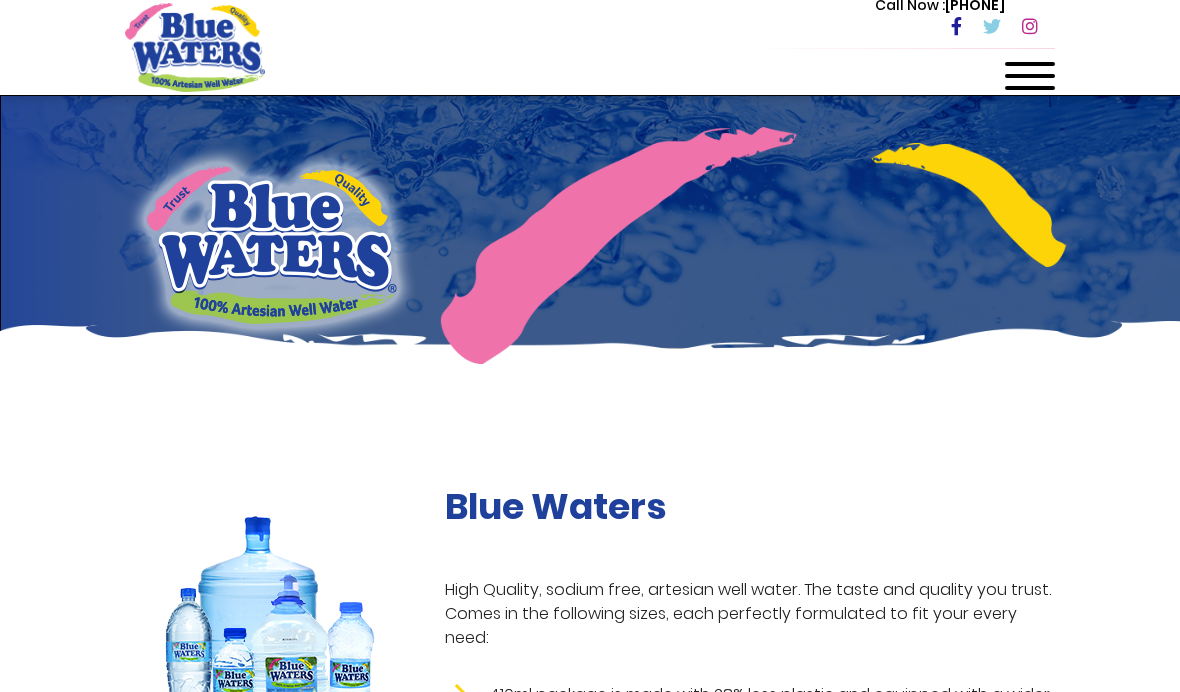scroll, scrollTop: 0, scrollLeft: 0, axis: both 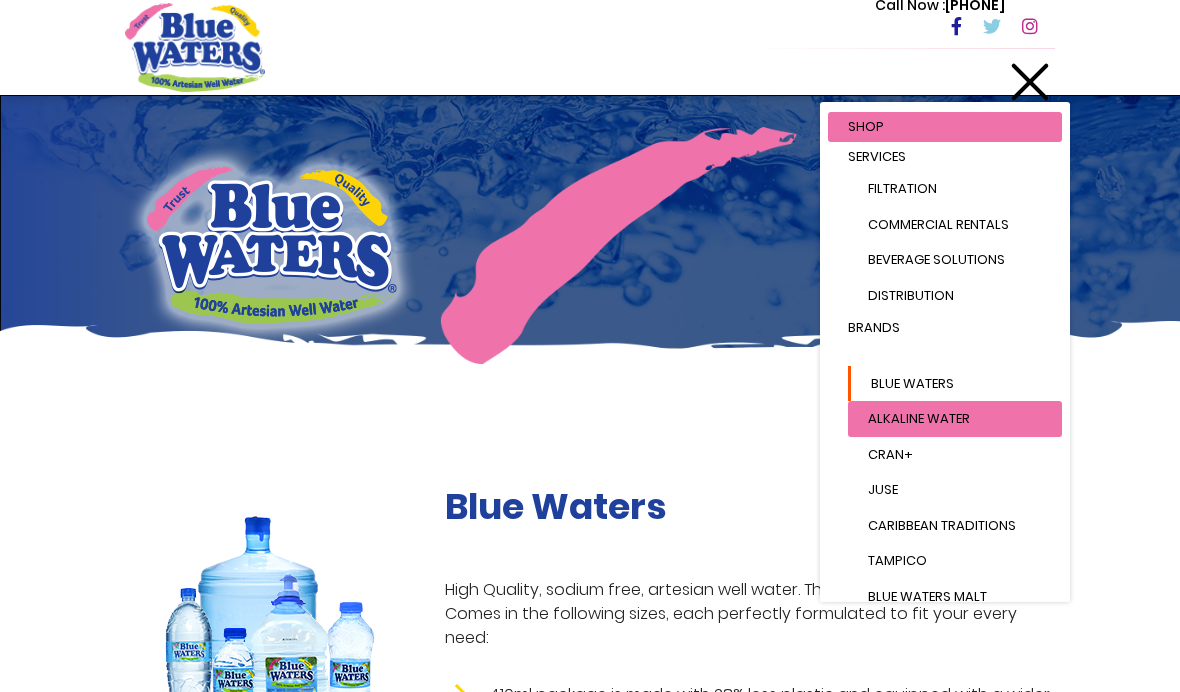 click on "Blue Waters" at bounding box center [955, 384] 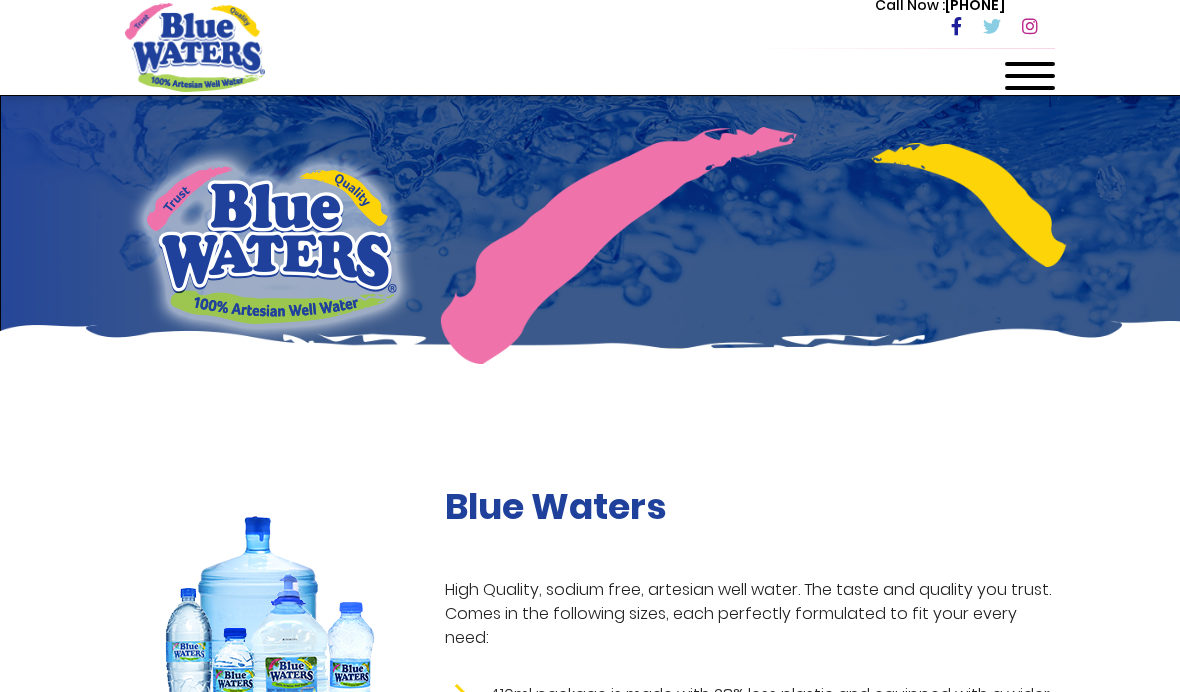 scroll, scrollTop: 0, scrollLeft: 0, axis: both 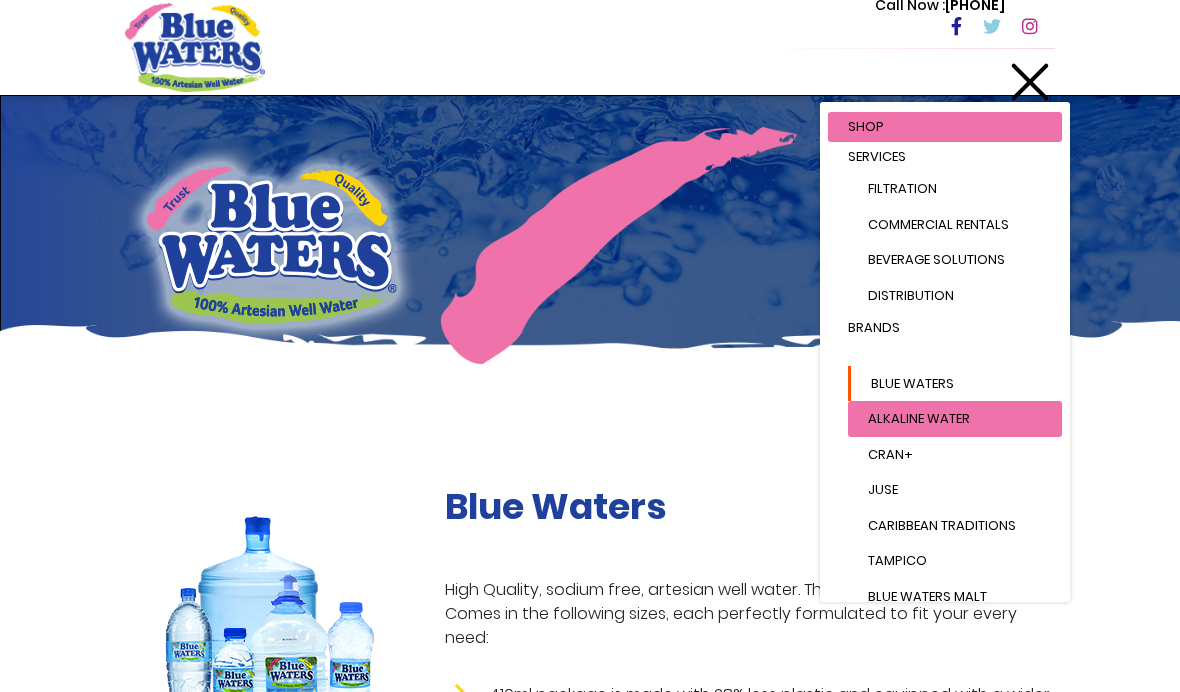 click on "Blue Waters" at bounding box center (955, 384) 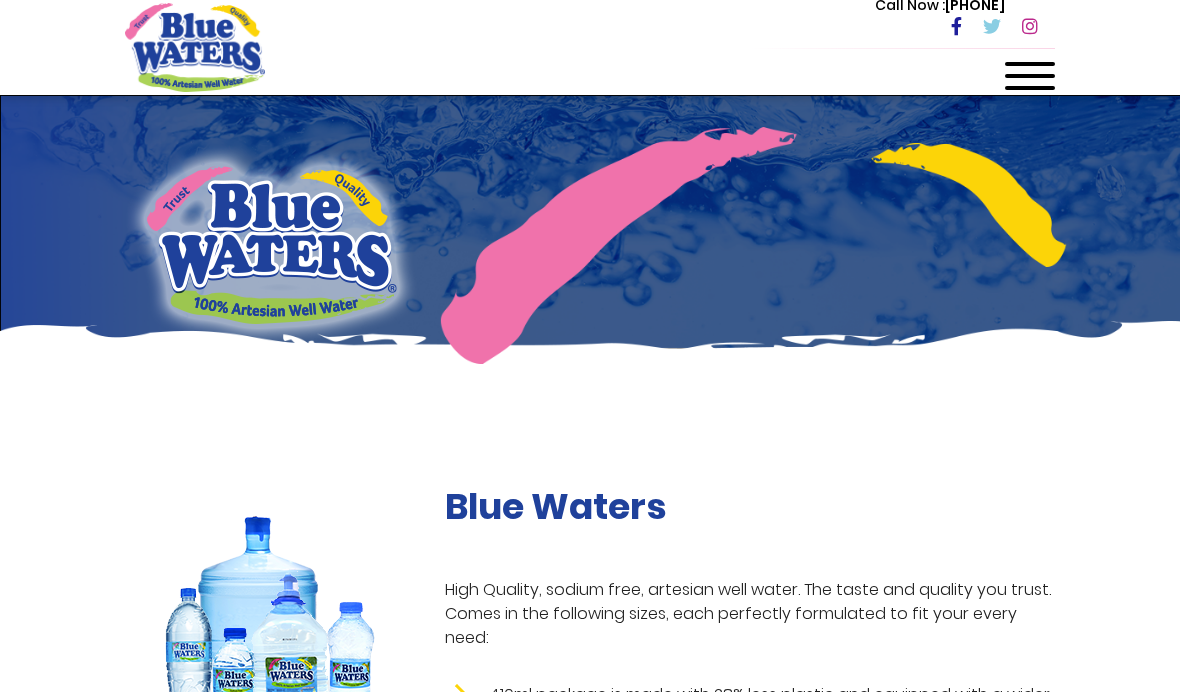 scroll, scrollTop: 0, scrollLeft: 0, axis: both 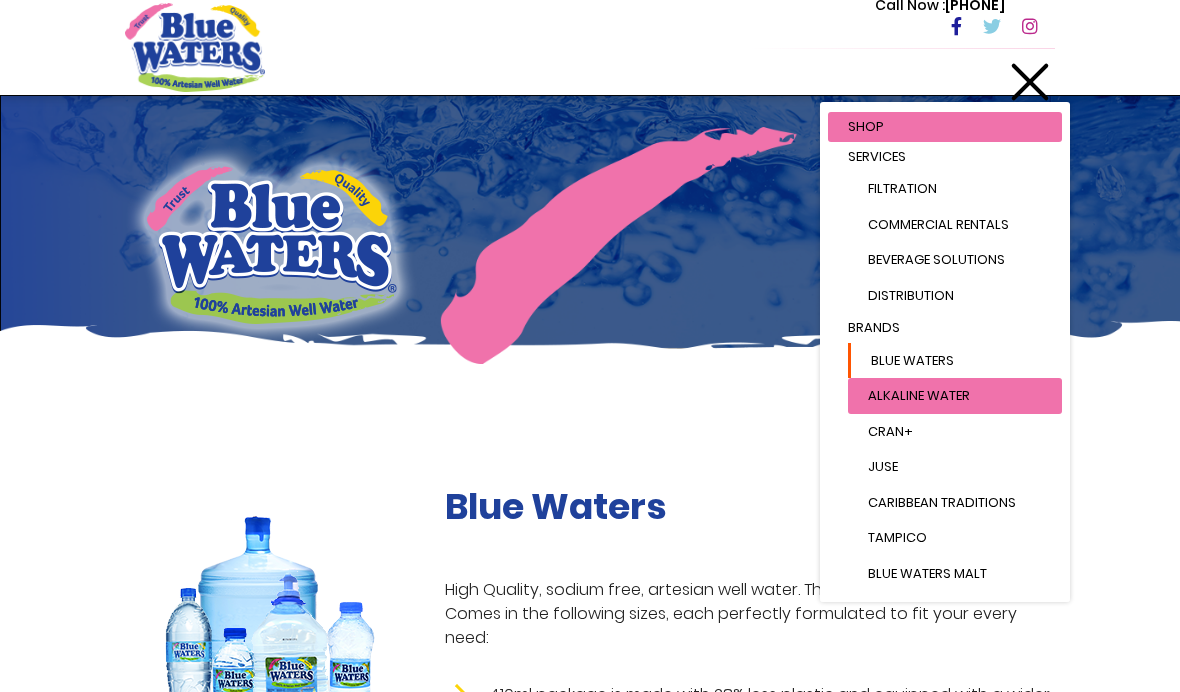 click on "Blue Waters" at bounding box center (955, 361) 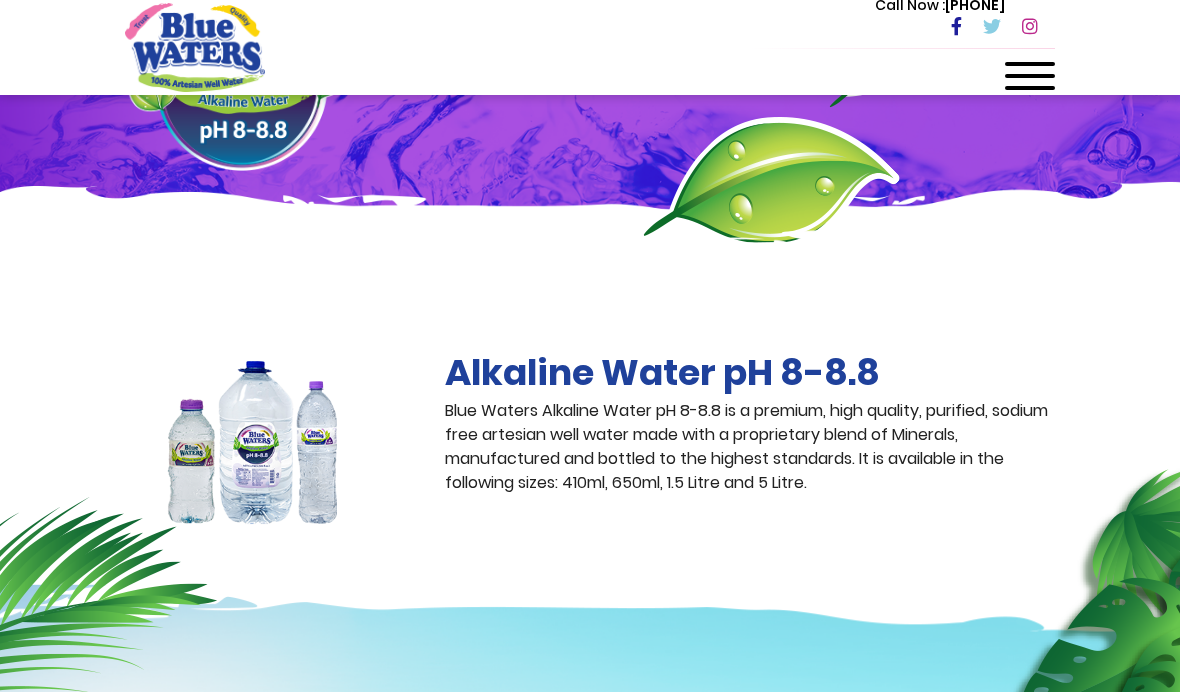 scroll, scrollTop: 160, scrollLeft: 0, axis: vertical 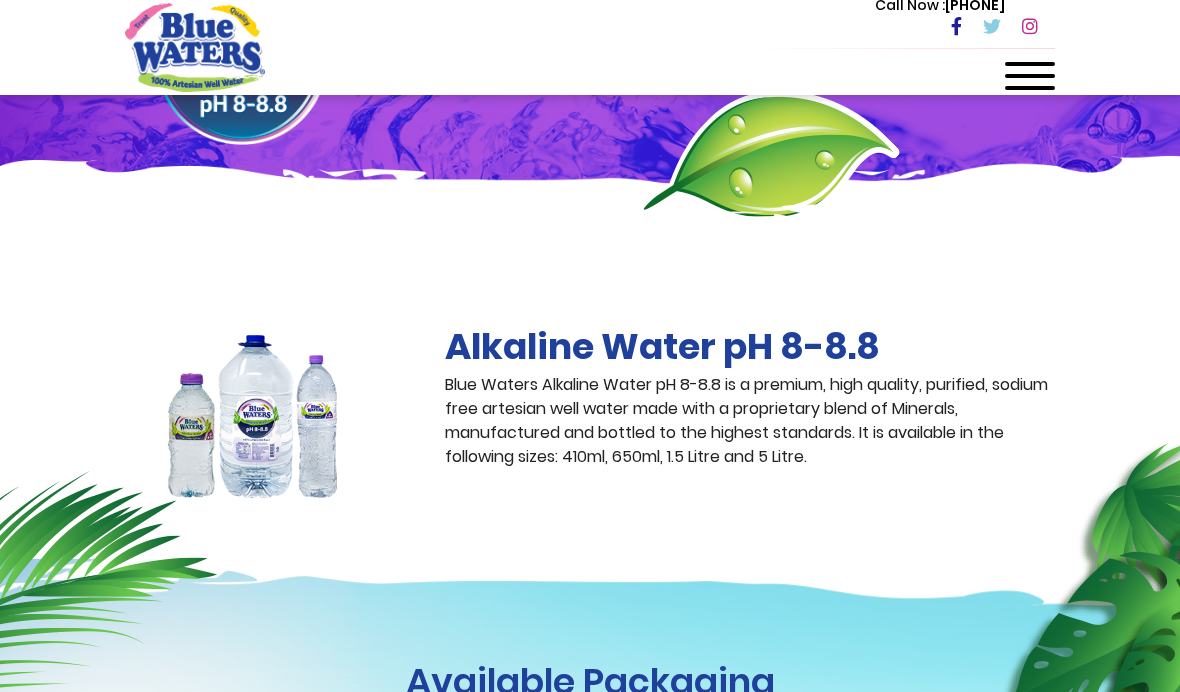 click at bounding box center [1030, 64] 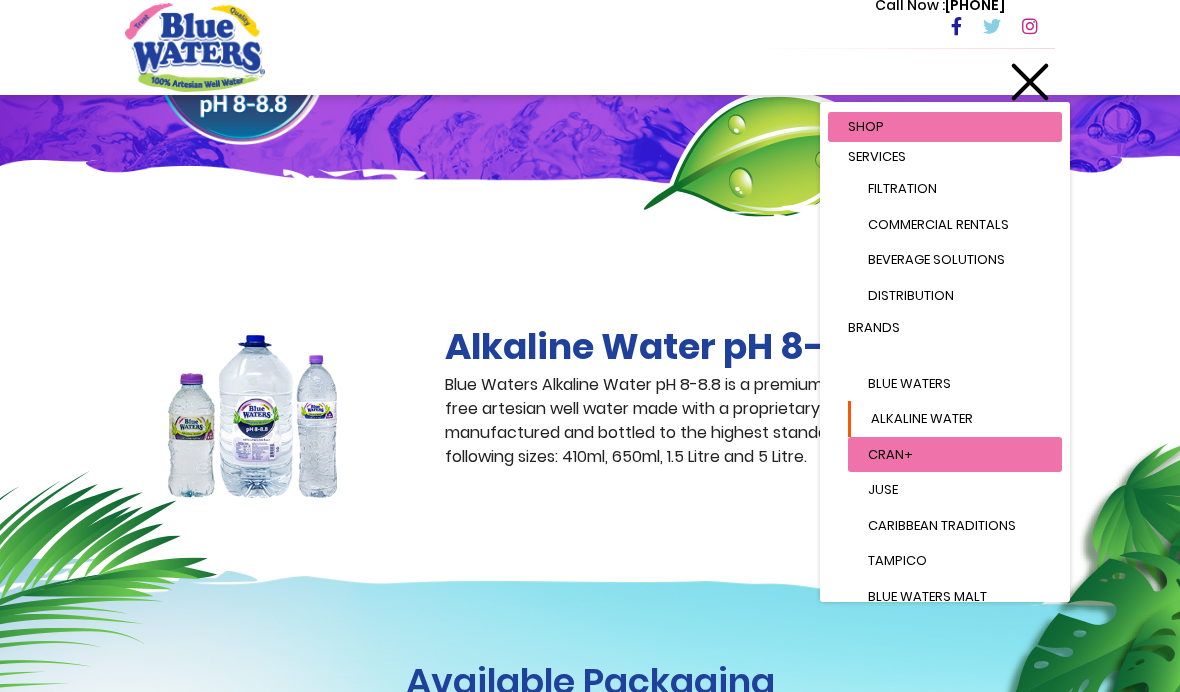 click on "Alkaline Water" at bounding box center [922, 418] 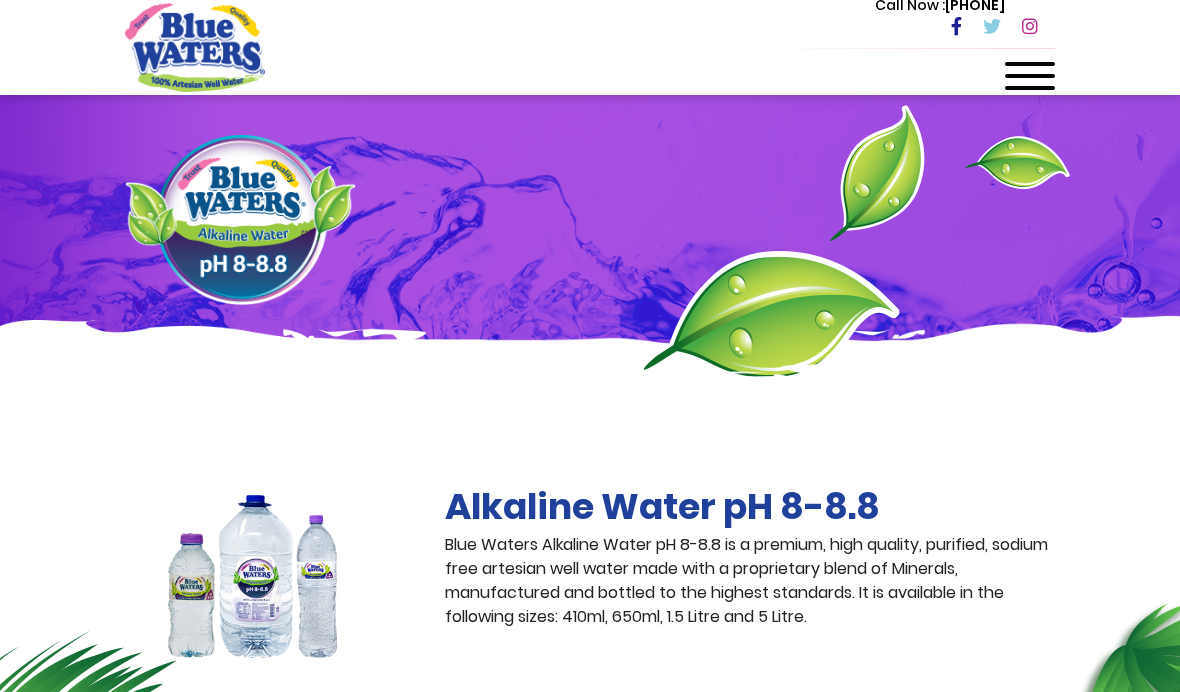 scroll, scrollTop: 0, scrollLeft: 0, axis: both 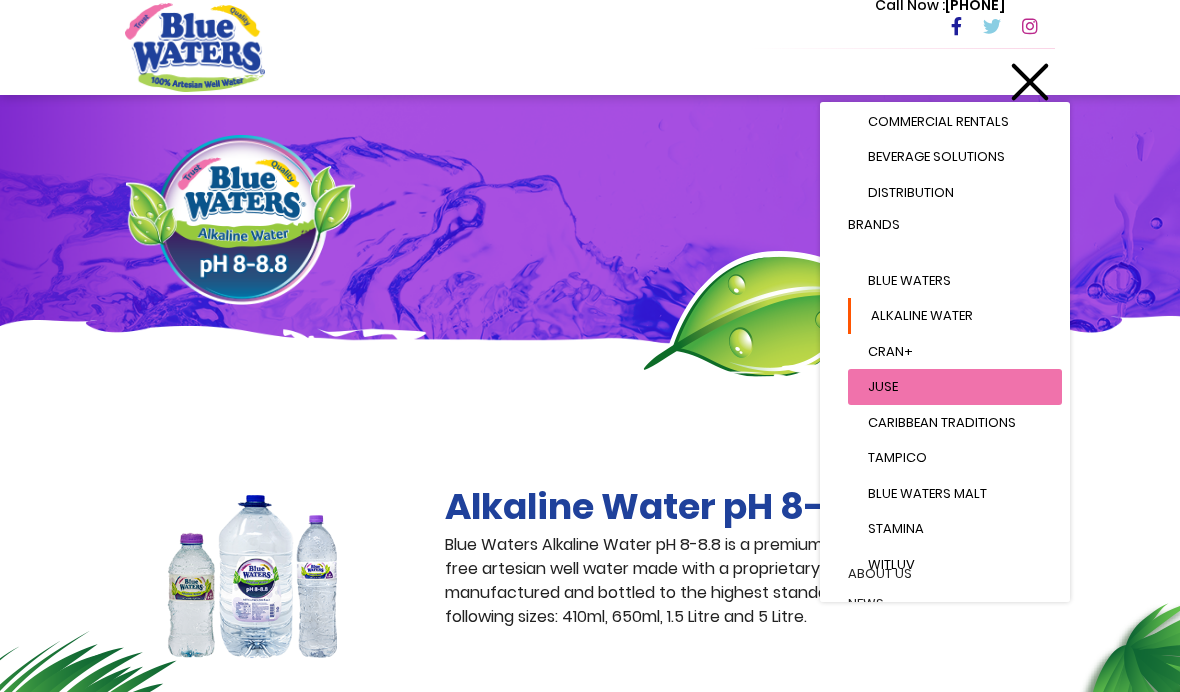 click on "Cran+" at bounding box center [955, 352] 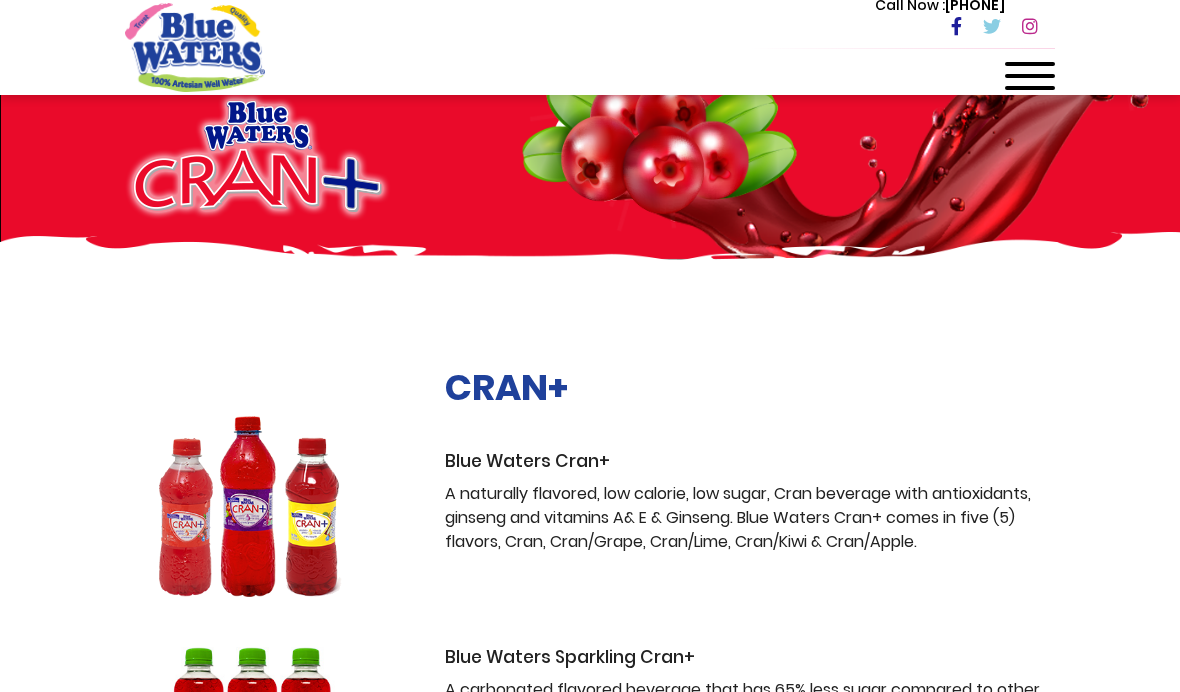 scroll, scrollTop: 0, scrollLeft: 0, axis: both 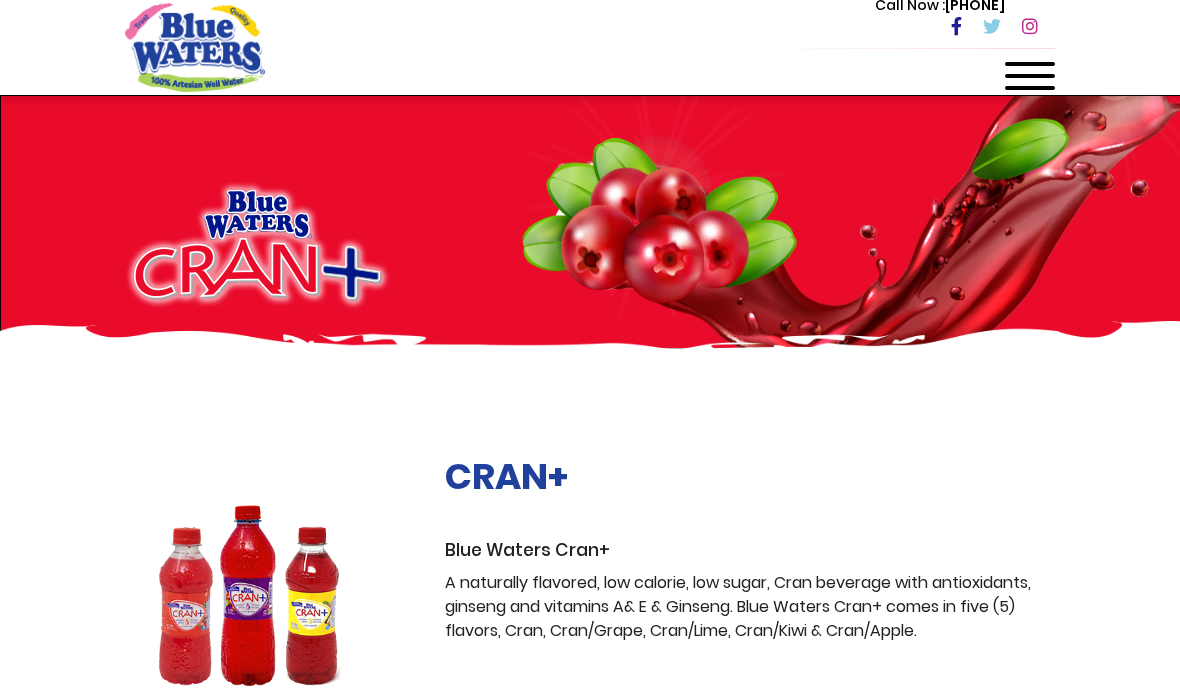 click at bounding box center [1030, 64] 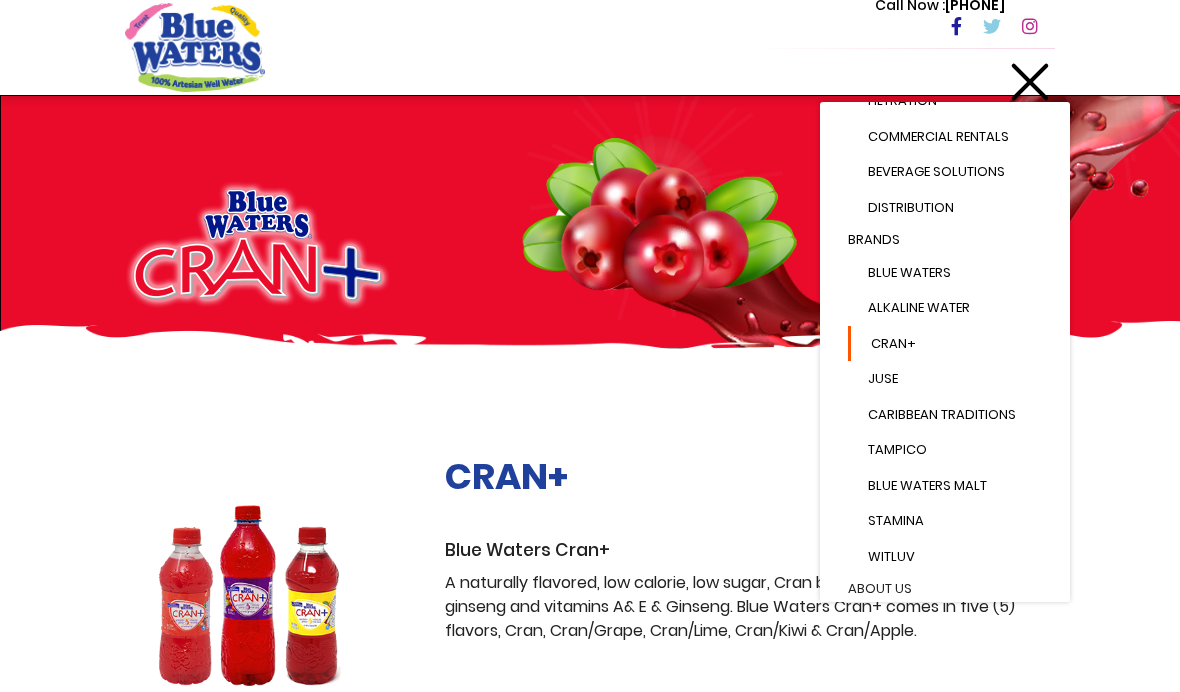 scroll, scrollTop: 116, scrollLeft: 0, axis: vertical 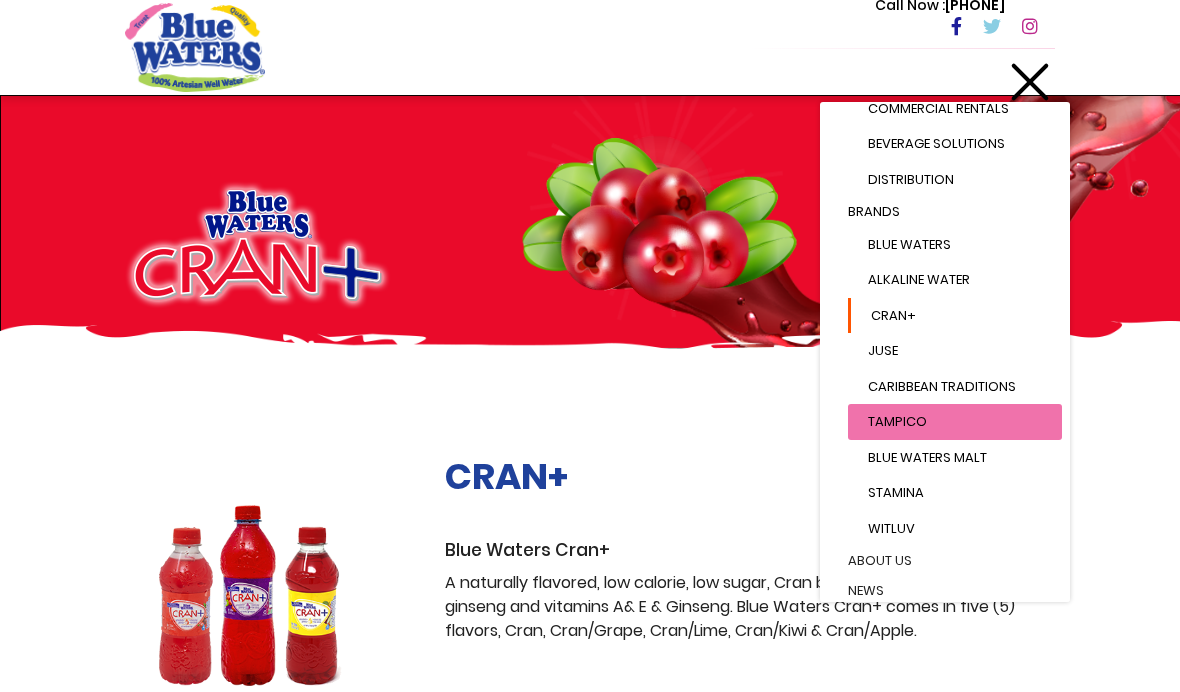 click on "Caribbean Traditions" at bounding box center (955, 387) 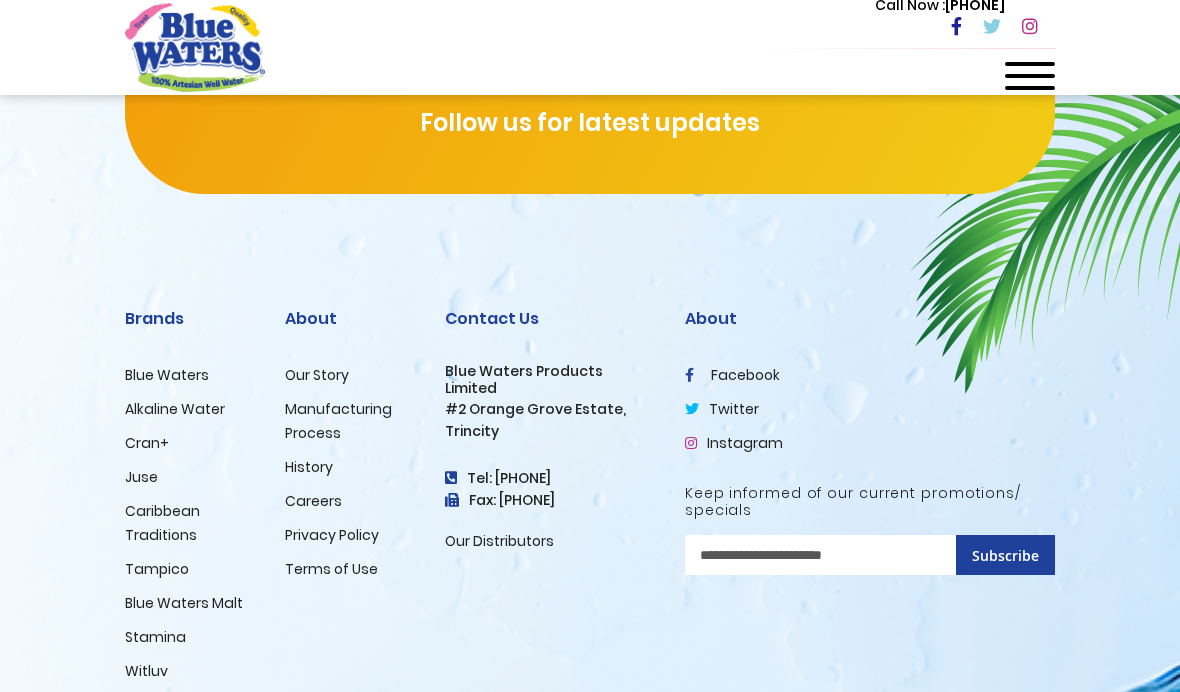 scroll, scrollTop: 2669, scrollLeft: 0, axis: vertical 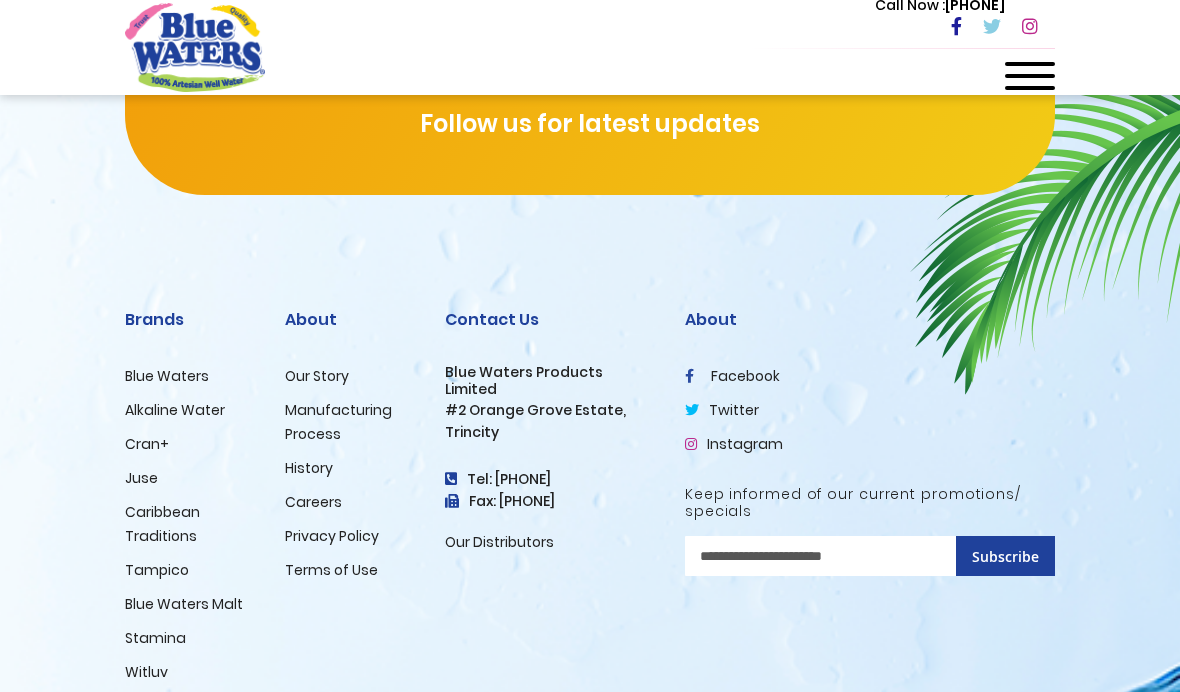 click at bounding box center [1030, 76] 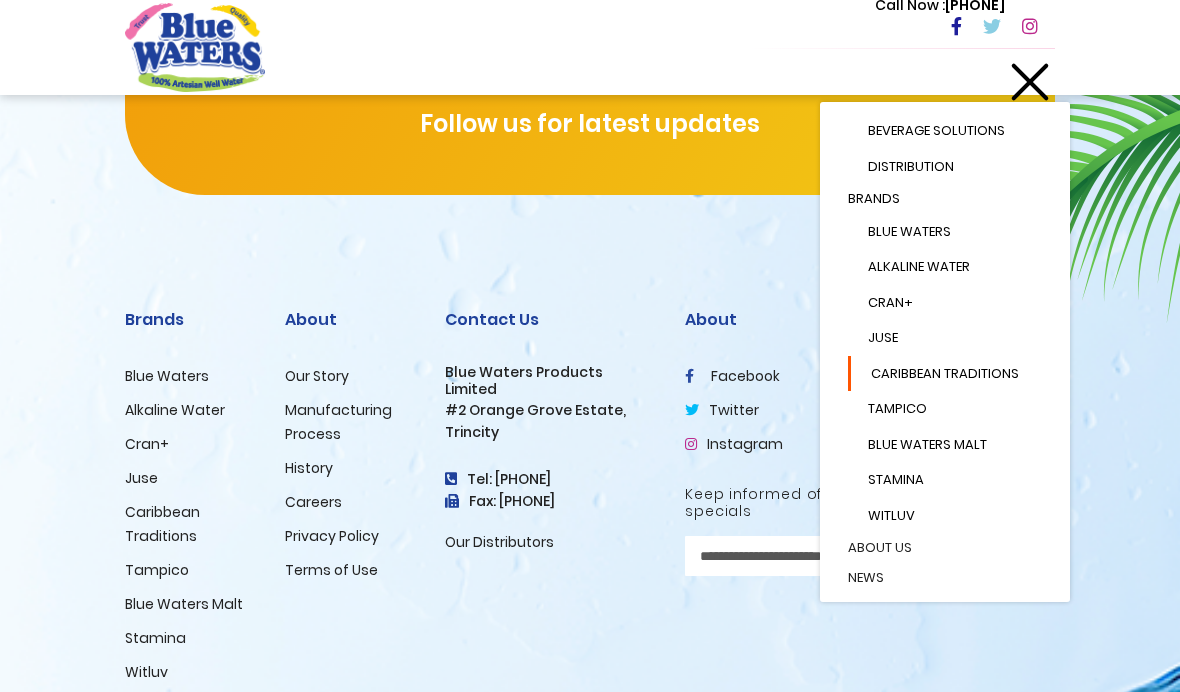 scroll, scrollTop: 143, scrollLeft: 0, axis: vertical 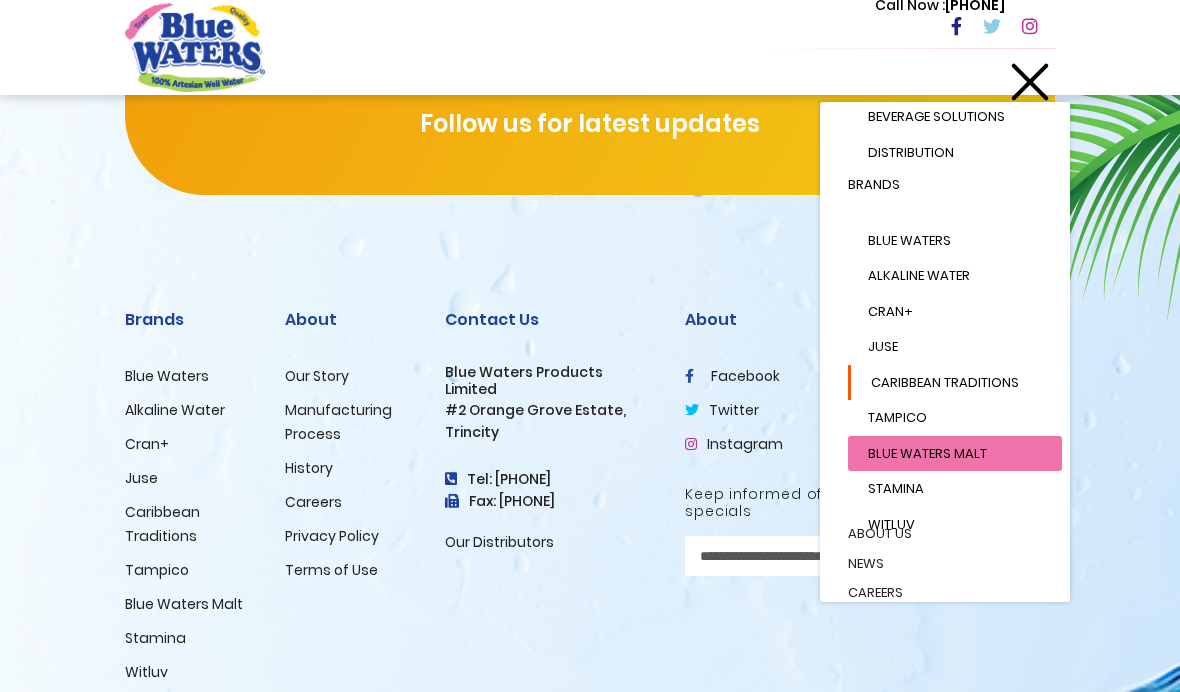 click on "Tampico" at bounding box center [955, 418] 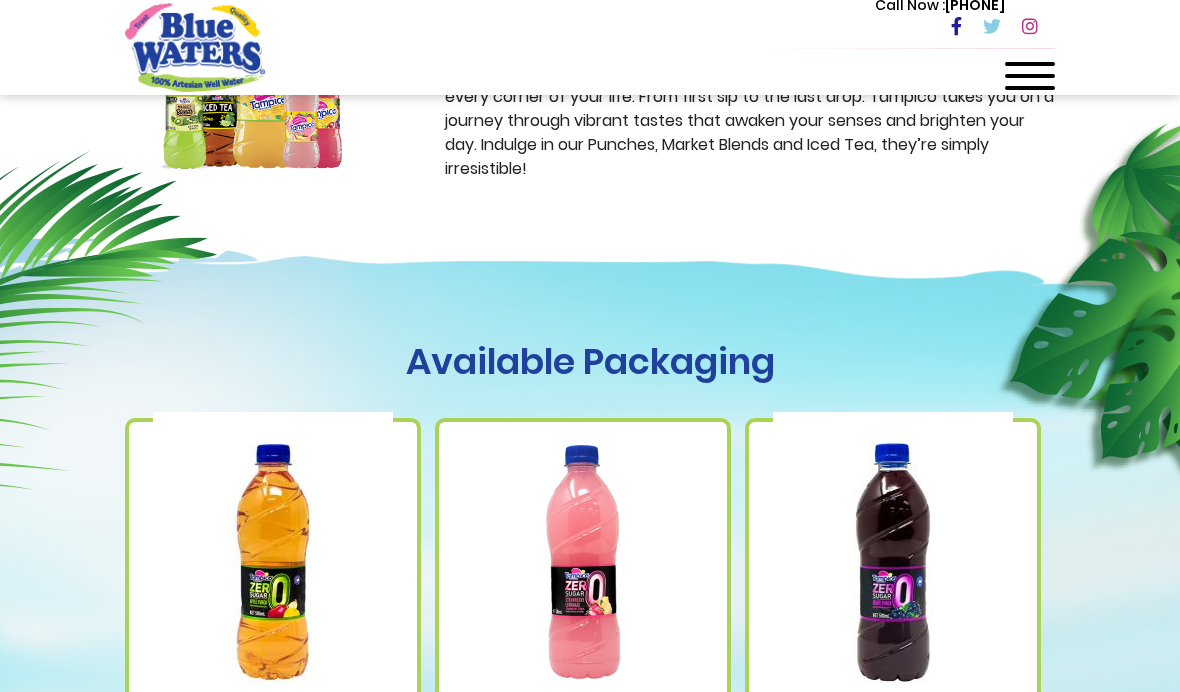 scroll, scrollTop: 550, scrollLeft: 0, axis: vertical 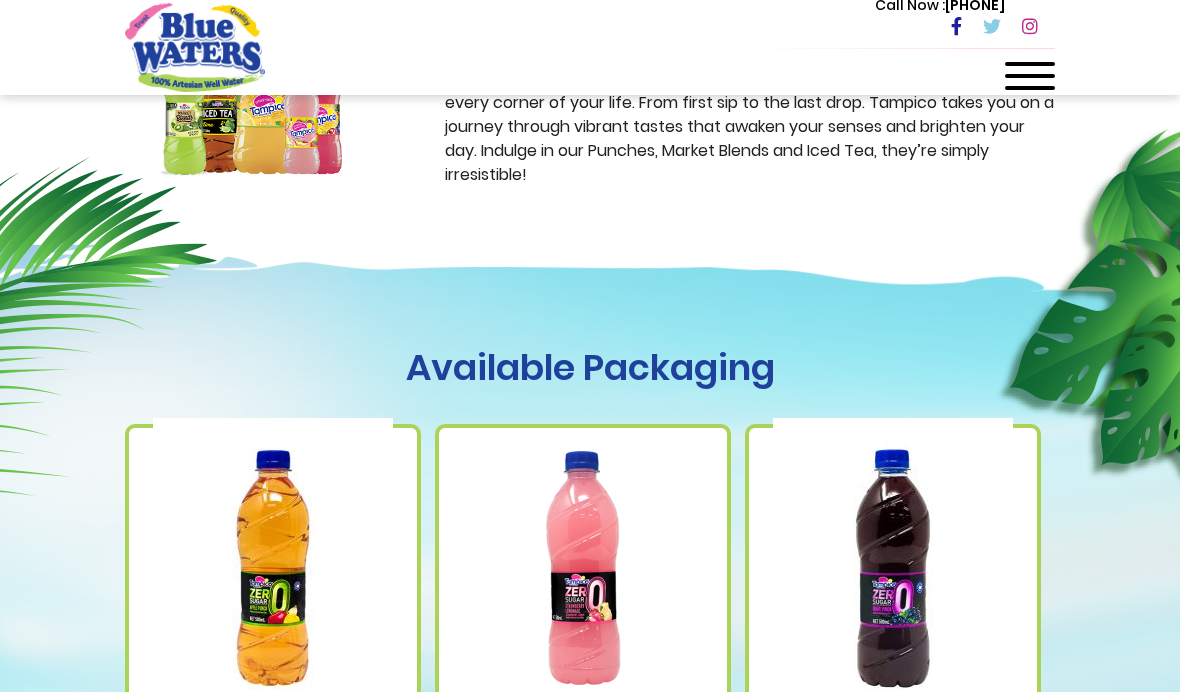 click at bounding box center (1030, 82) 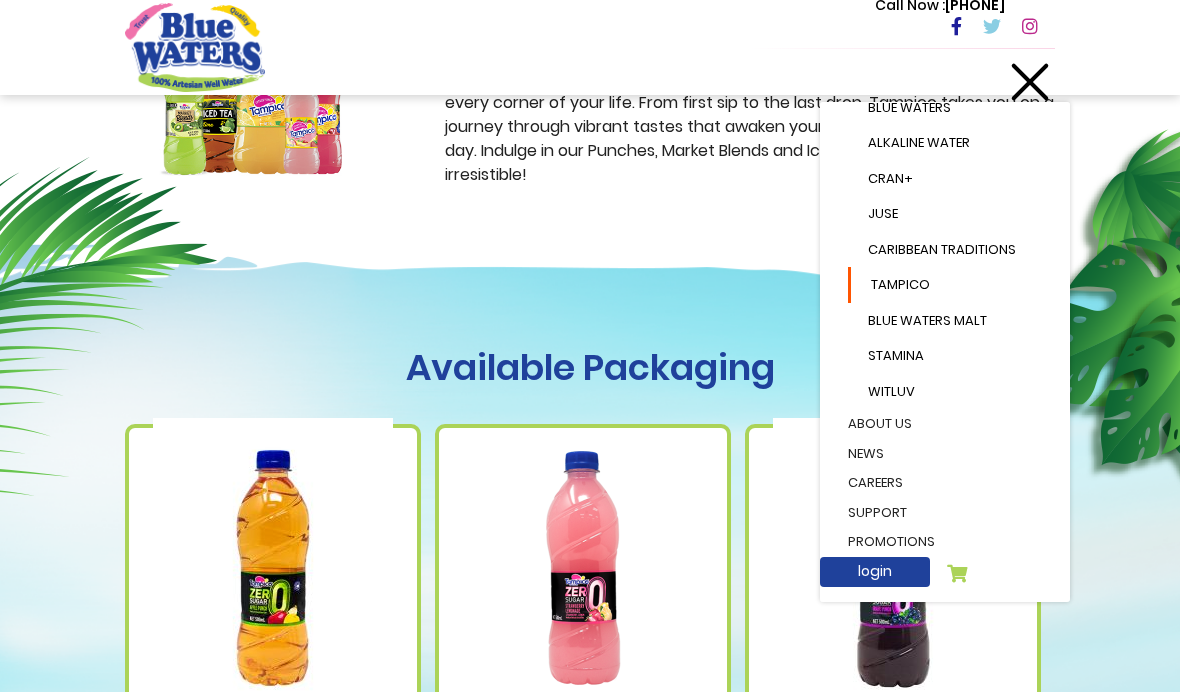 scroll, scrollTop: 252, scrollLeft: 0, axis: vertical 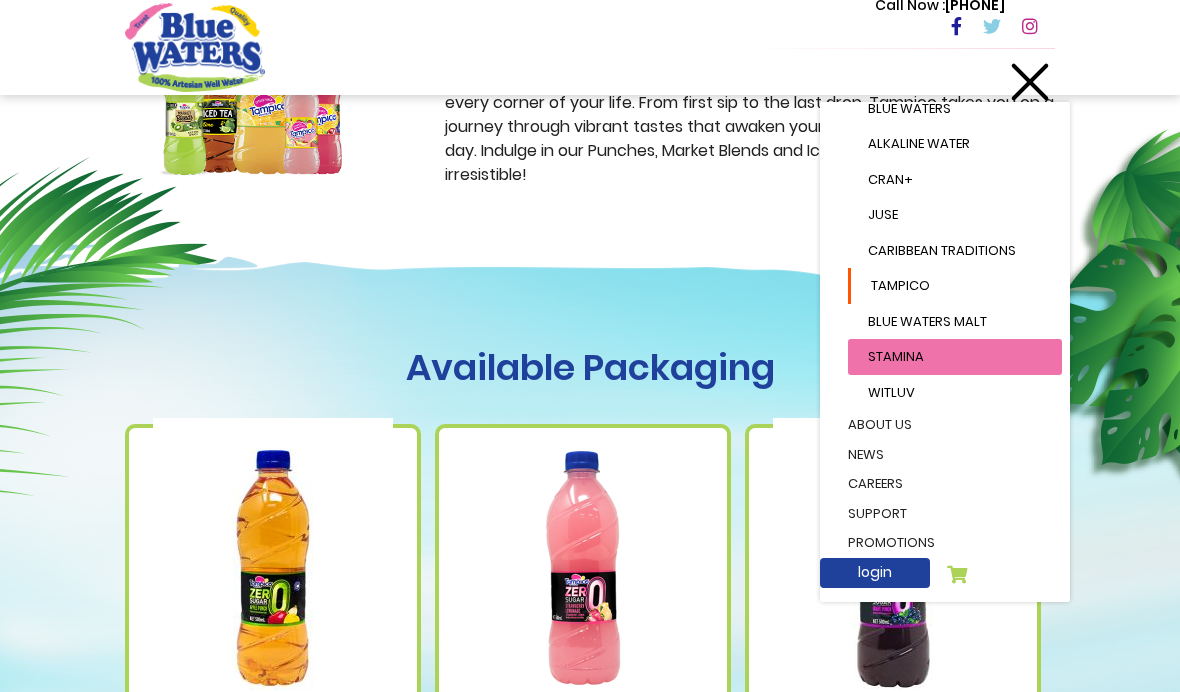 click on "Stamina" at bounding box center (955, 357) 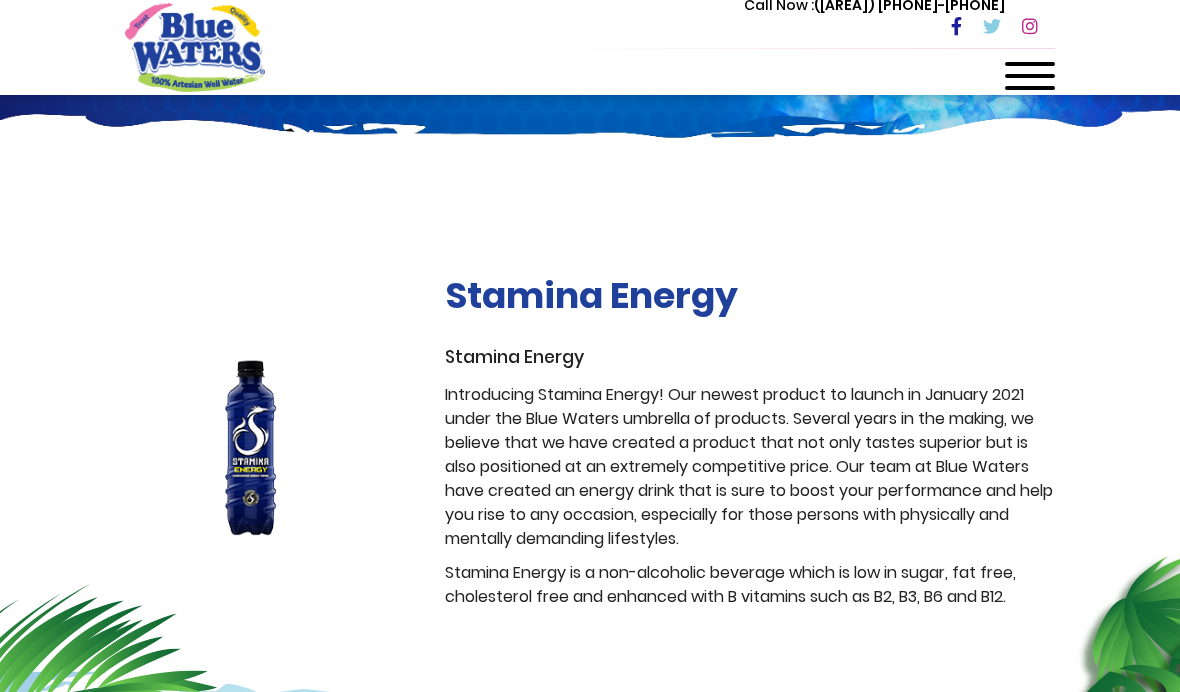 scroll, scrollTop: 210, scrollLeft: 0, axis: vertical 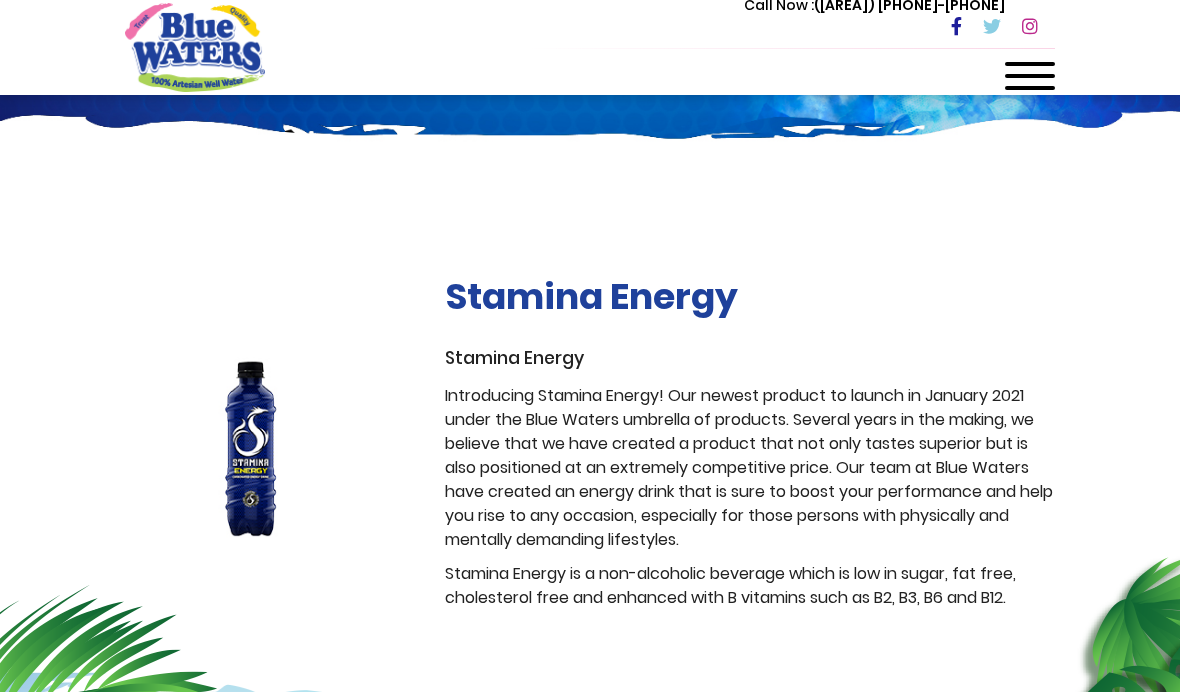 click at bounding box center [1030, 82] 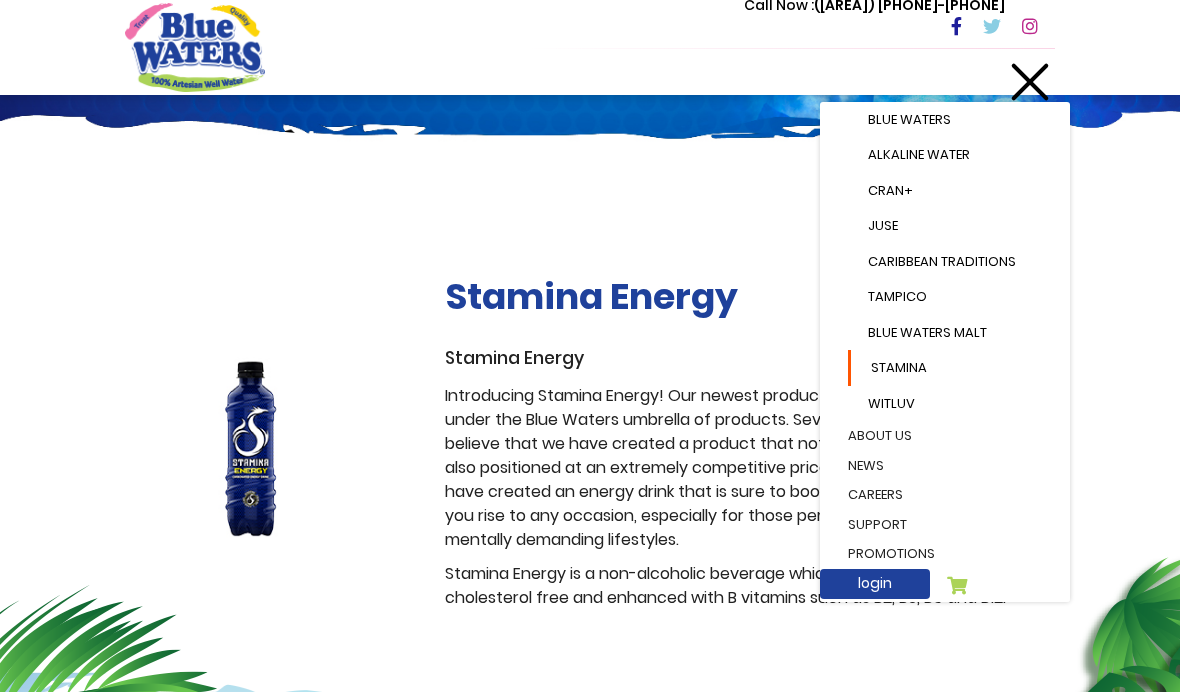 scroll, scrollTop: 251, scrollLeft: 0, axis: vertical 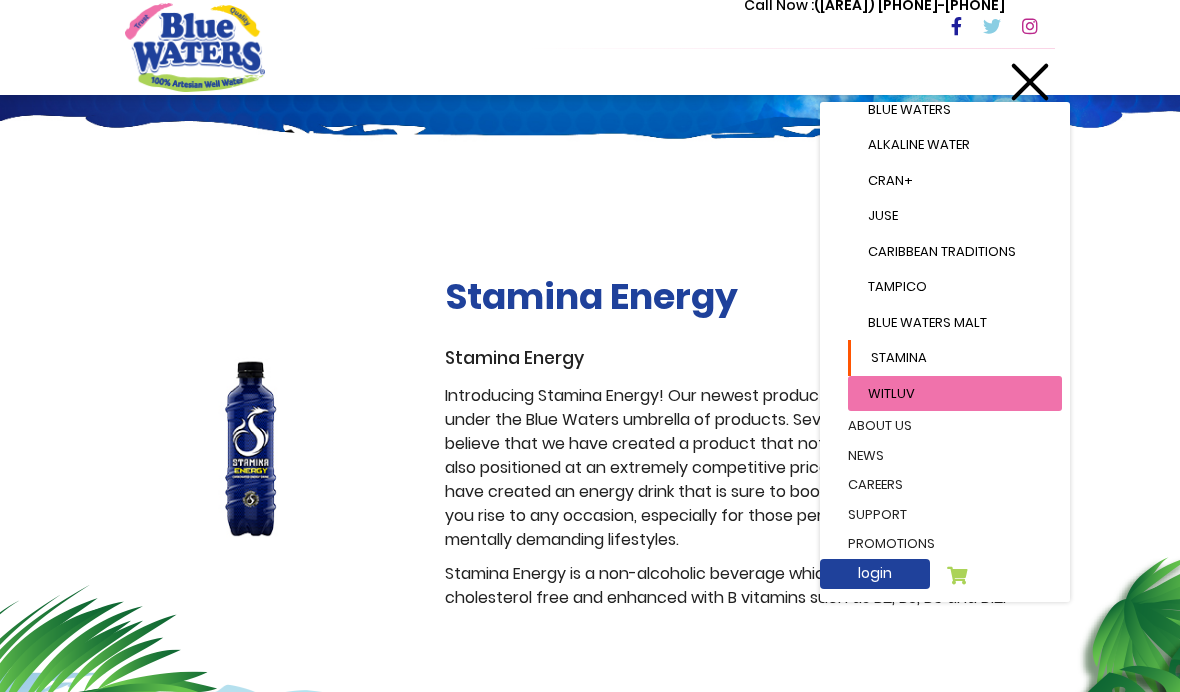 click on "Stamina" at bounding box center [955, 358] 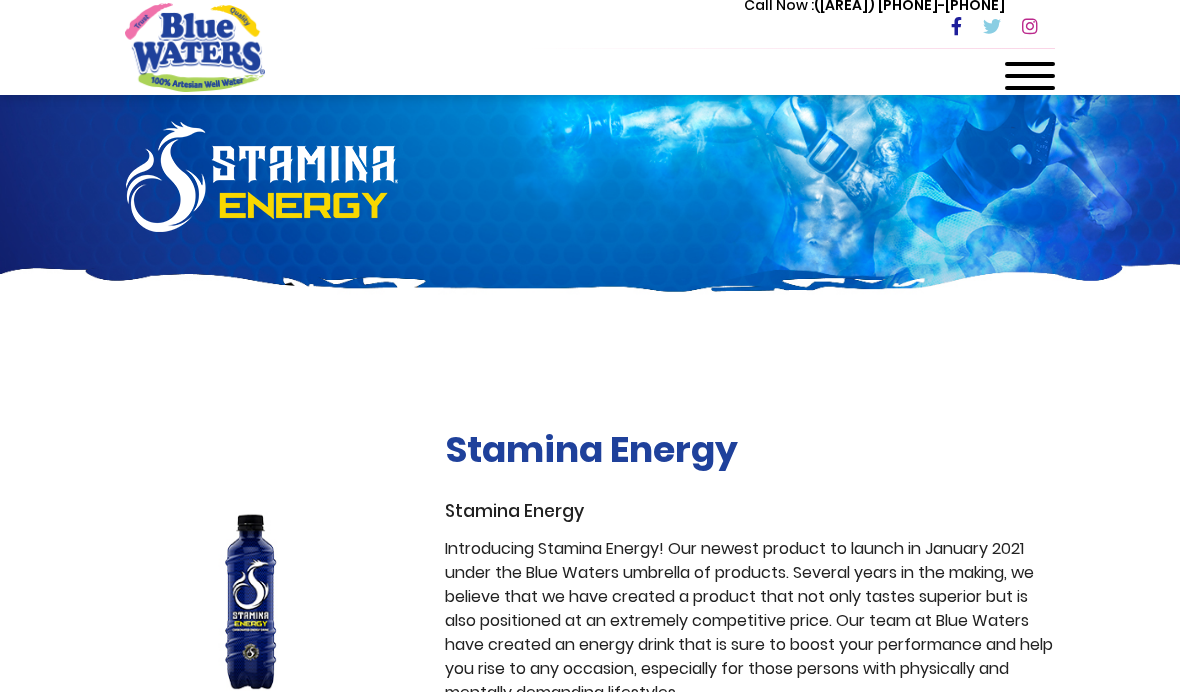 scroll, scrollTop: 60, scrollLeft: 0, axis: vertical 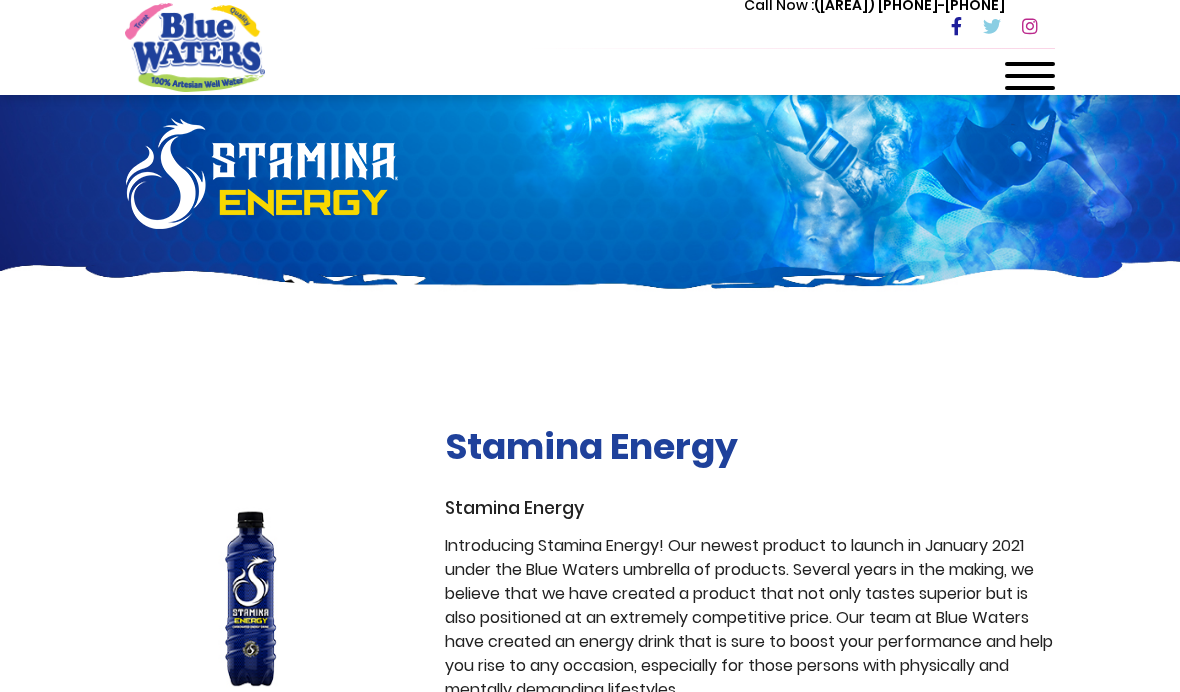 click at bounding box center (1030, 82) 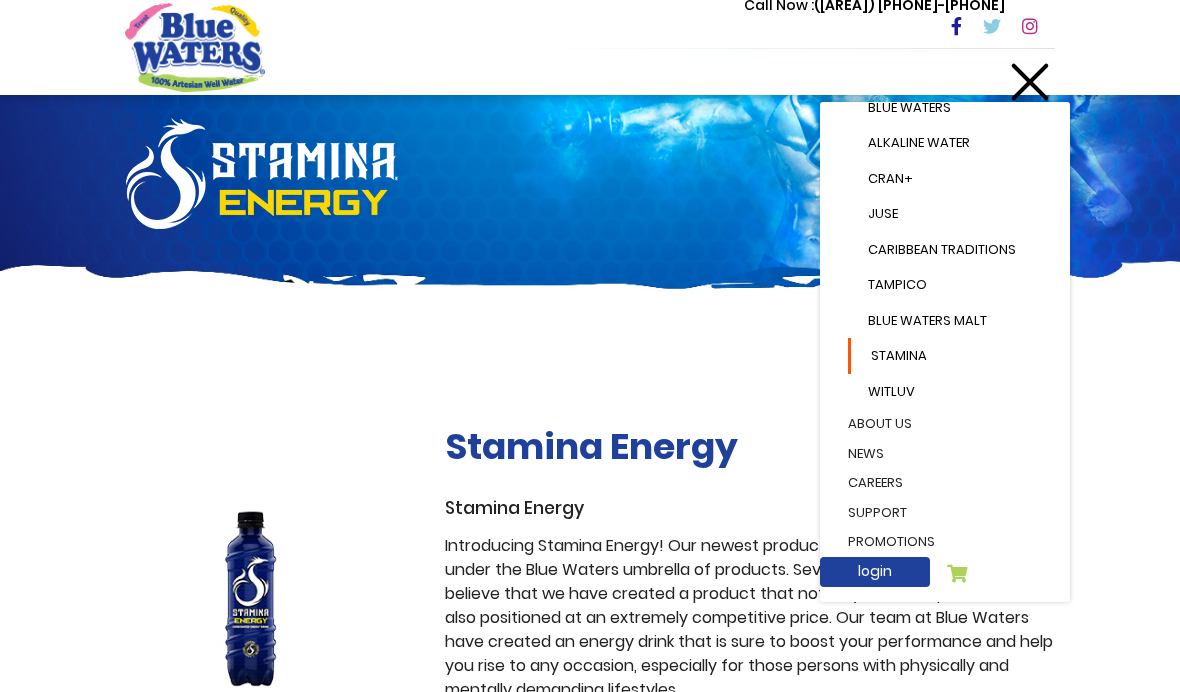 scroll, scrollTop: 252, scrollLeft: 0, axis: vertical 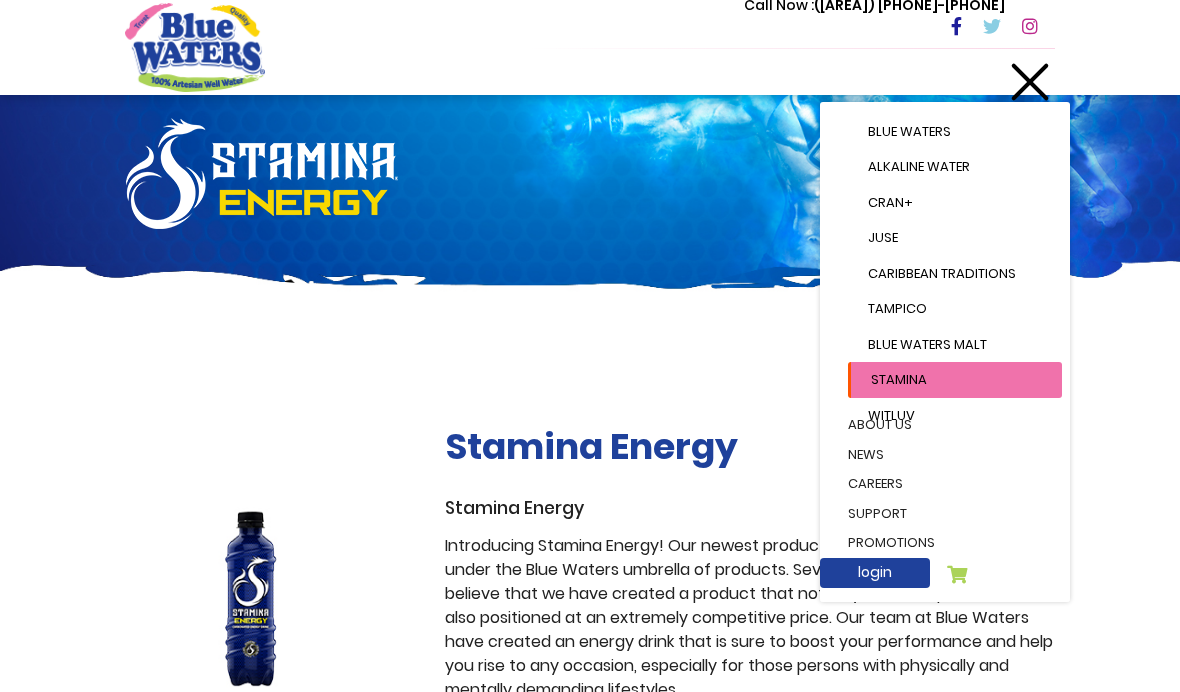click on "Stamina" at bounding box center [955, 380] 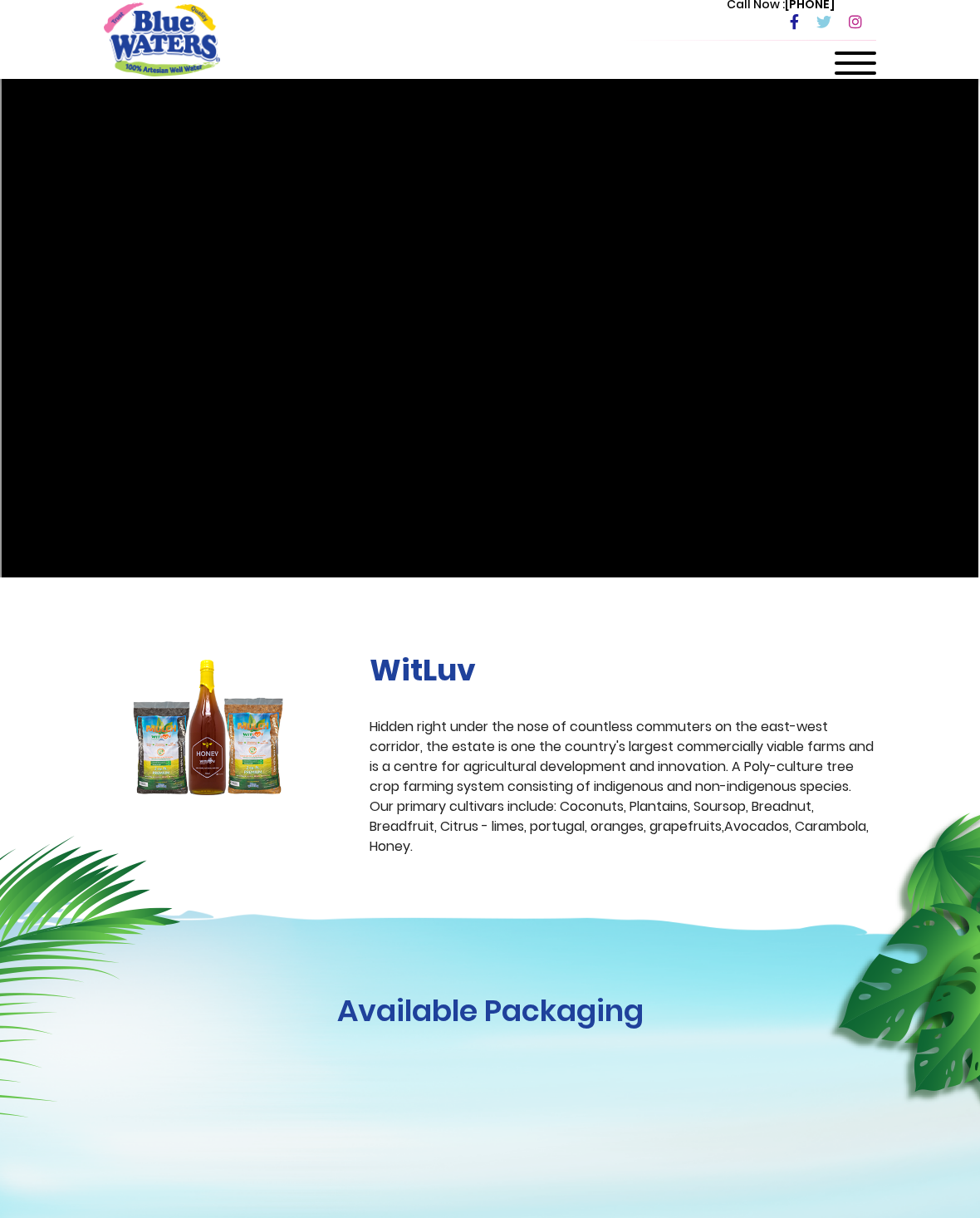 scroll, scrollTop: 0, scrollLeft: 0, axis: both 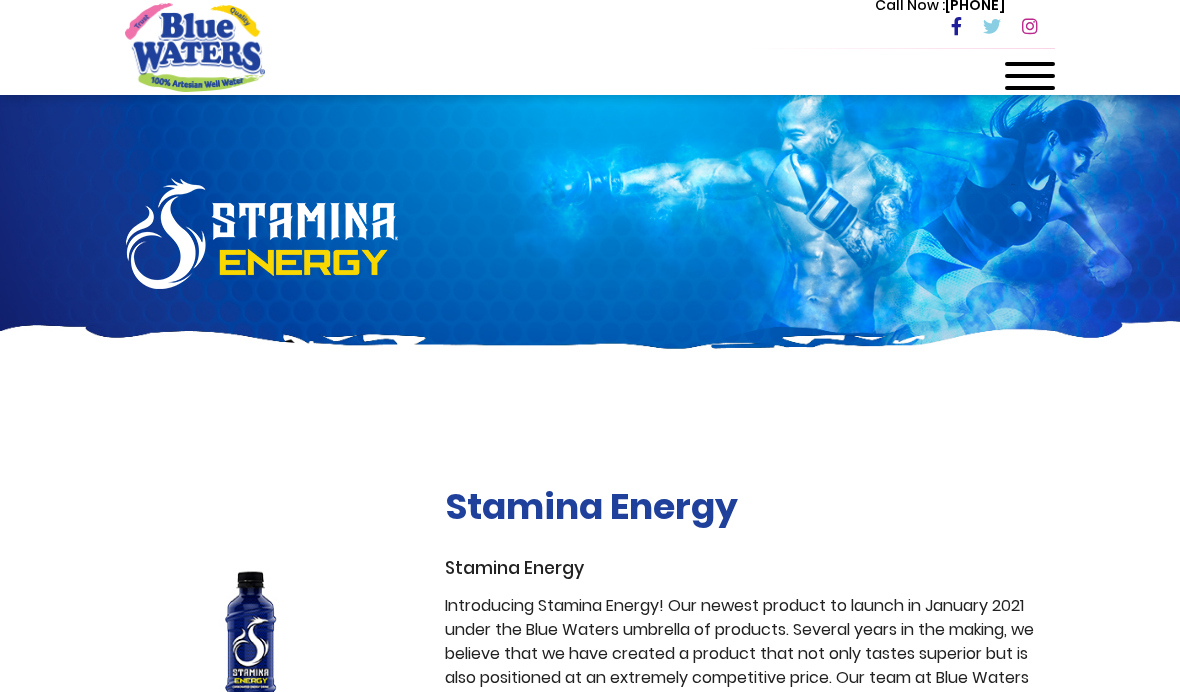 click at bounding box center (1030, 82) 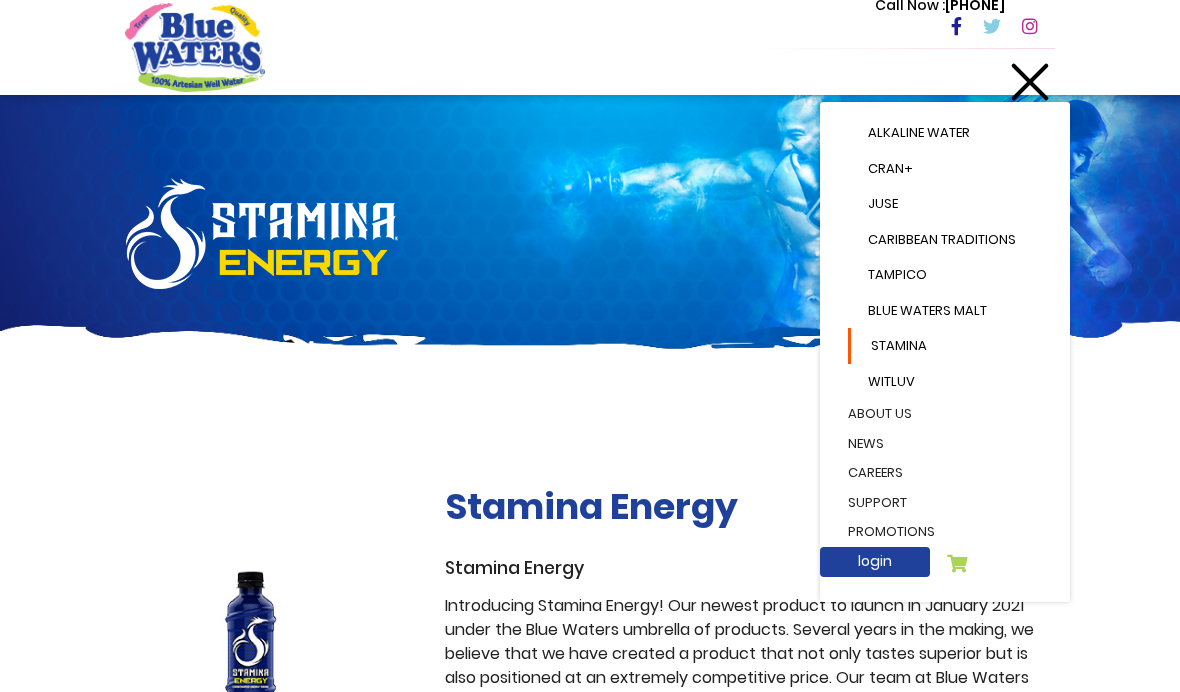 scroll, scrollTop: 252, scrollLeft: 0, axis: vertical 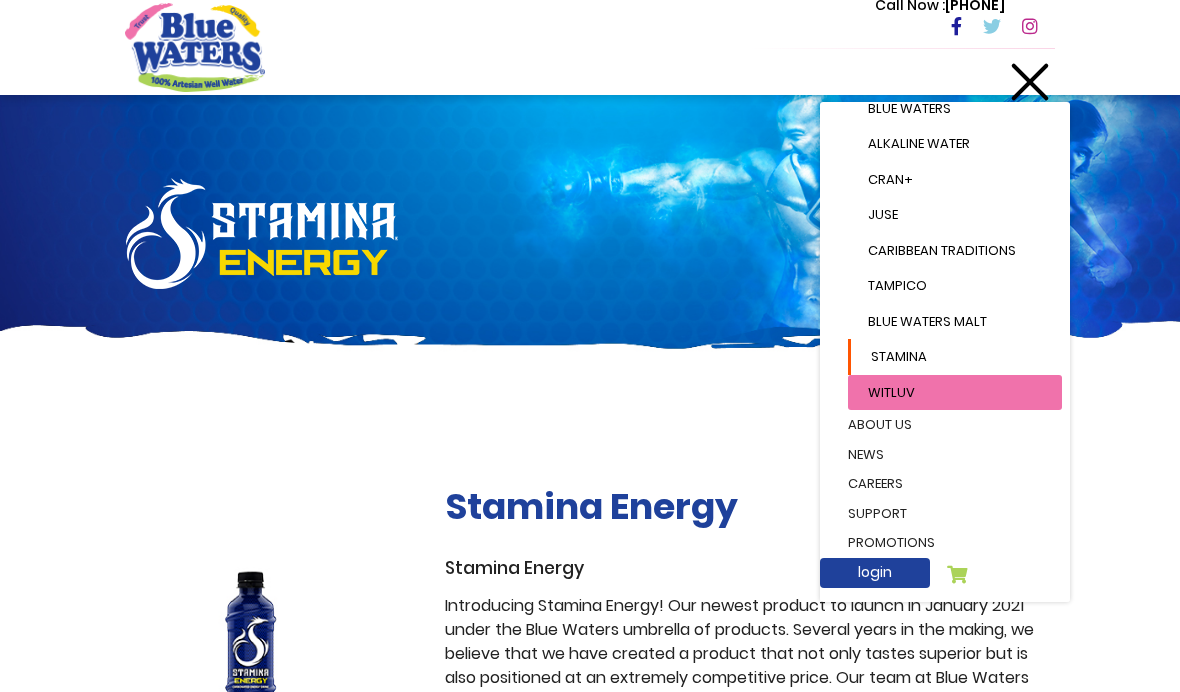 click on "Stamina" at bounding box center (955, 357) 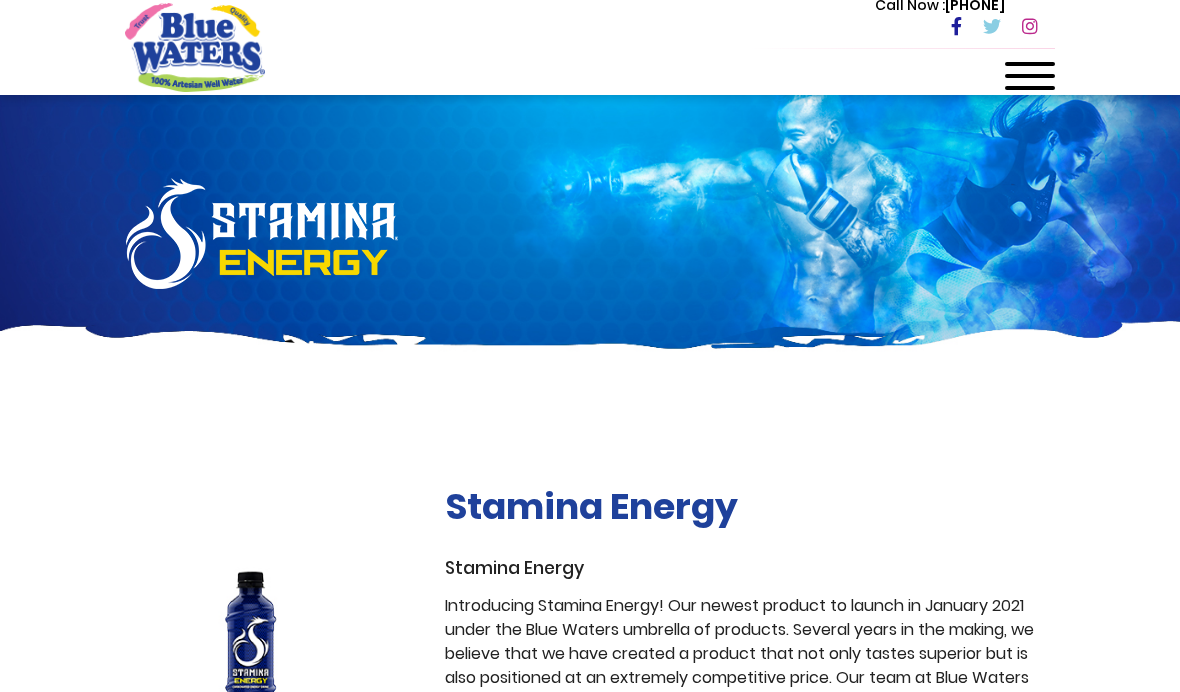 scroll, scrollTop: 0, scrollLeft: 0, axis: both 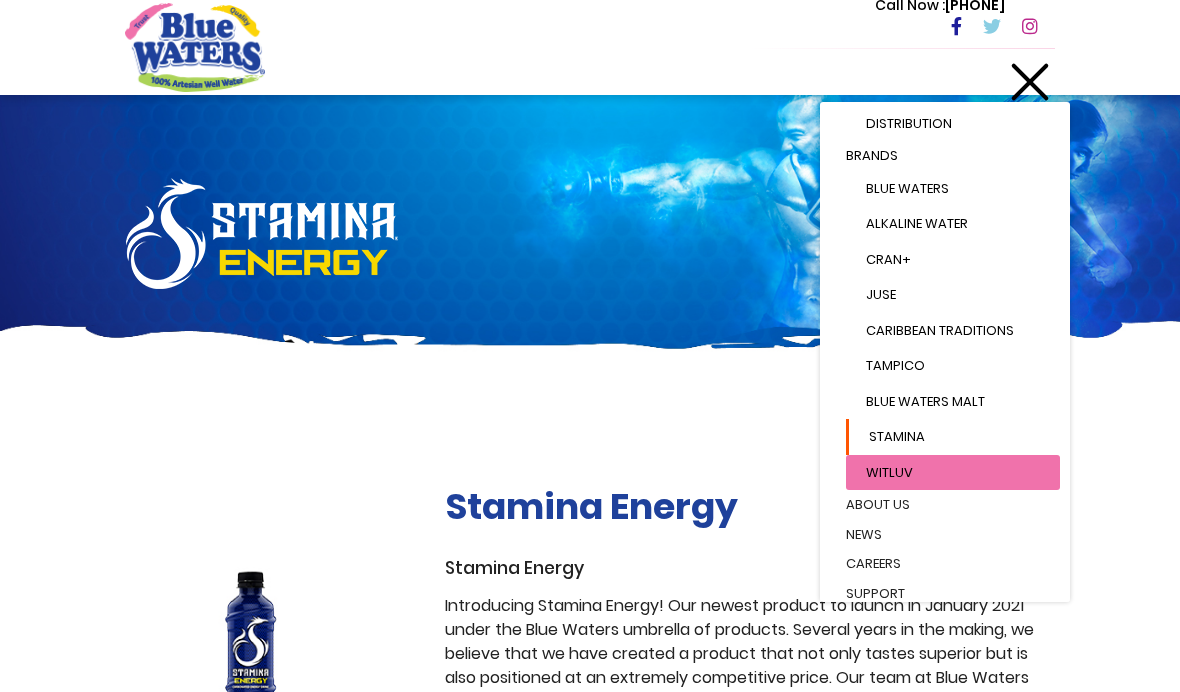 click on "Stamina" at bounding box center (953, 437) 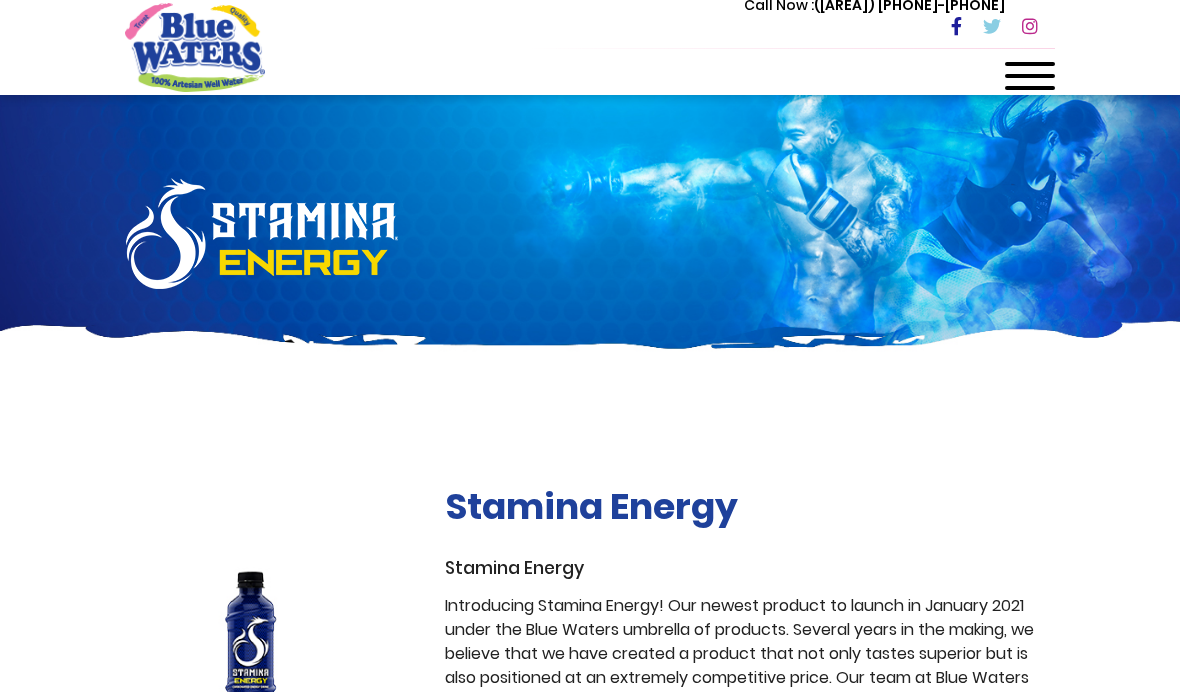 scroll, scrollTop: 0, scrollLeft: 0, axis: both 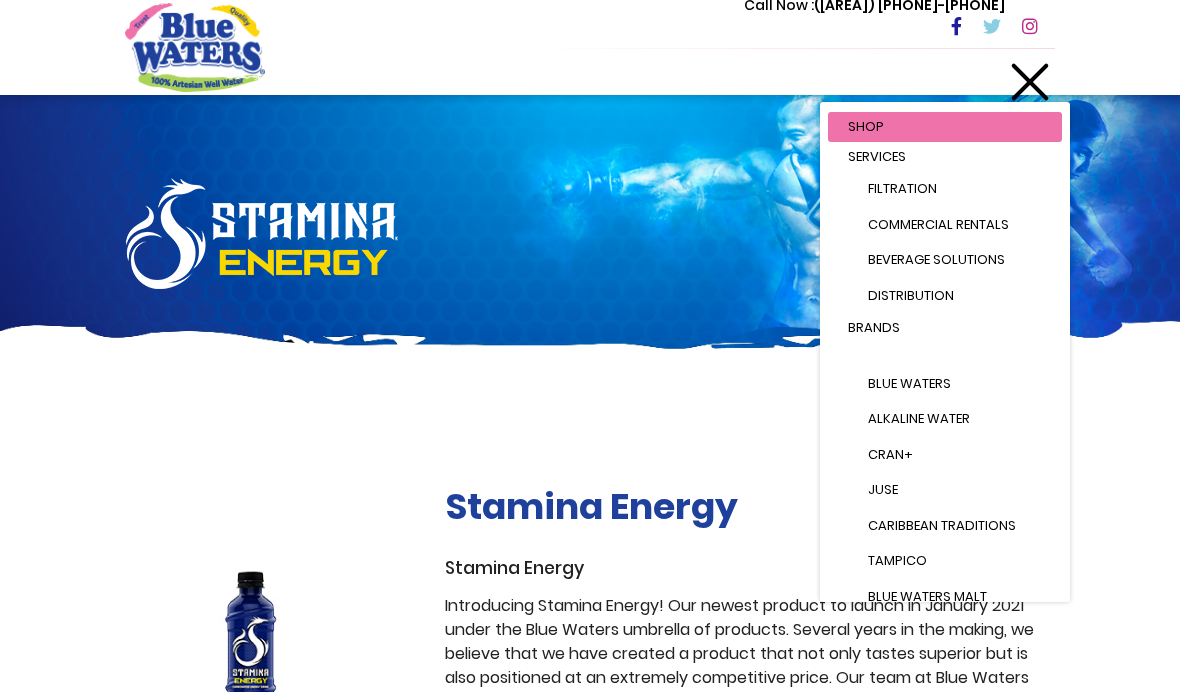 click on "Brands" at bounding box center (945, 328) 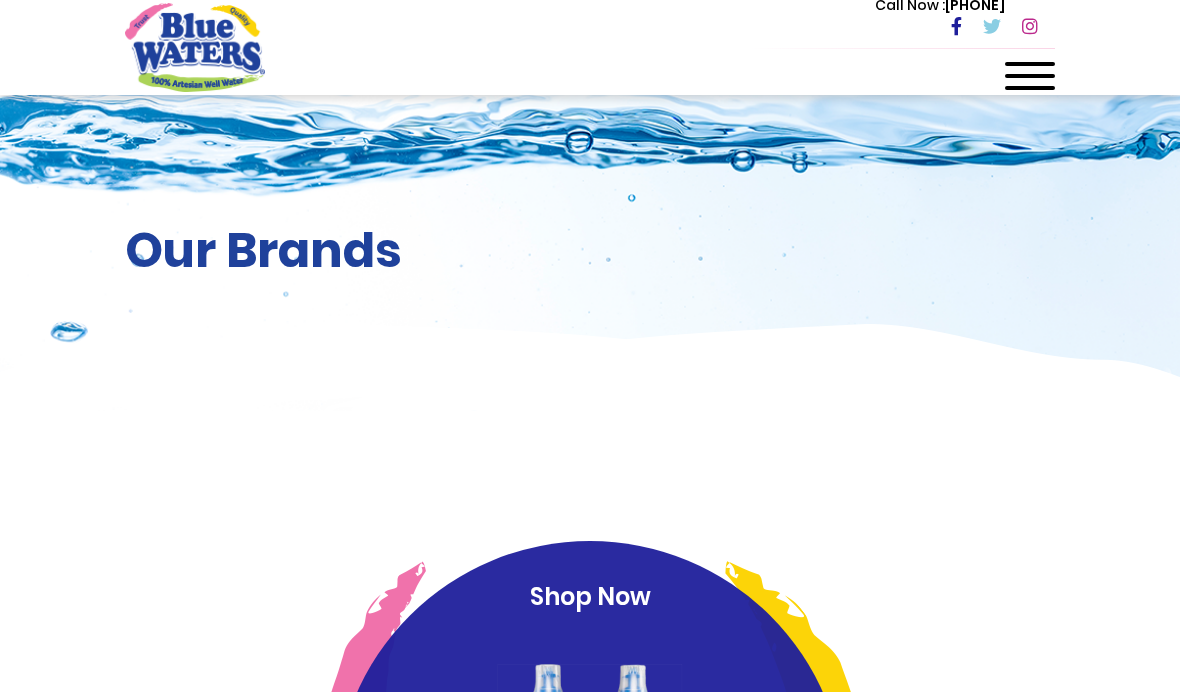 scroll, scrollTop: 0, scrollLeft: 0, axis: both 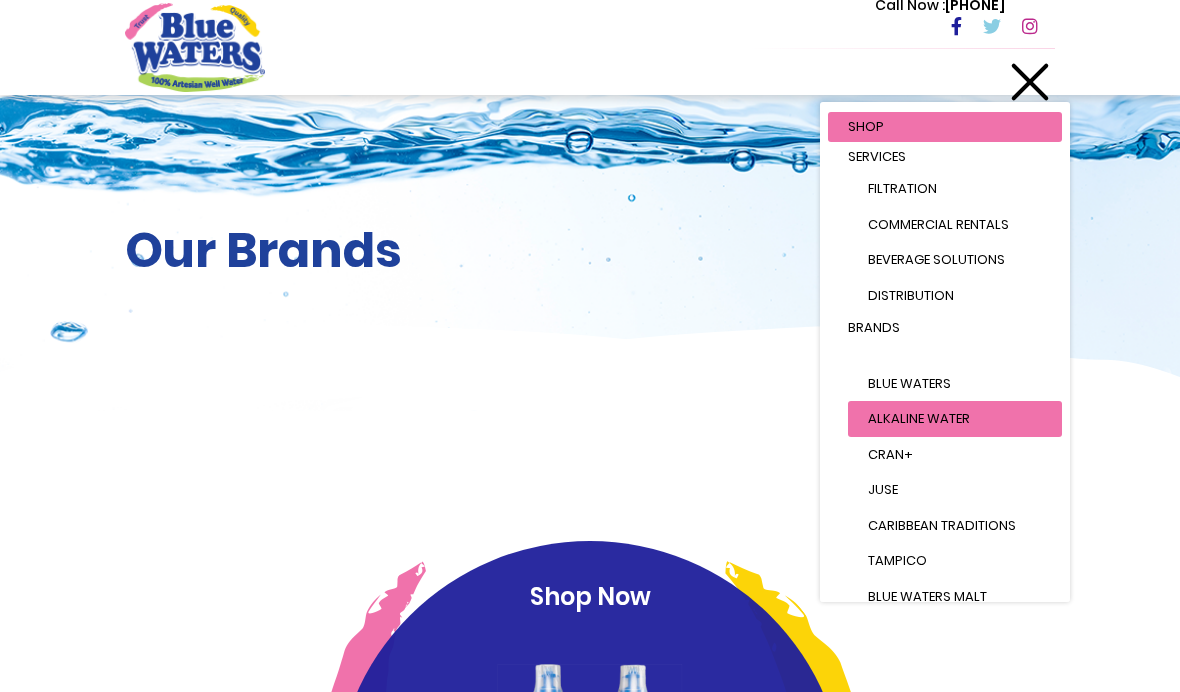 click on "Blue Waters" at bounding box center [955, 384] 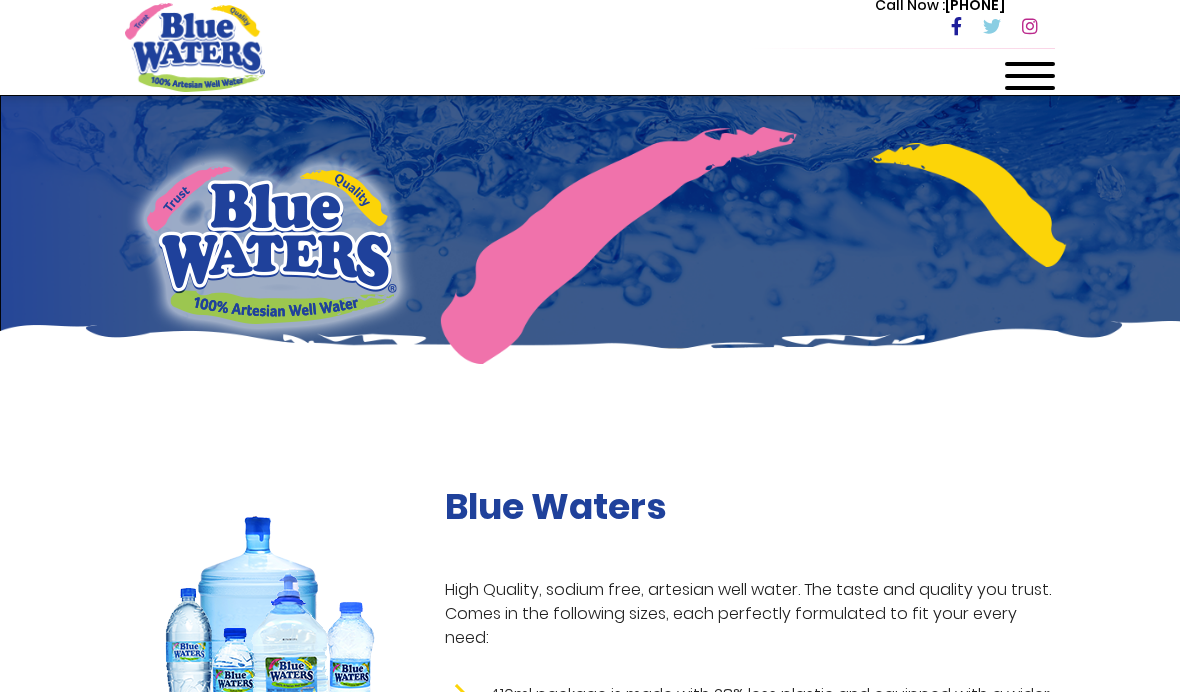scroll, scrollTop: 0, scrollLeft: 0, axis: both 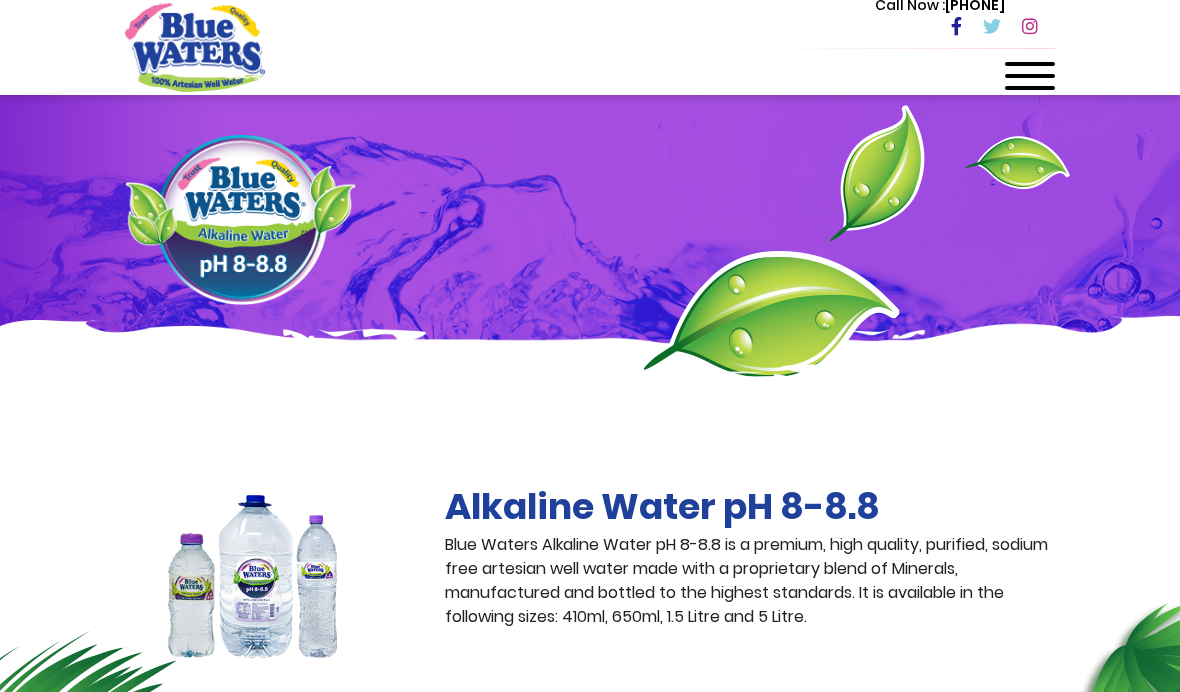 click at bounding box center (1030, 82) 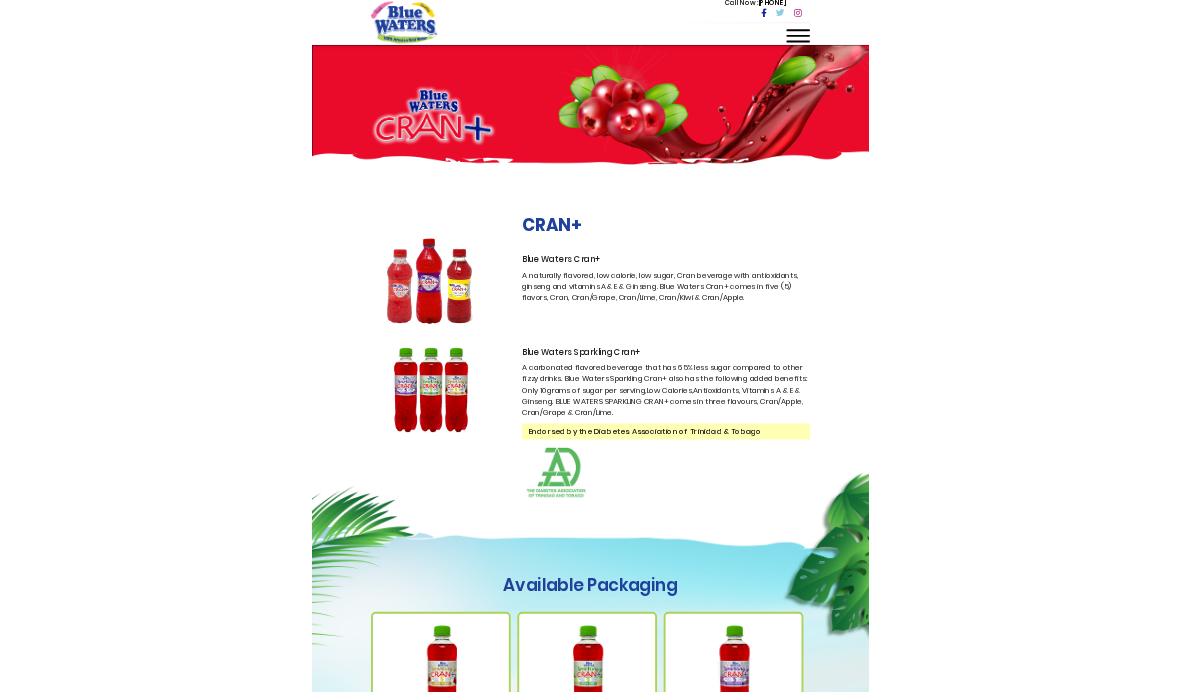scroll, scrollTop: 0, scrollLeft: 0, axis: both 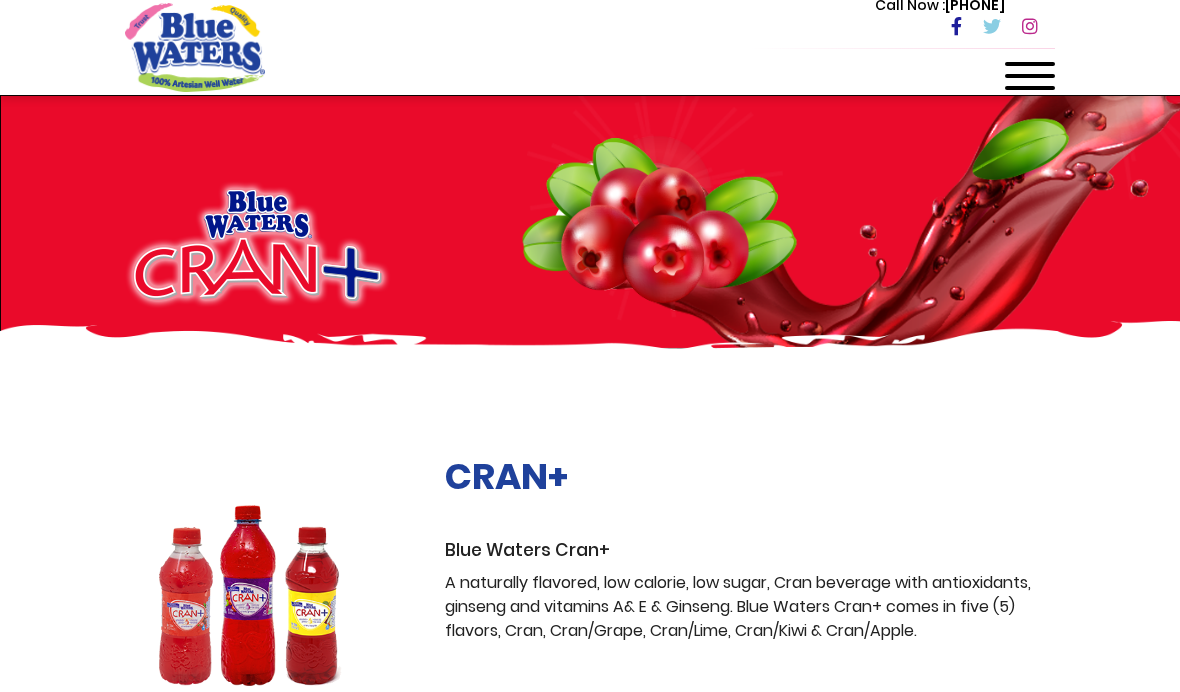 click at bounding box center (1030, 88) 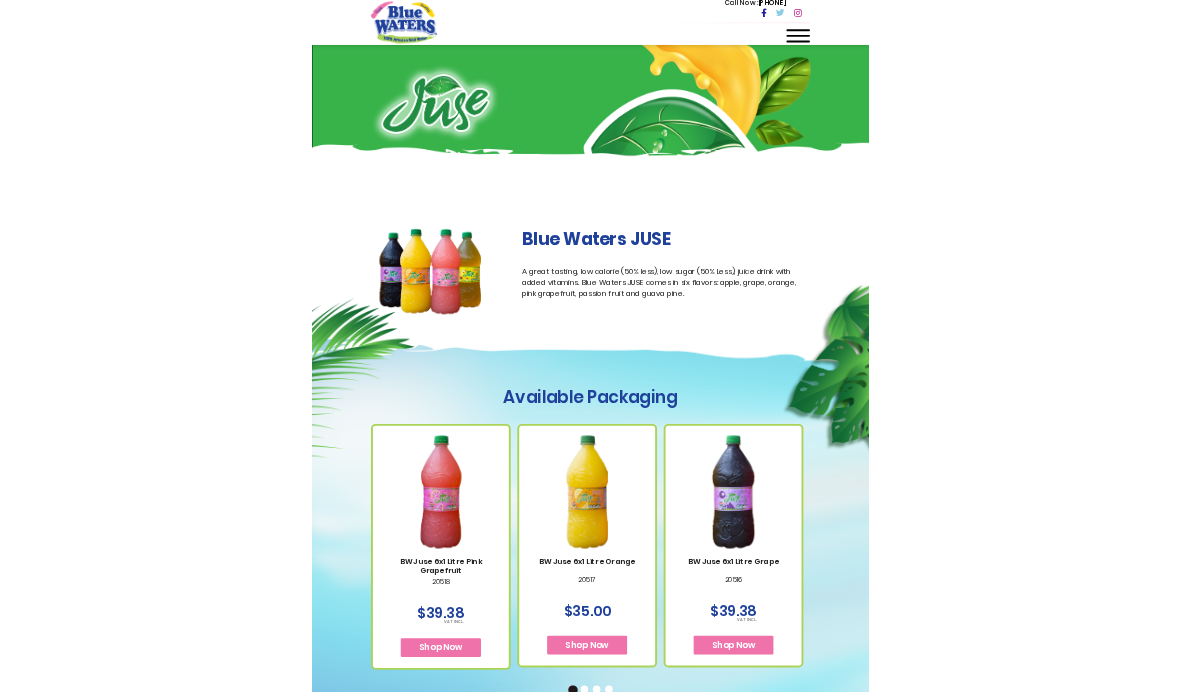 scroll, scrollTop: 0, scrollLeft: 0, axis: both 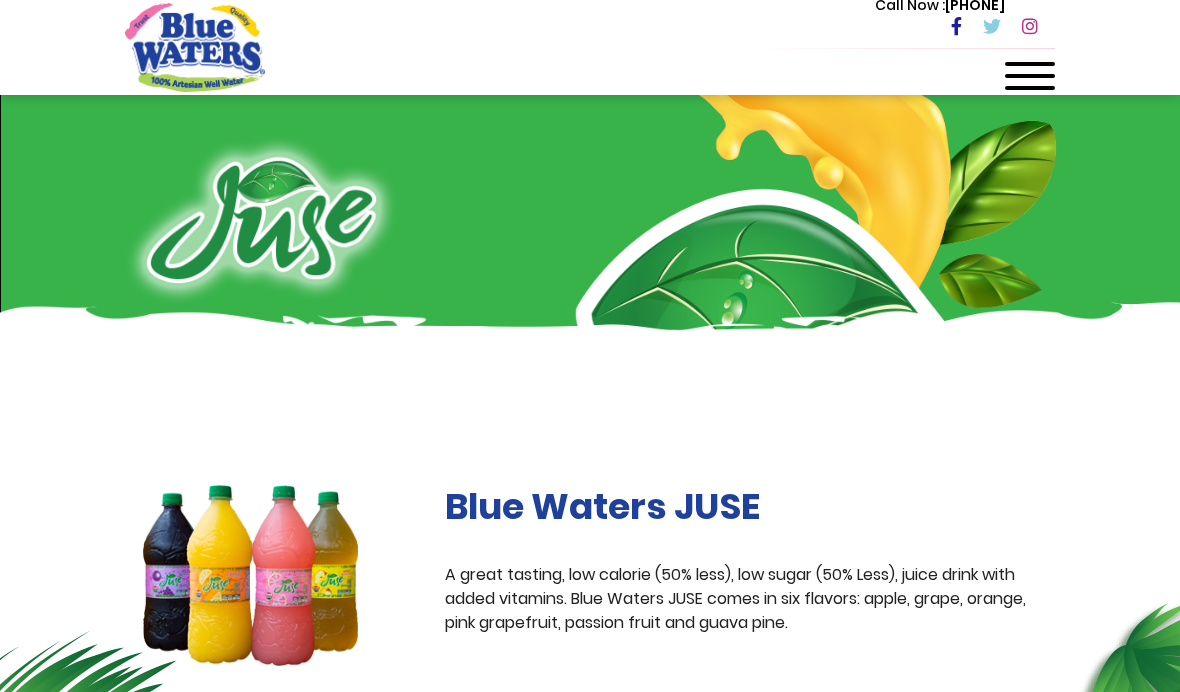 click at bounding box center [1030, 82] 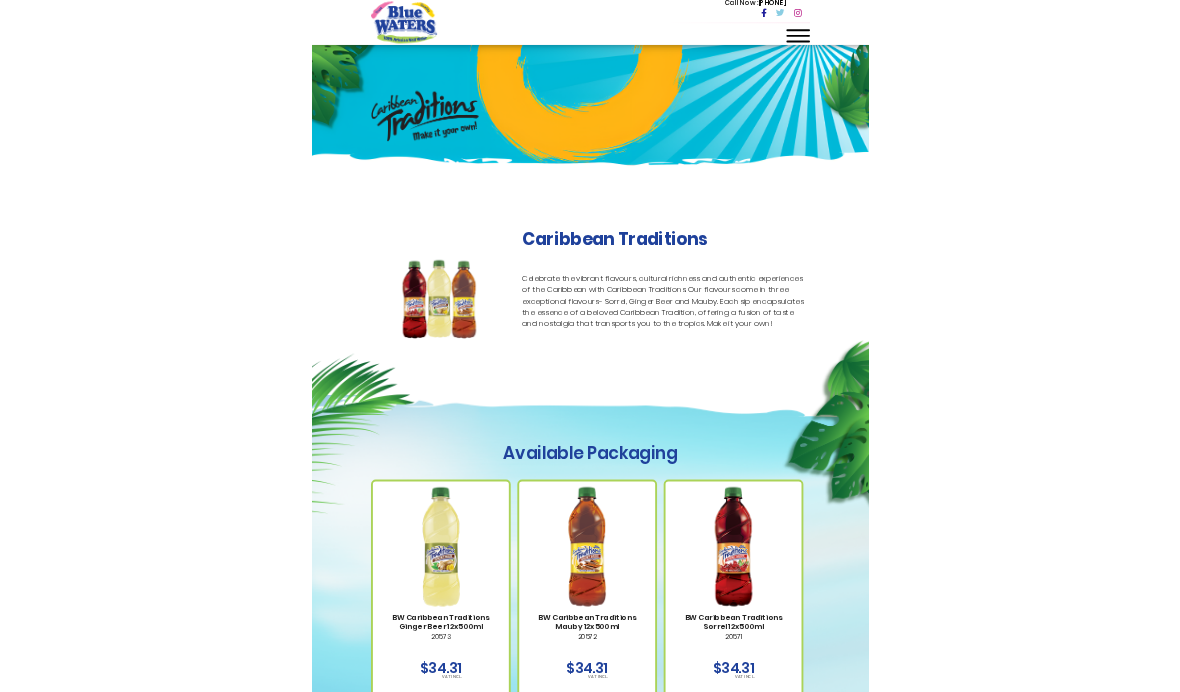 scroll, scrollTop: 0, scrollLeft: 0, axis: both 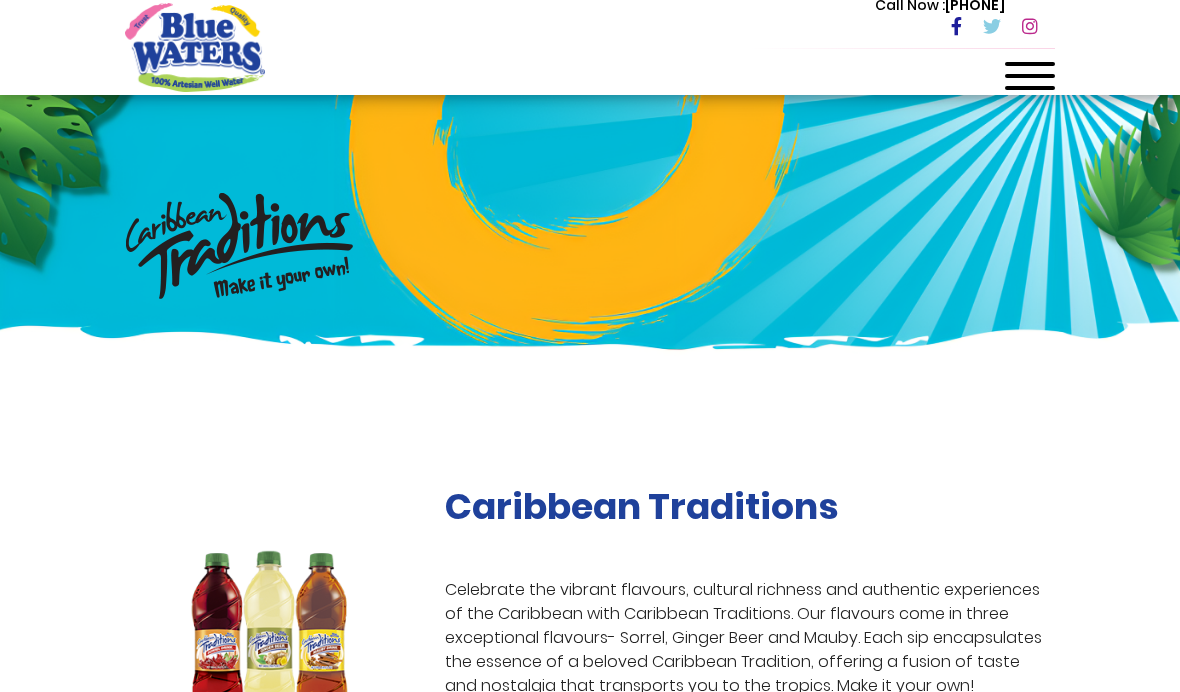click at bounding box center (1030, 82) 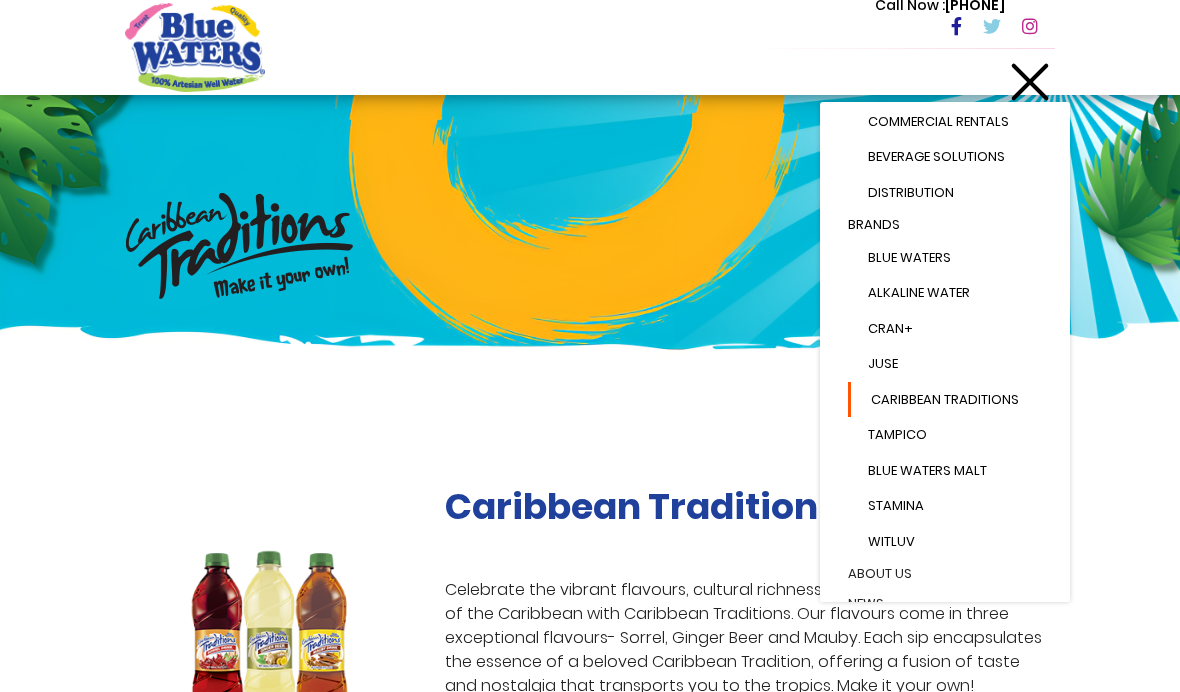 scroll, scrollTop: 112, scrollLeft: 0, axis: vertical 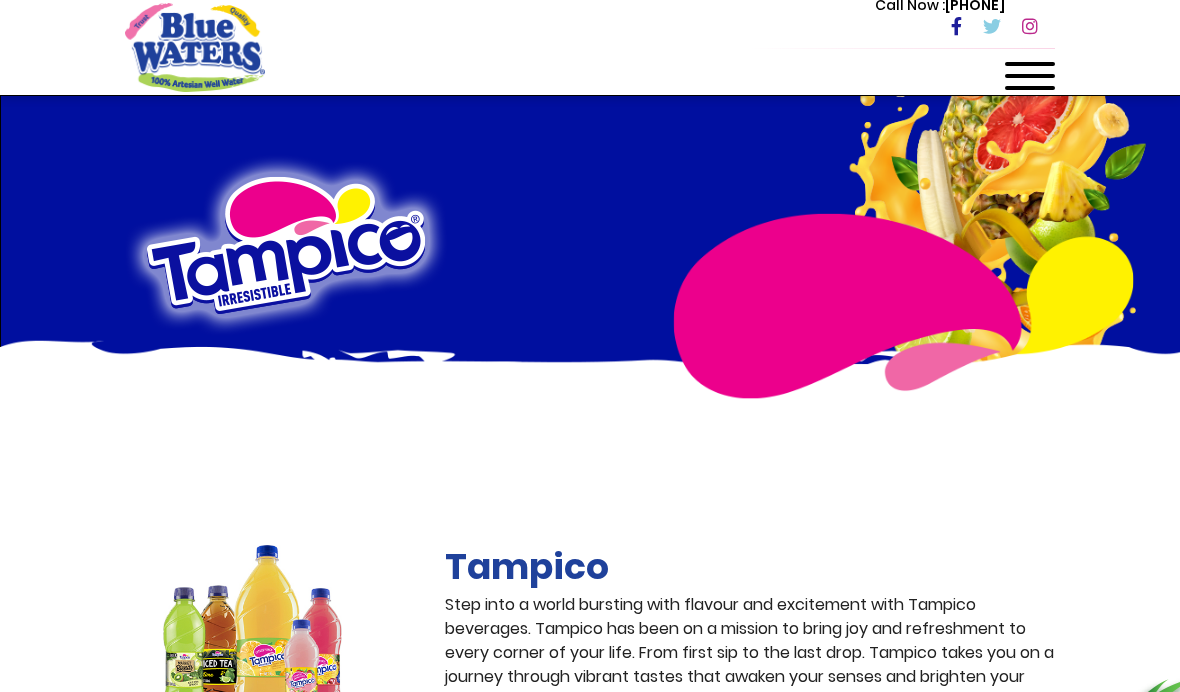 click at bounding box center (1030, 64) 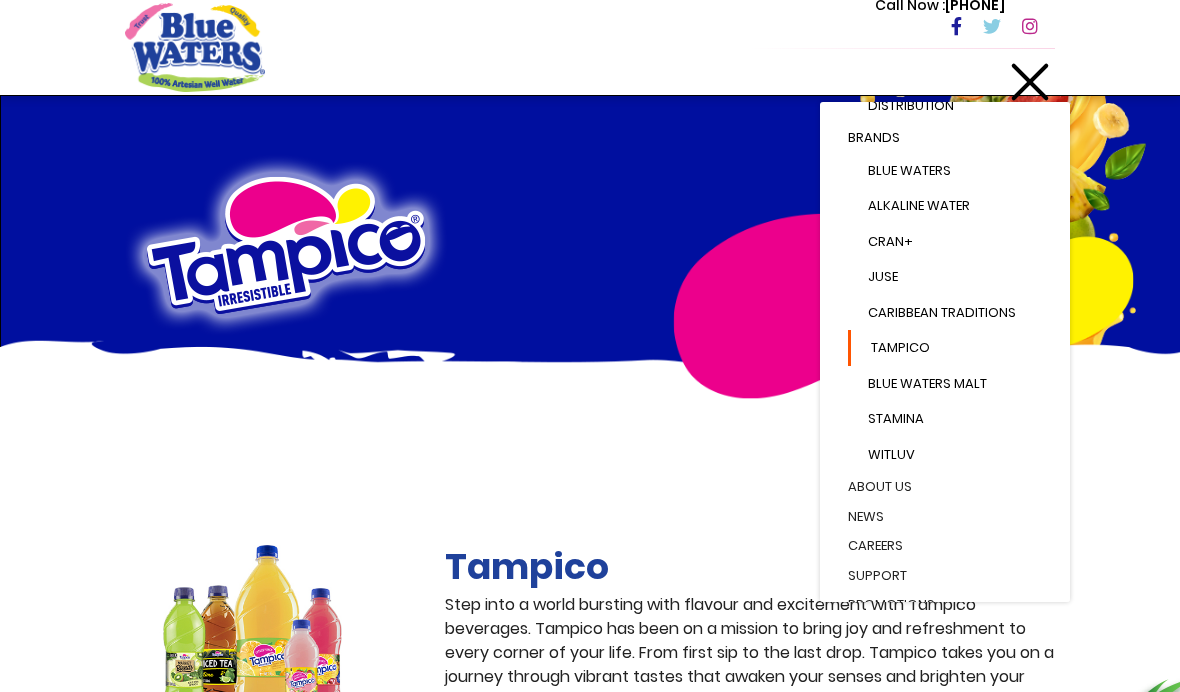 scroll, scrollTop: 196, scrollLeft: 0, axis: vertical 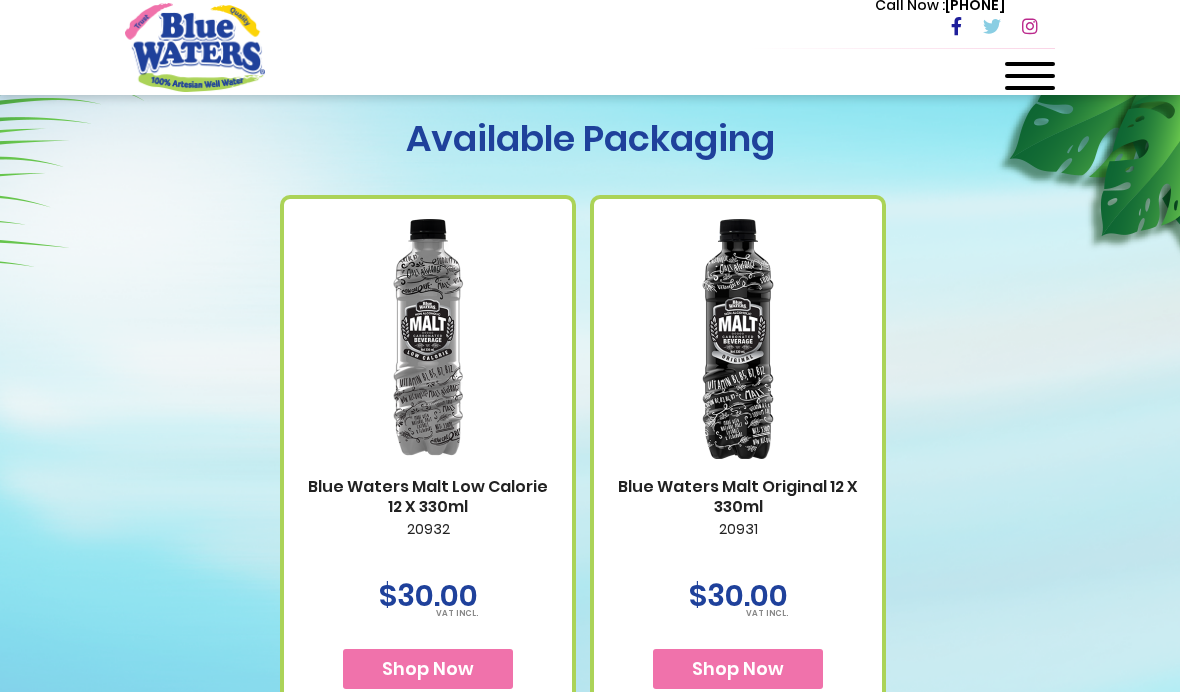 click at bounding box center [1030, 88] 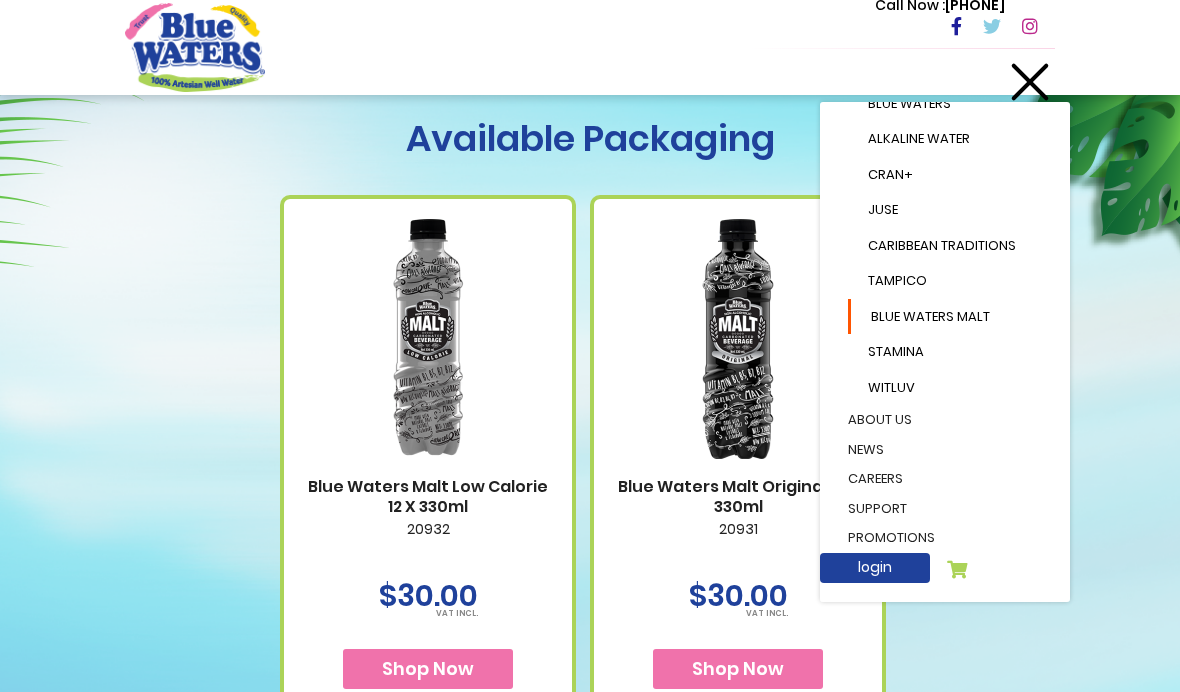scroll, scrollTop: 252, scrollLeft: 0, axis: vertical 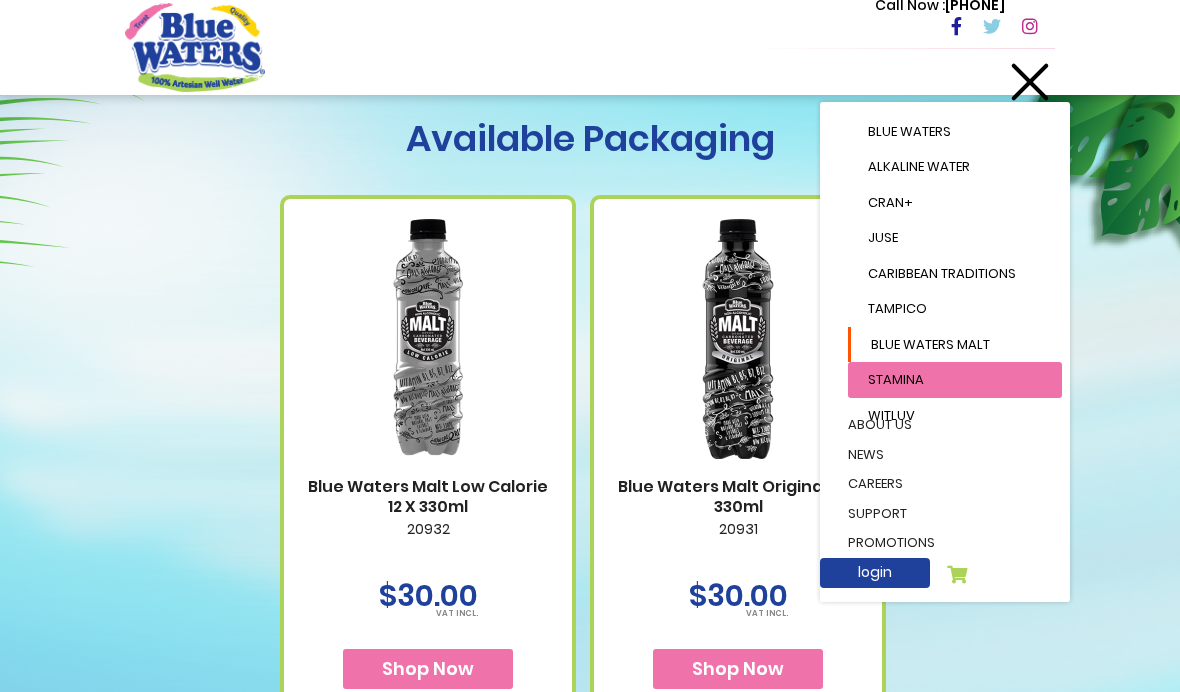 click on "Blue Waters Malt" at bounding box center [930, 344] 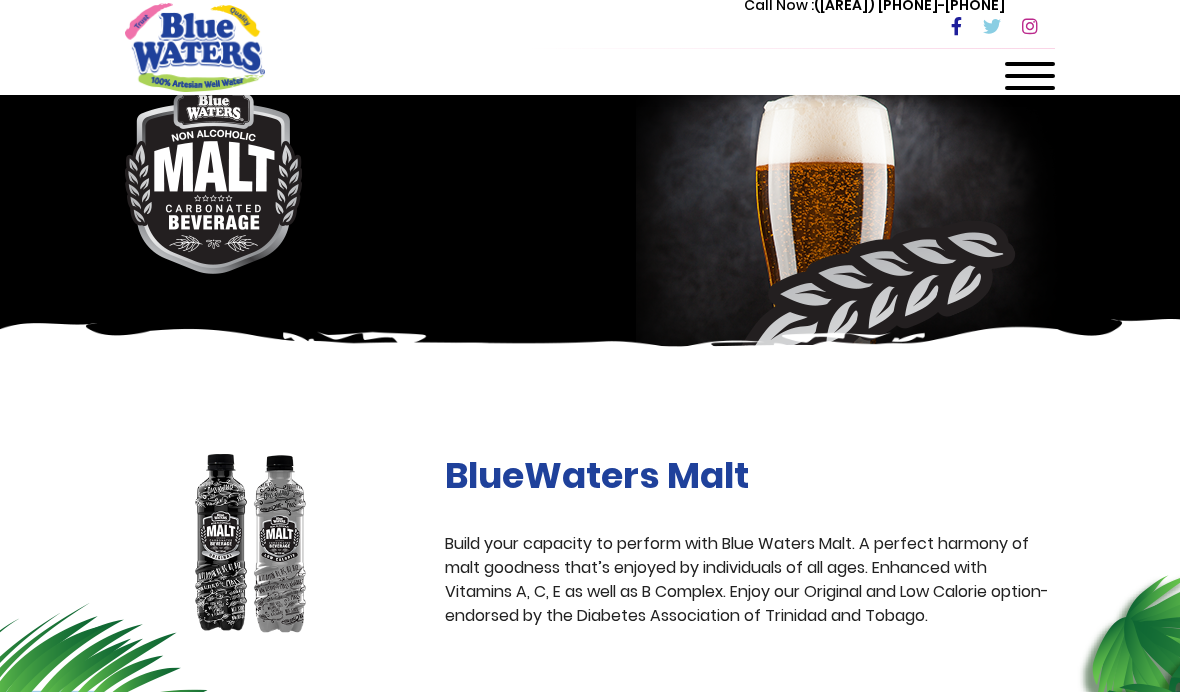 scroll, scrollTop: 55, scrollLeft: 0, axis: vertical 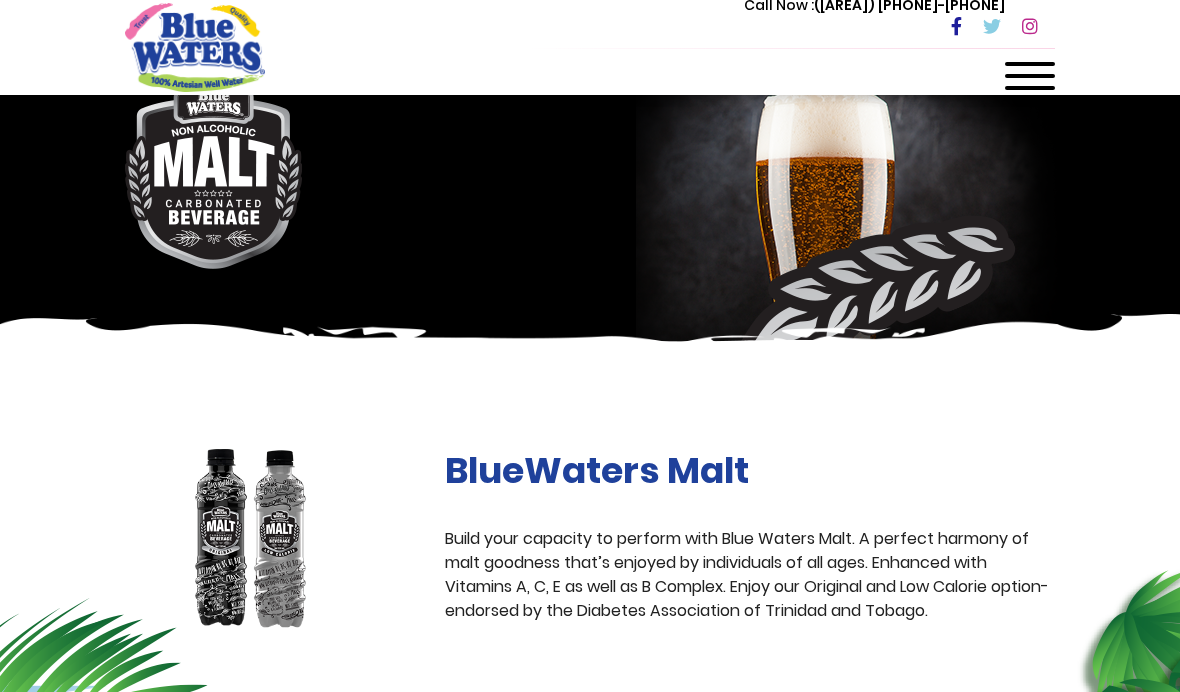 click at bounding box center [1030, 82] 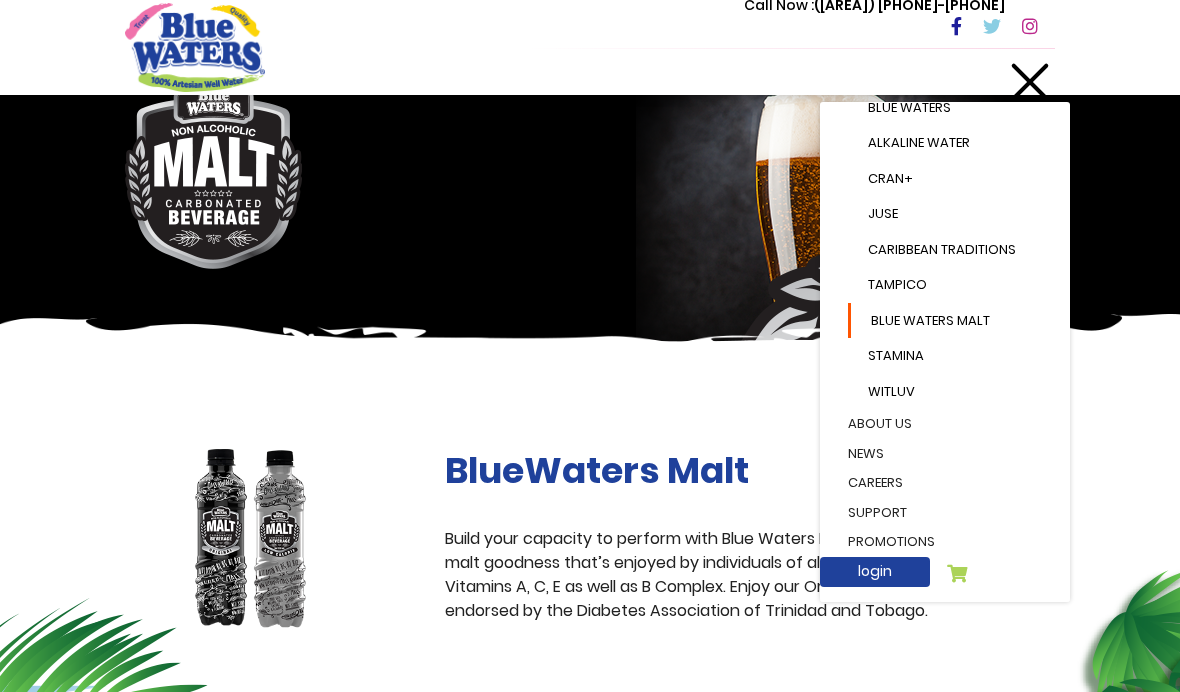 scroll, scrollTop: 252, scrollLeft: 0, axis: vertical 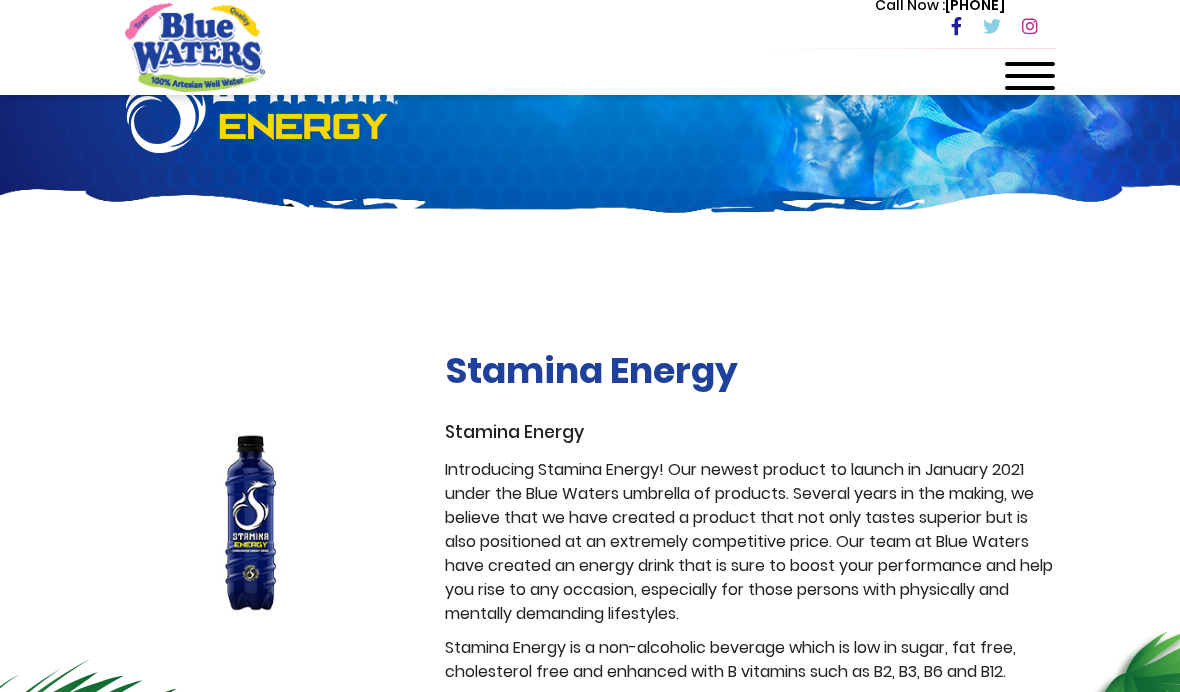 click at bounding box center (1030, 76) 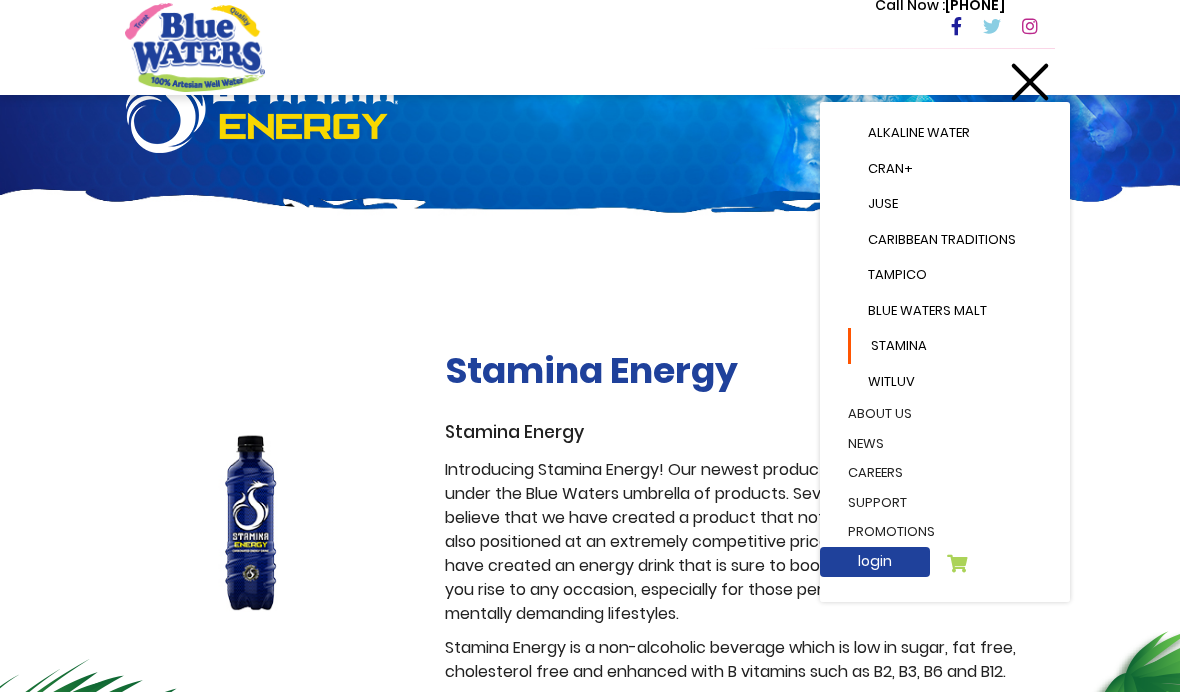 scroll, scrollTop: 252, scrollLeft: 0, axis: vertical 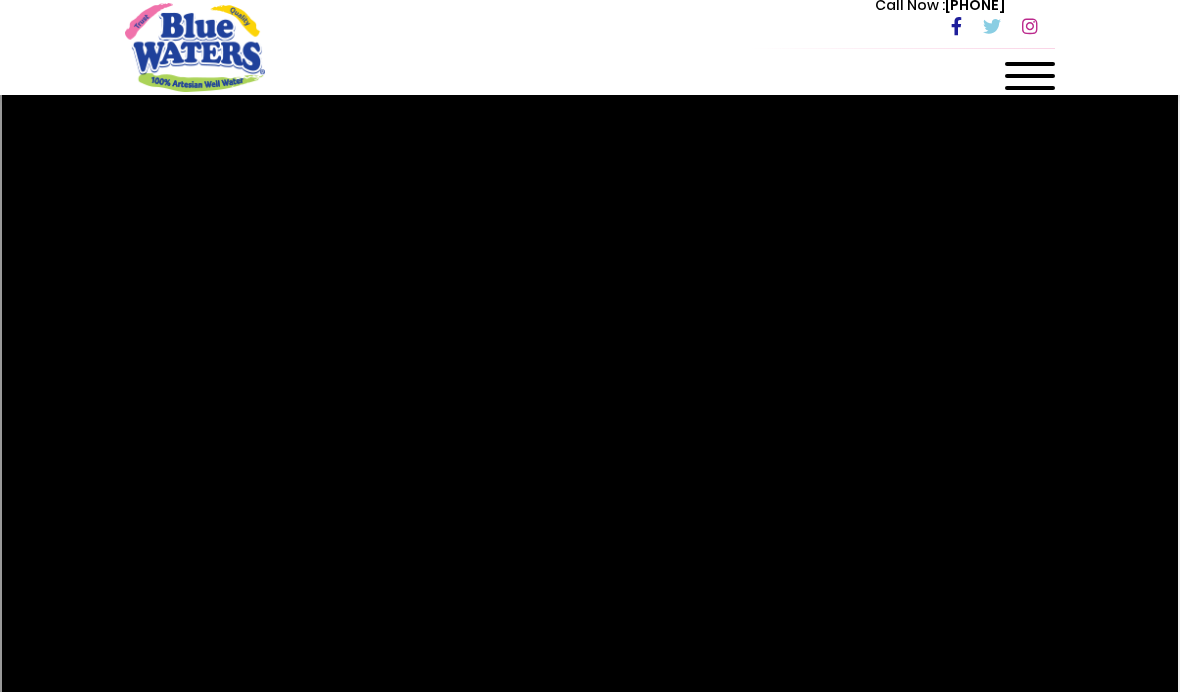 click at bounding box center [1030, 82] 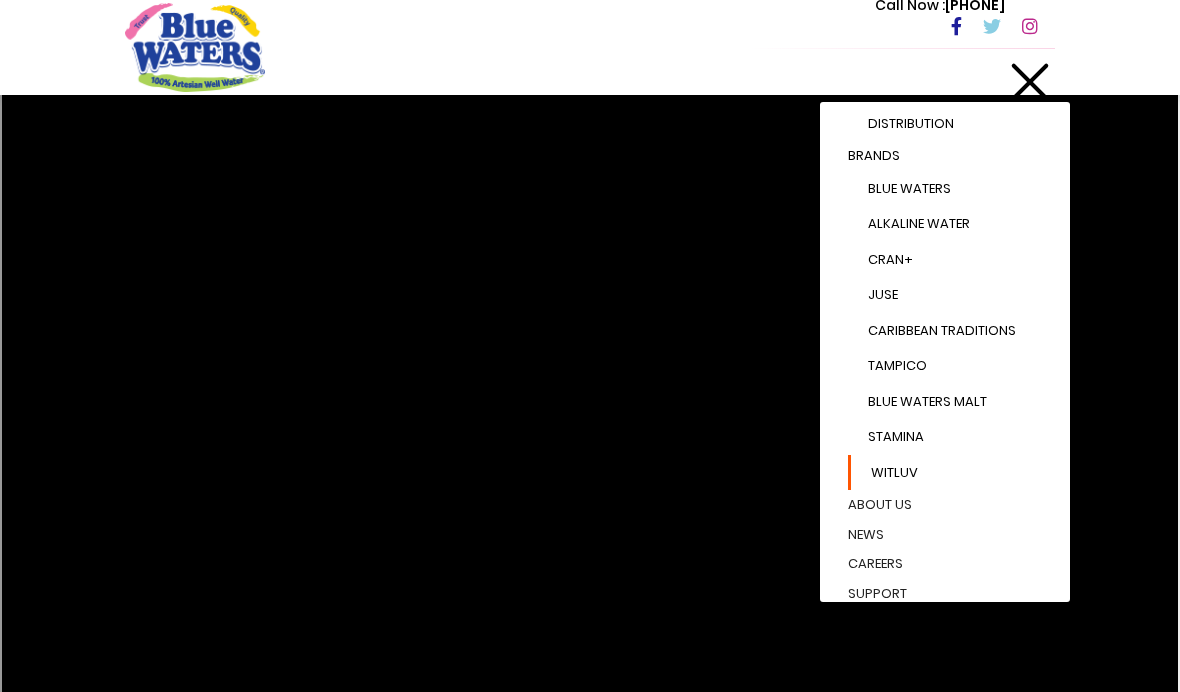 scroll, scrollTop: 194, scrollLeft: 0, axis: vertical 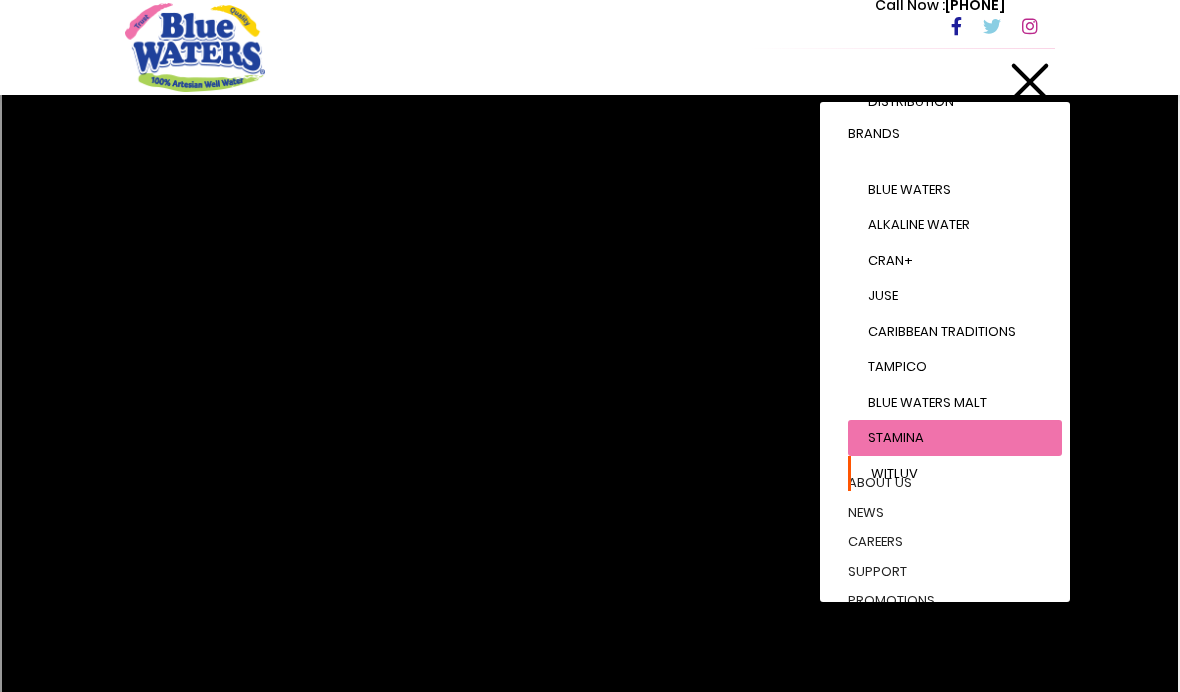 click on "Blue Waters Malt" at bounding box center (955, 403) 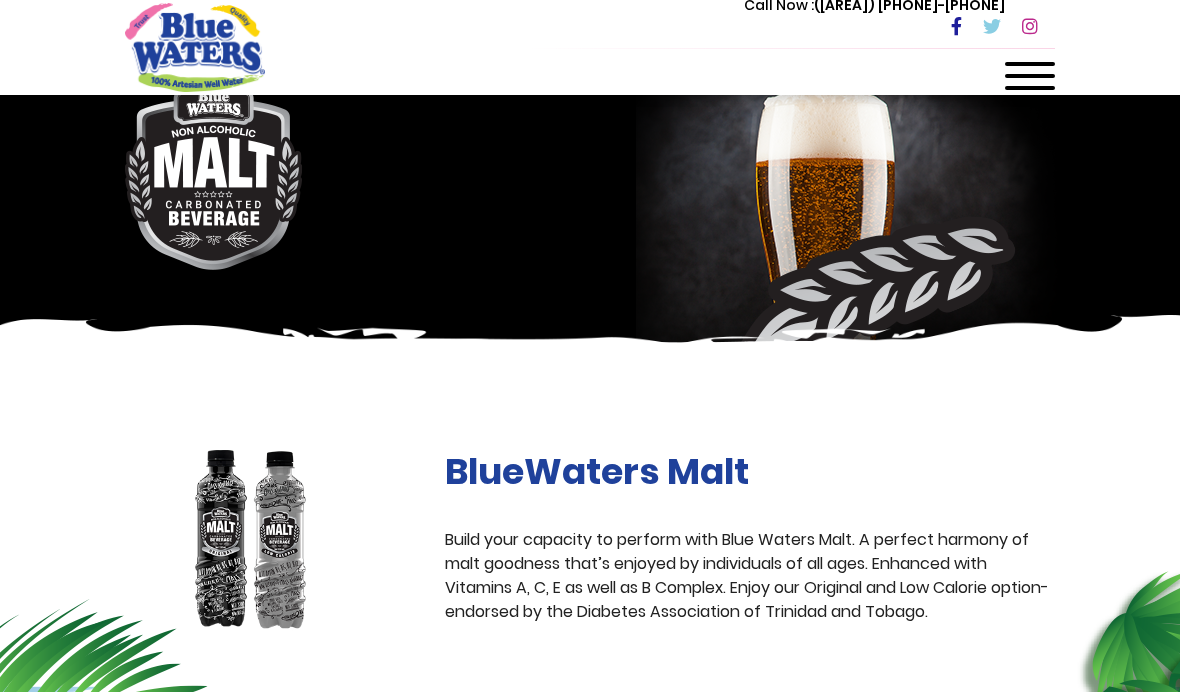 scroll, scrollTop: 0, scrollLeft: 0, axis: both 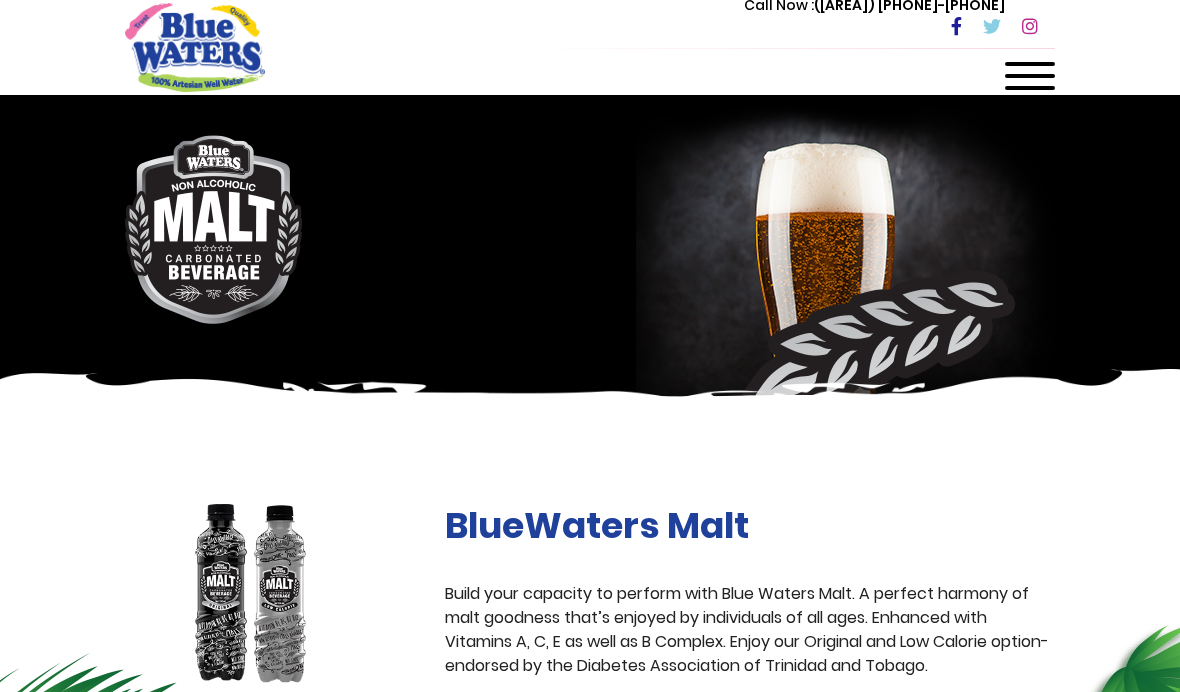 click at bounding box center [1030, 82] 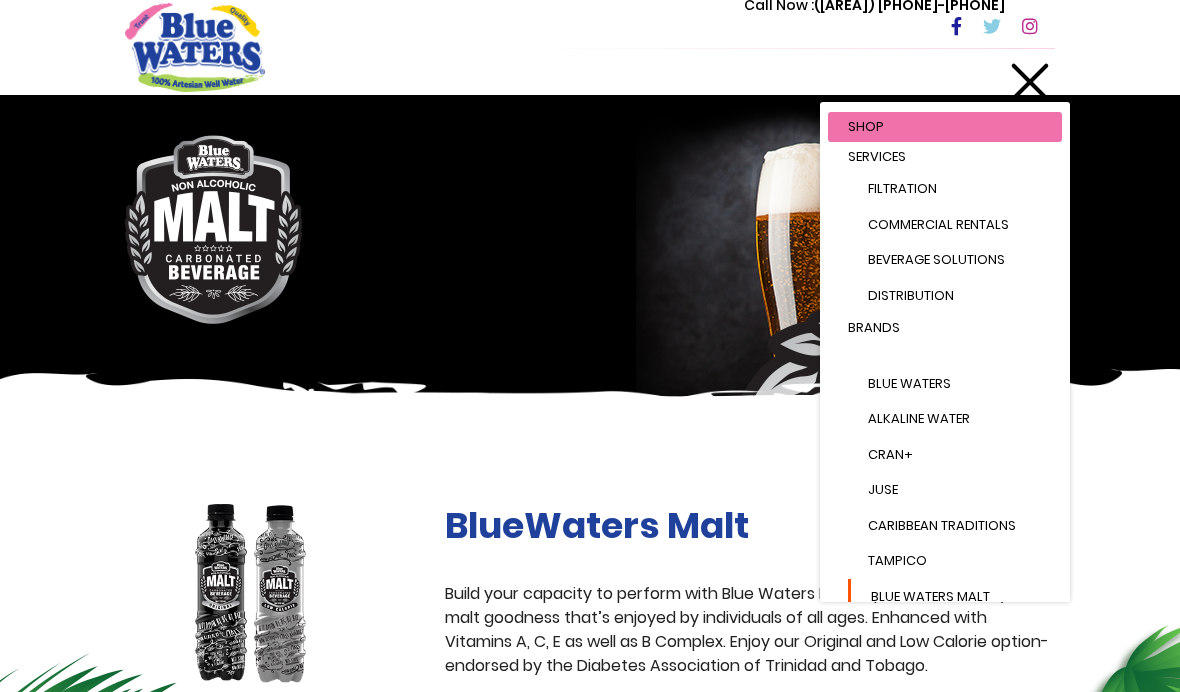 click on "Brands" at bounding box center (945, 328) 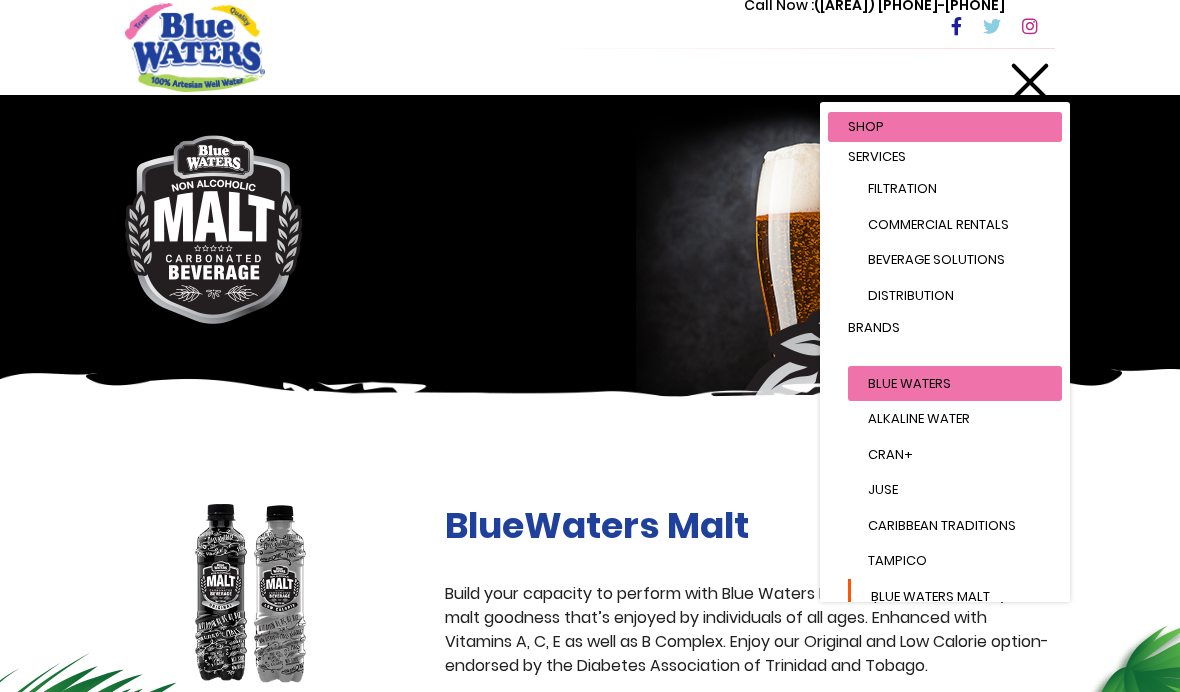 click on "Blue Waters" at bounding box center [955, 384] 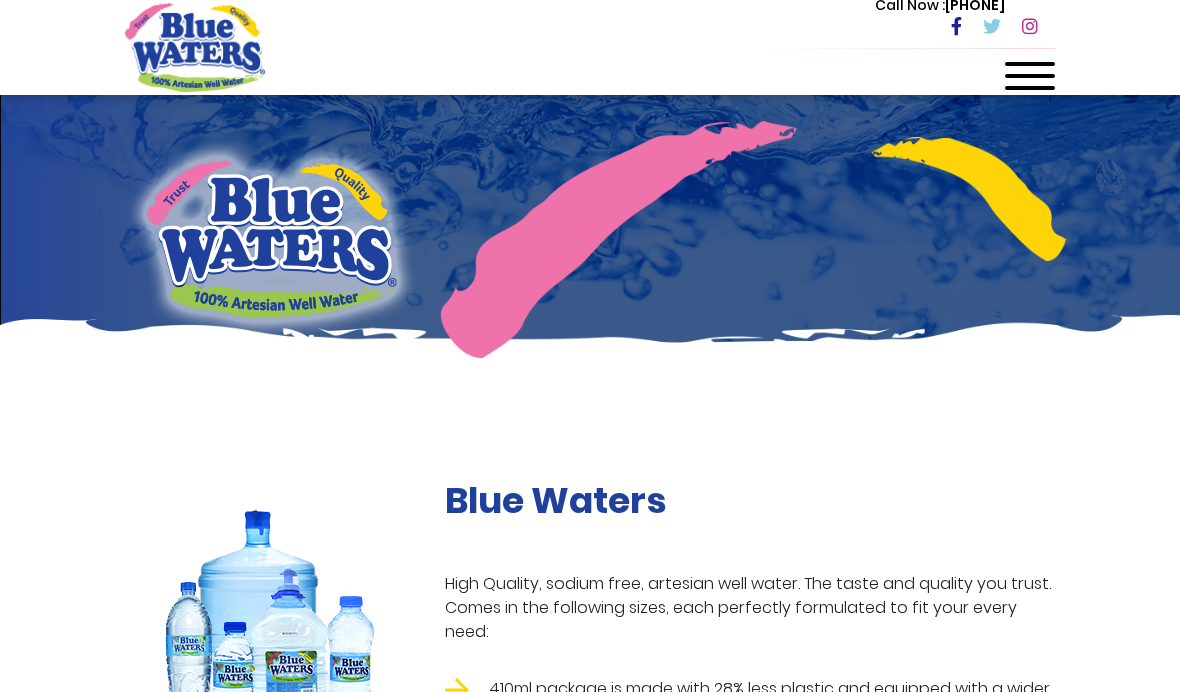 scroll, scrollTop: 0, scrollLeft: 0, axis: both 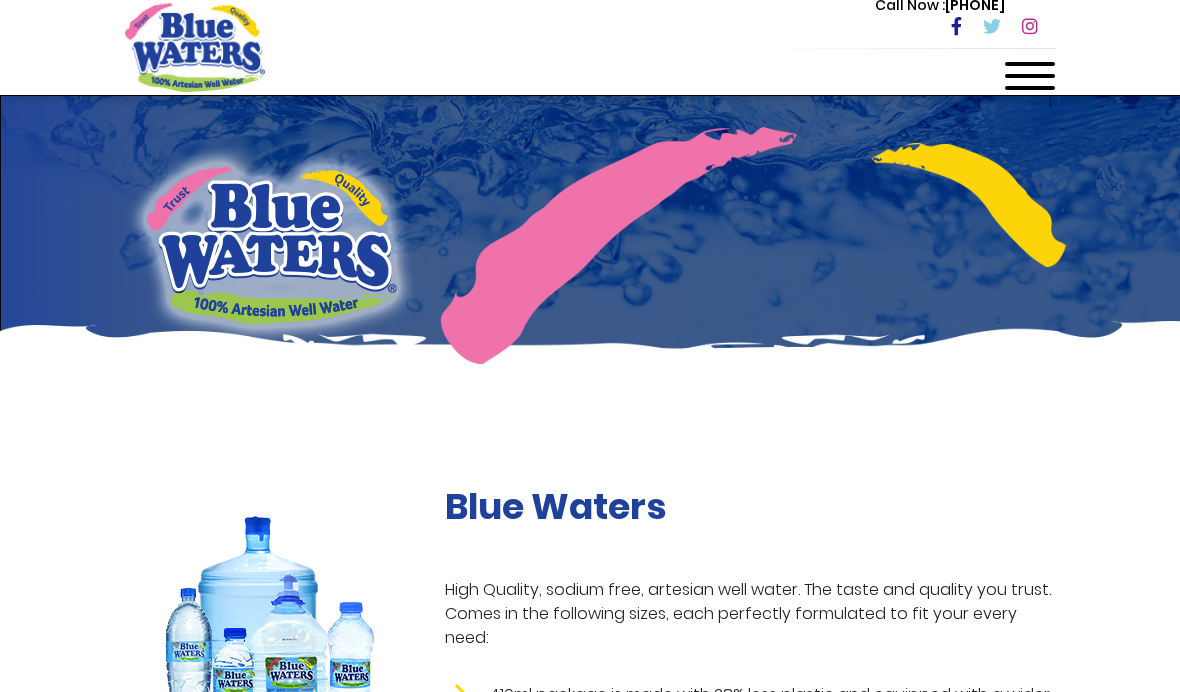 click at bounding box center (1030, 82) 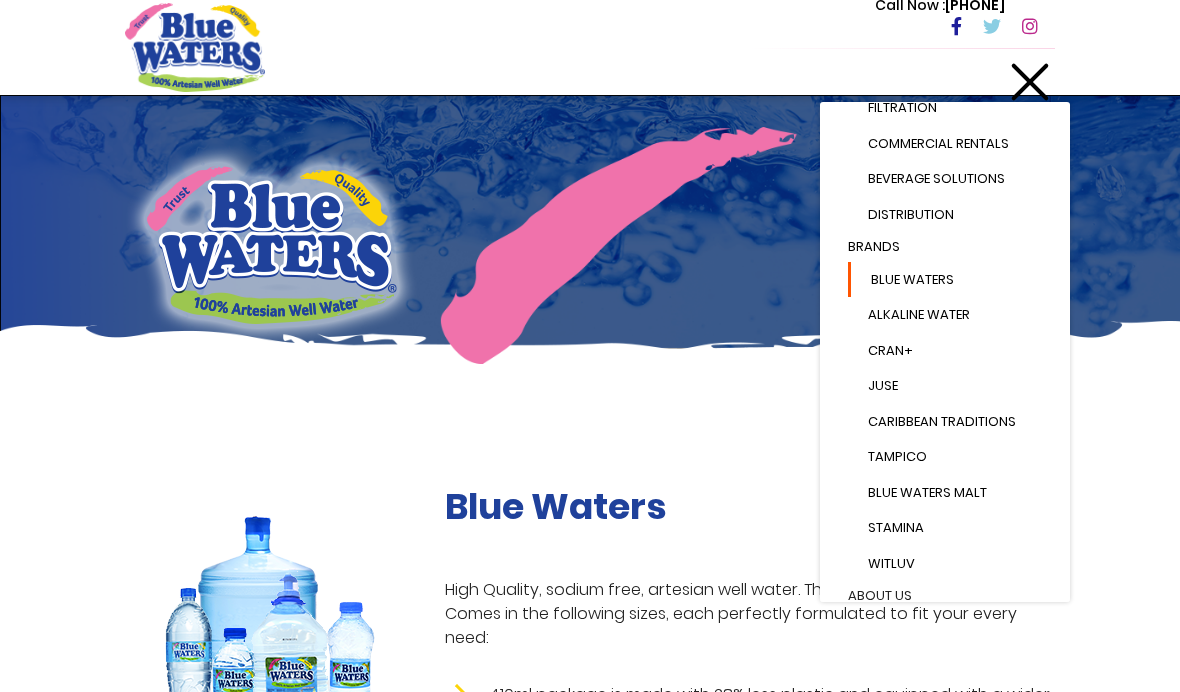 scroll, scrollTop: 84, scrollLeft: 0, axis: vertical 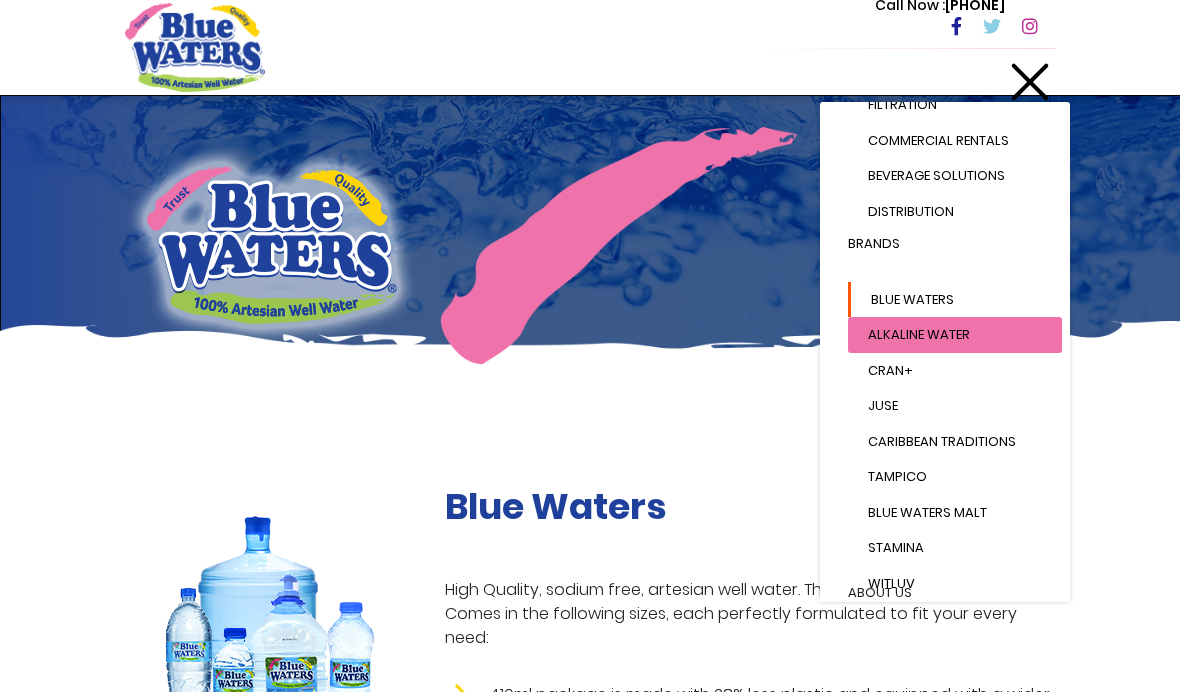 click on "Blue Waters" at bounding box center [955, 300] 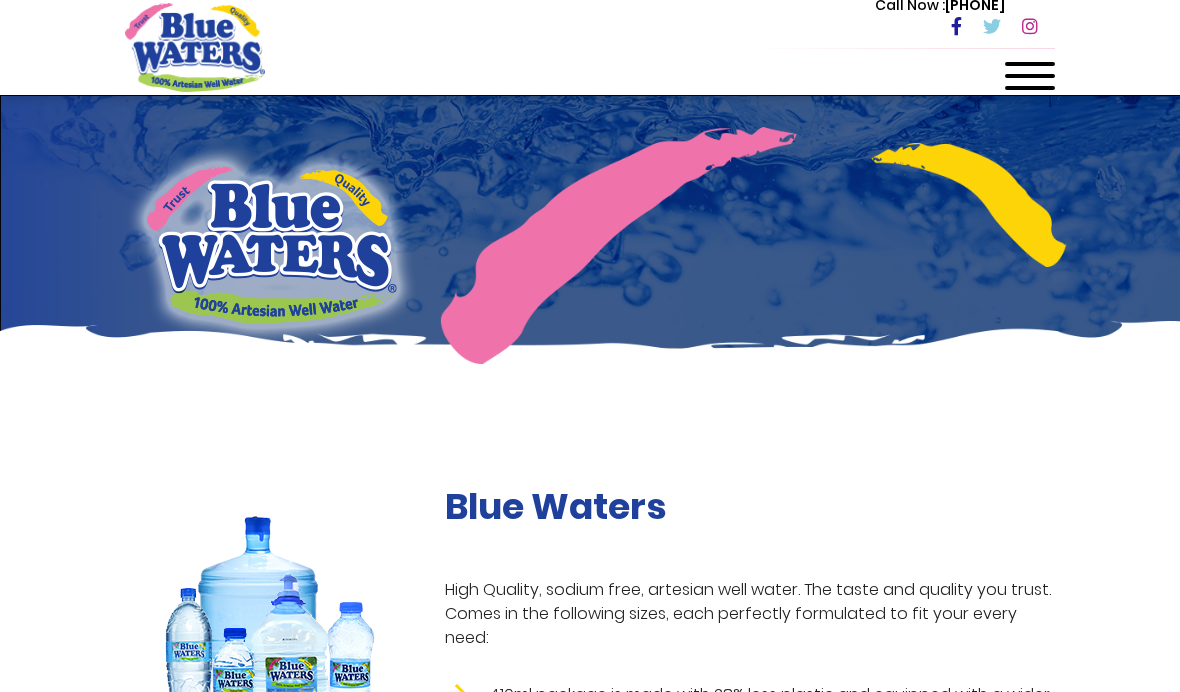 scroll, scrollTop: 3, scrollLeft: 0, axis: vertical 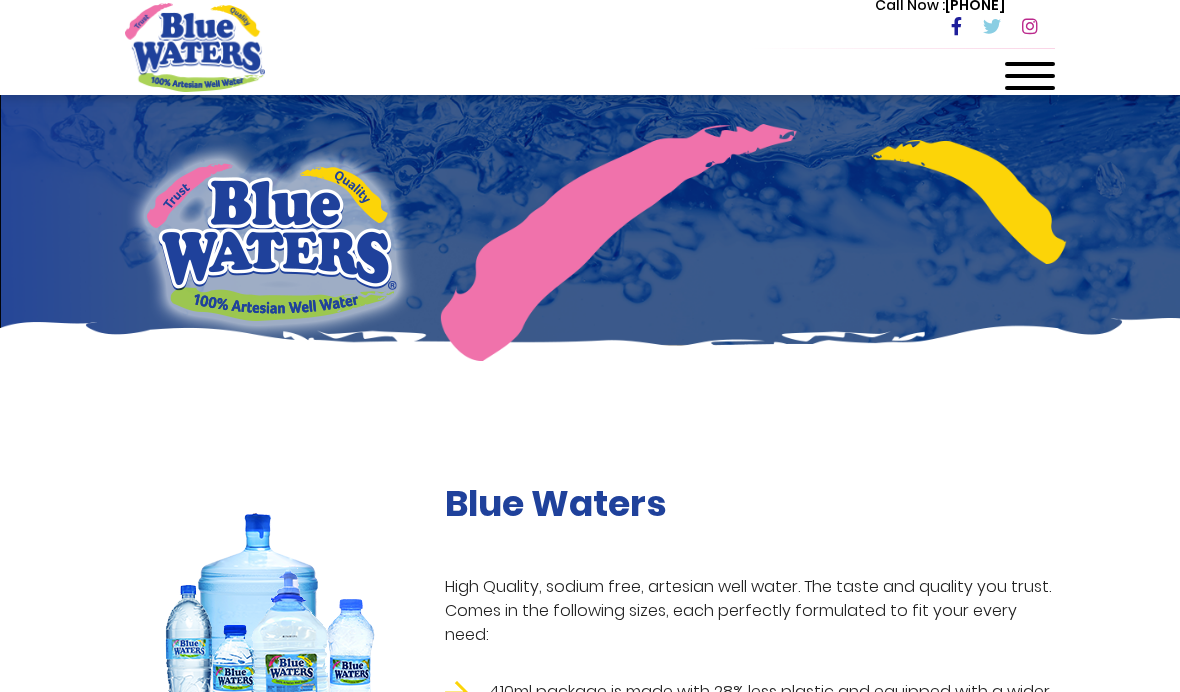 click at bounding box center [1030, 82] 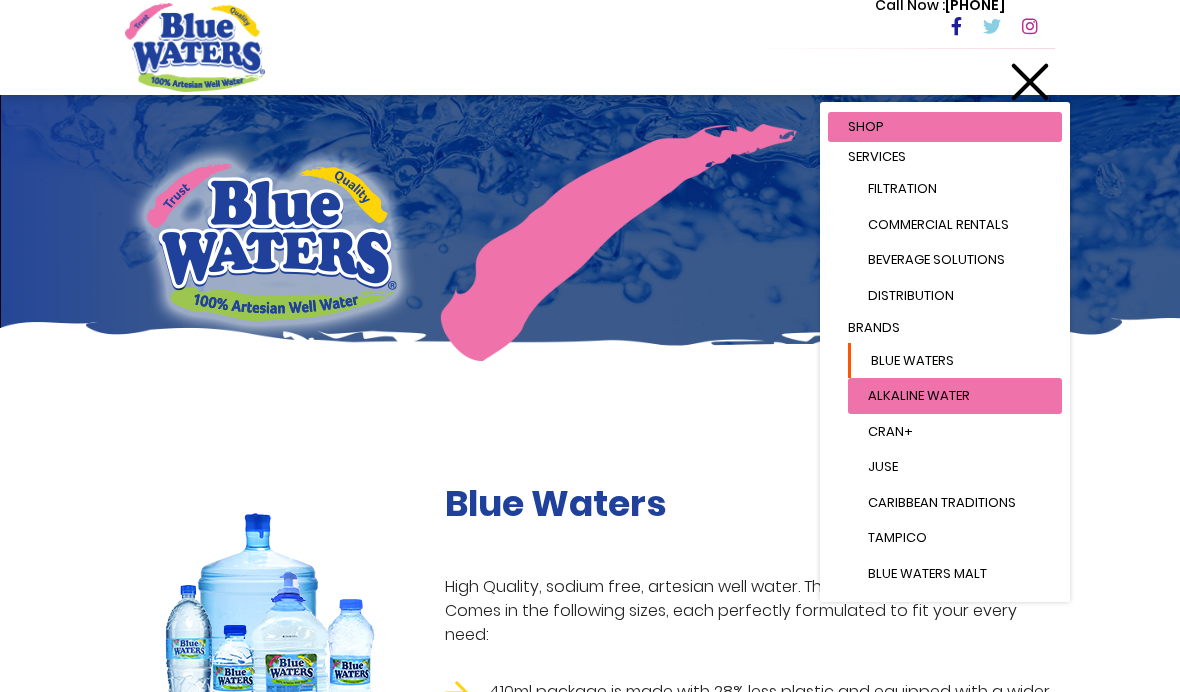 click on "Blue Waters" at bounding box center (955, 361) 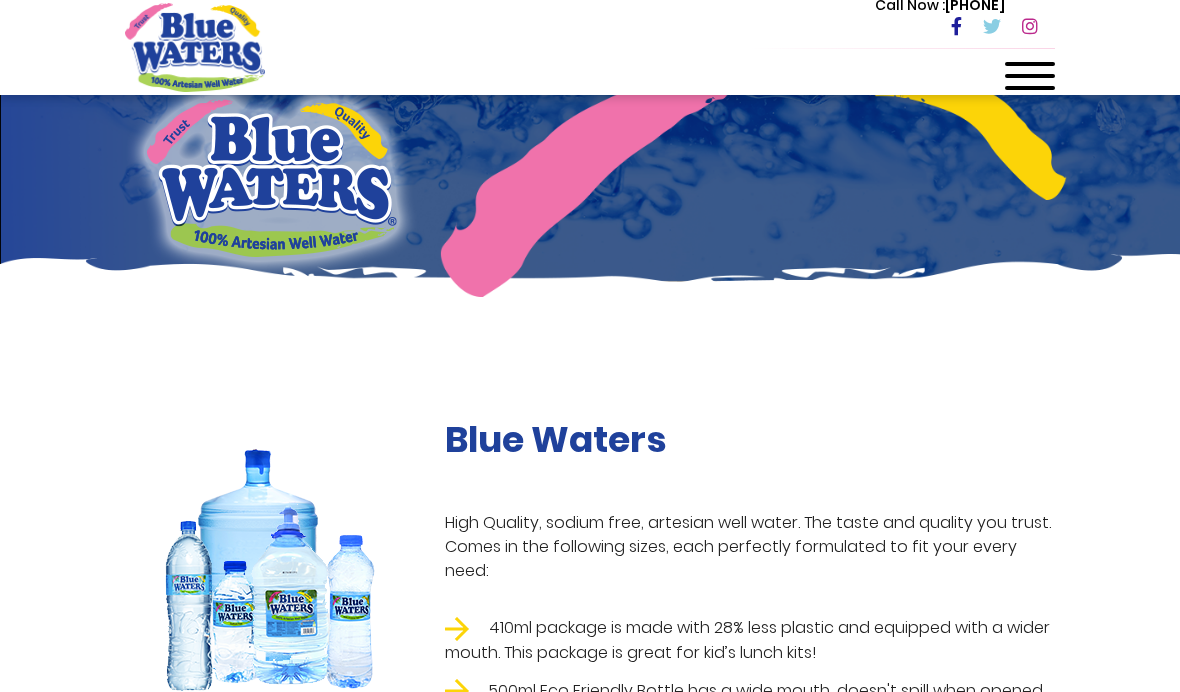 scroll, scrollTop: 69, scrollLeft: 0, axis: vertical 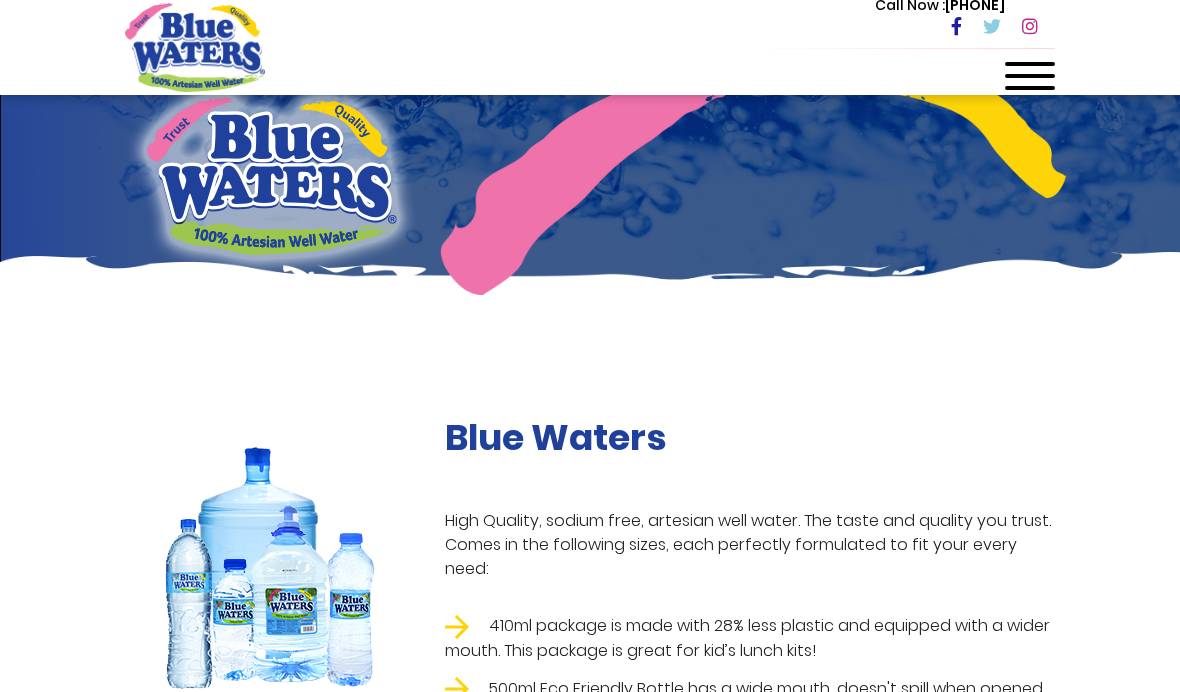 click at bounding box center (1030, 88) 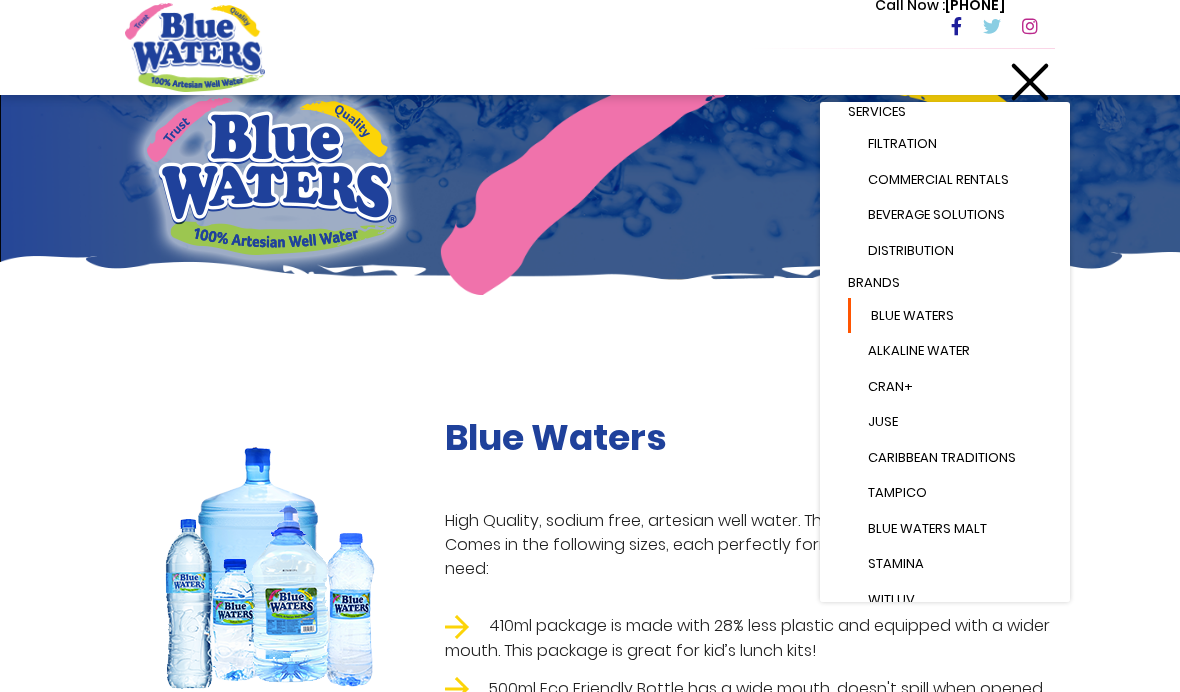 scroll, scrollTop: 52, scrollLeft: 0, axis: vertical 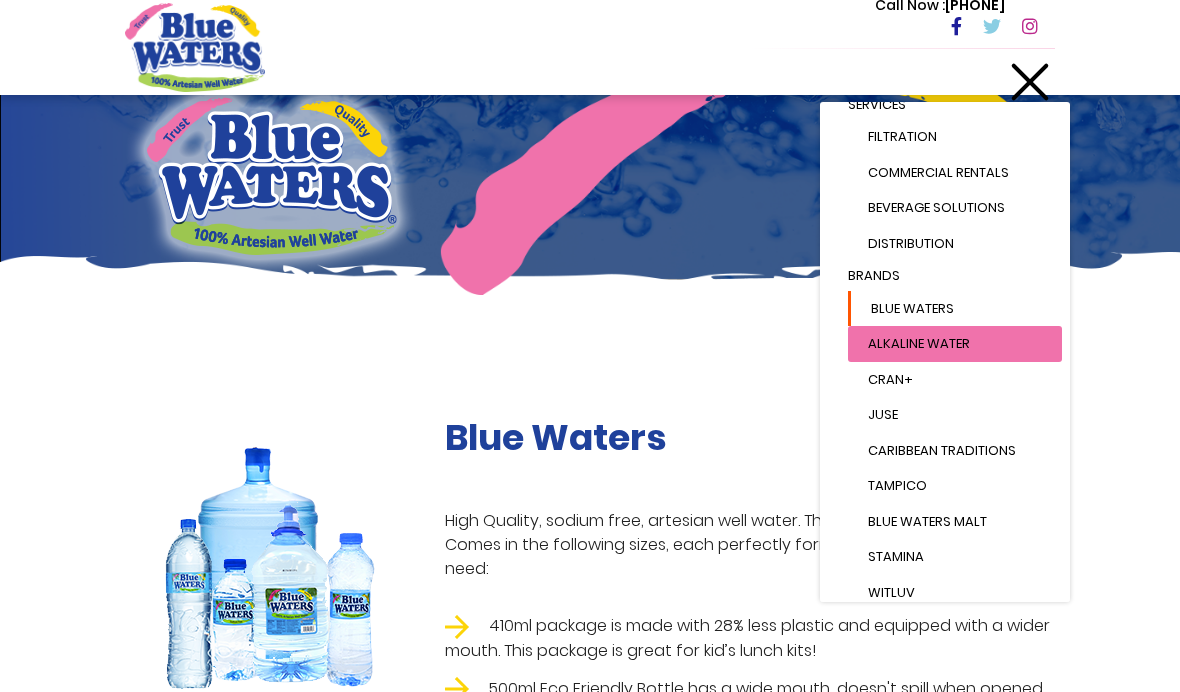 click on "Blue Waters" at bounding box center (955, 309) 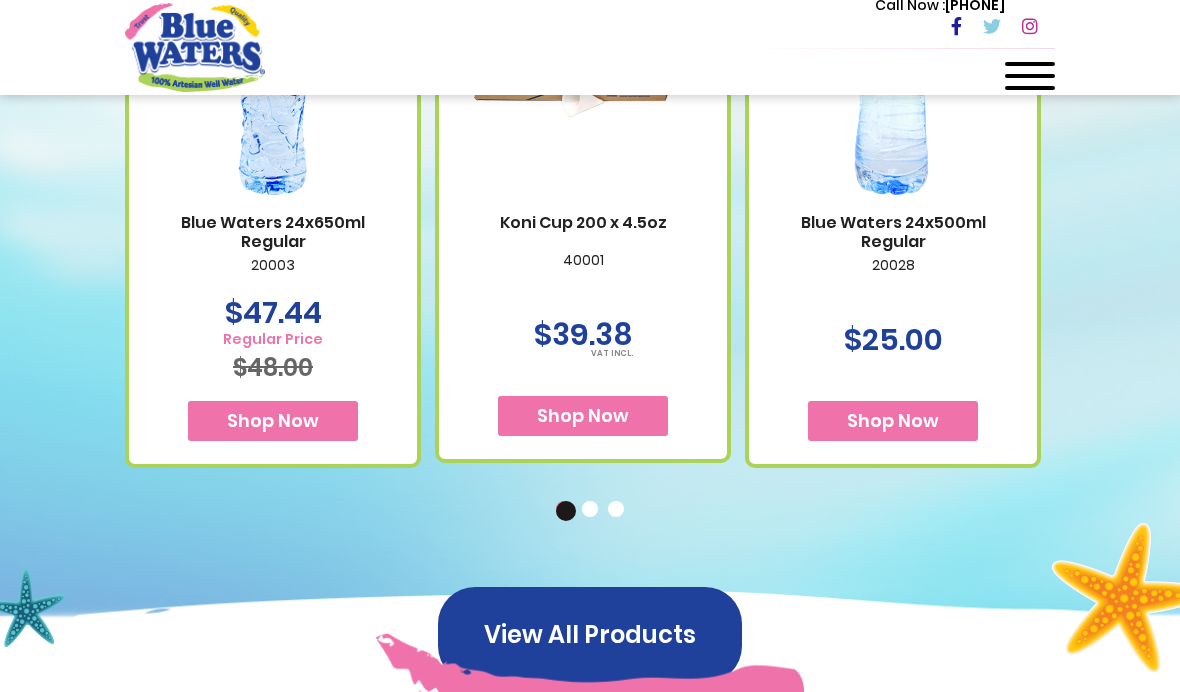 scroll, scrollTop: 1453, scrollLeft: 0, axis: vertical 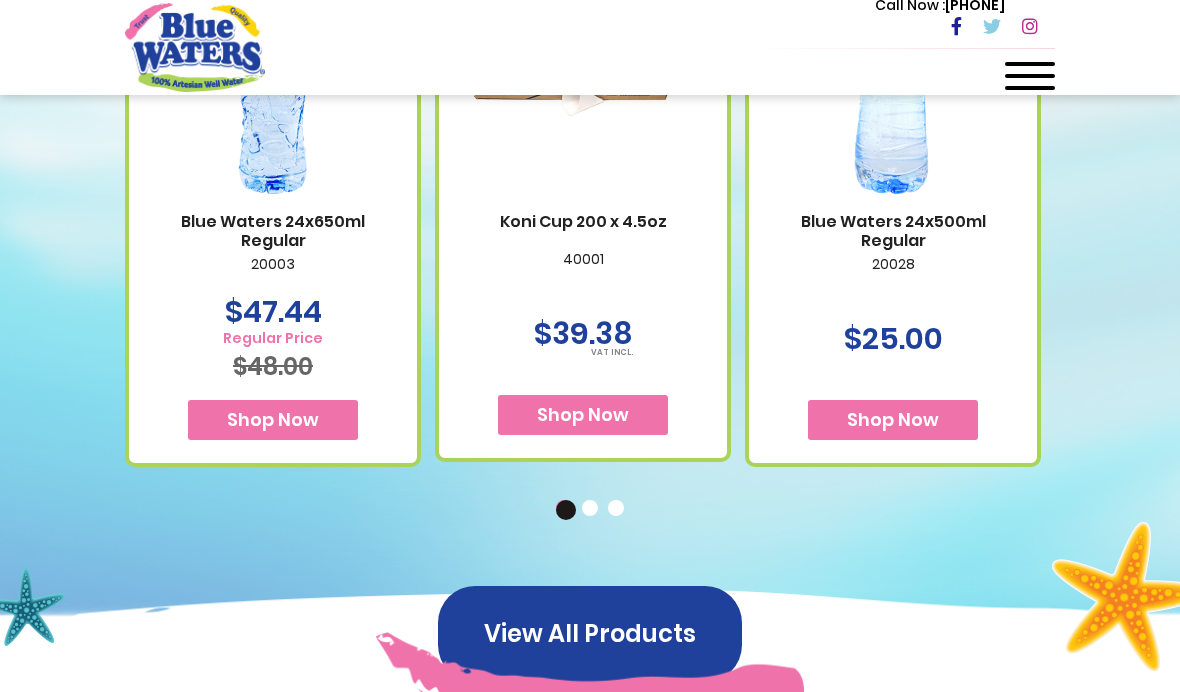 click at bounding box center (1030, 76) 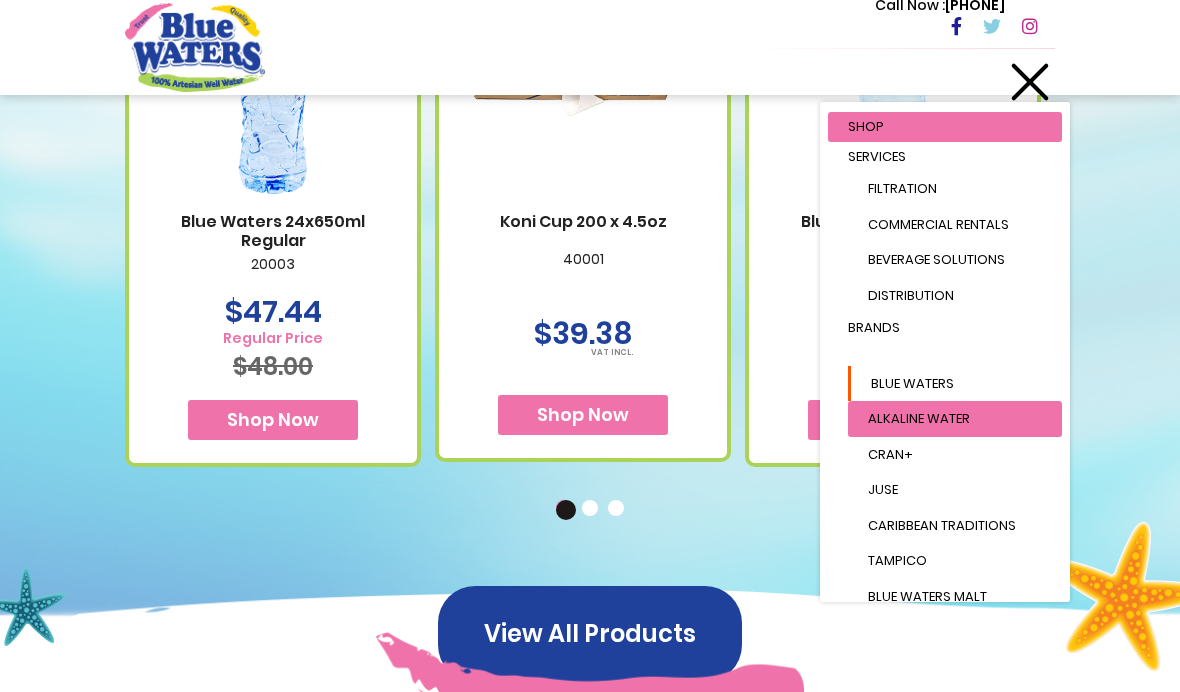click on "Blue Waters" at bounding box center (955, 384) 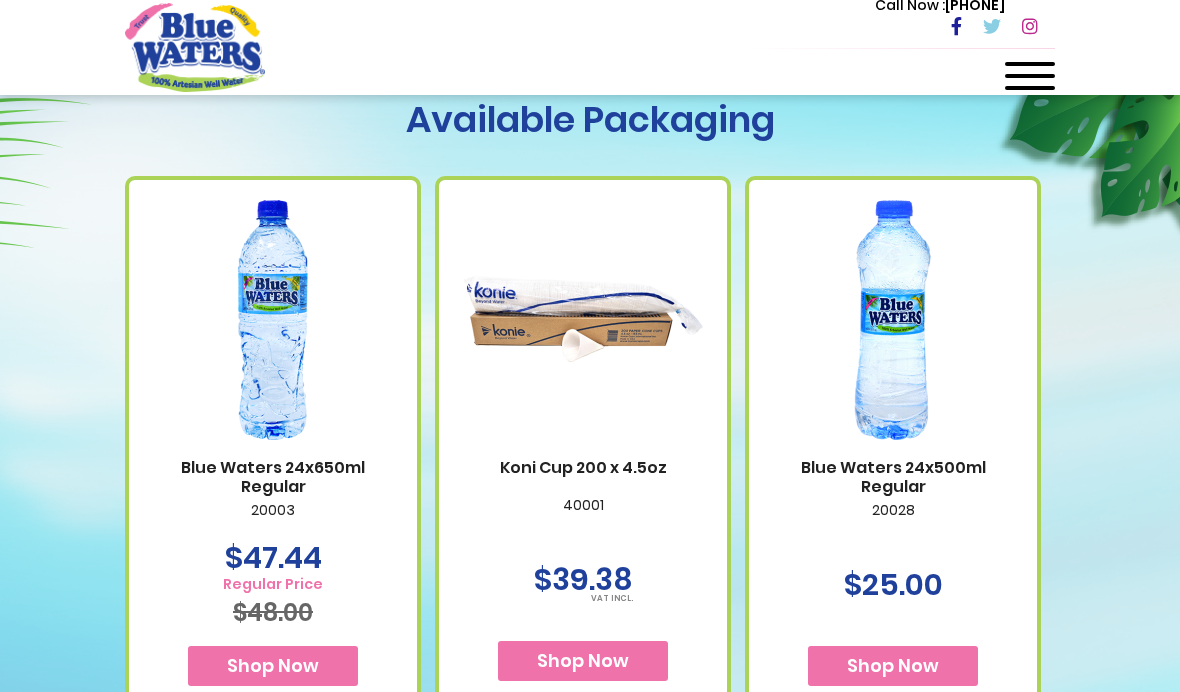 scroll, scrollTop: 1212, scrollLeft: 0, axis: vertical 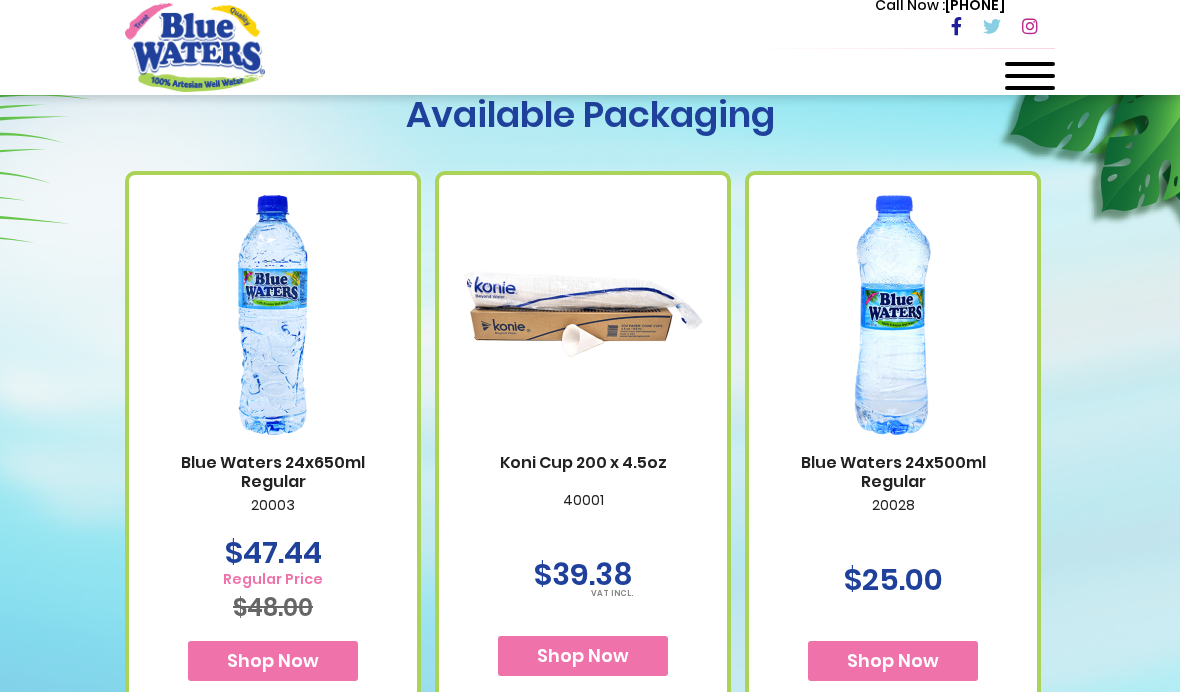 click on "2" at bounding box center [592, 751] 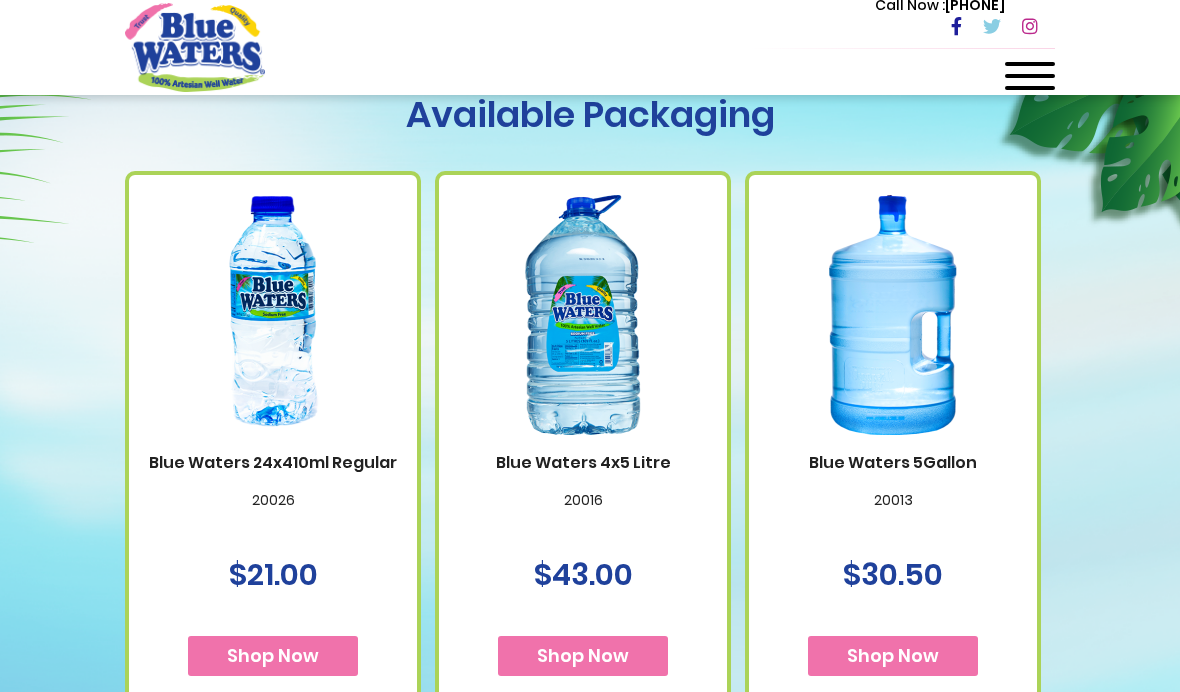 click on "3" at bounding box center (618, 751) 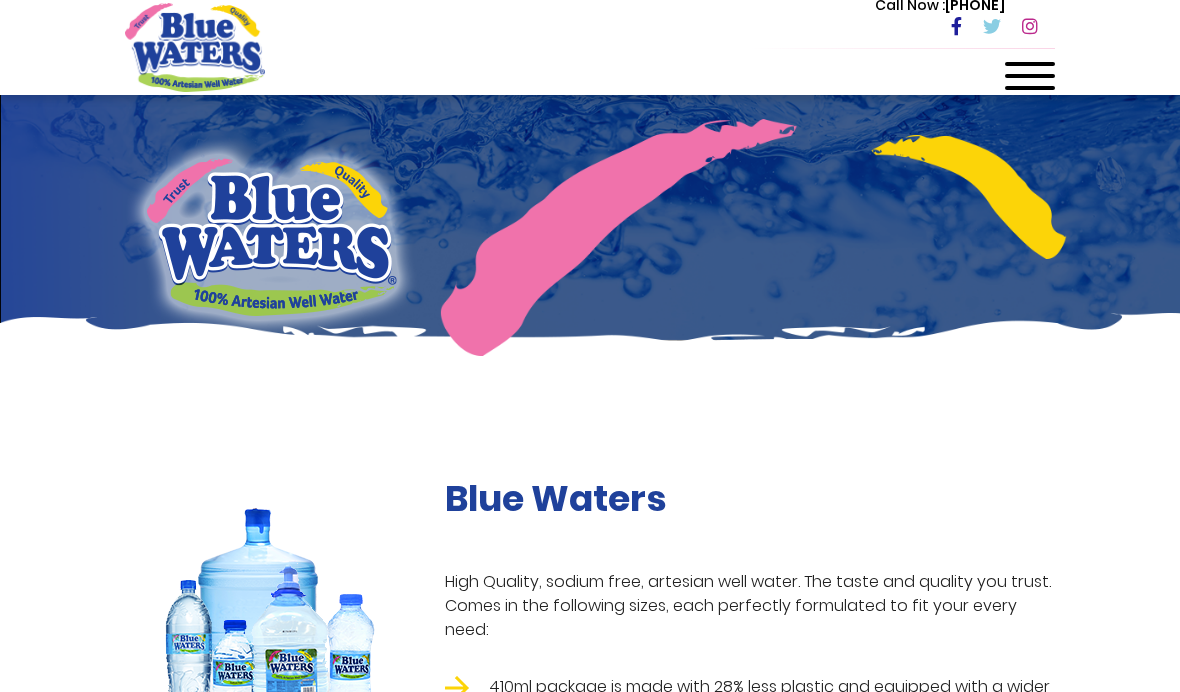 scroll, scrollTop: 0, scrollLeft: 0, axis: both 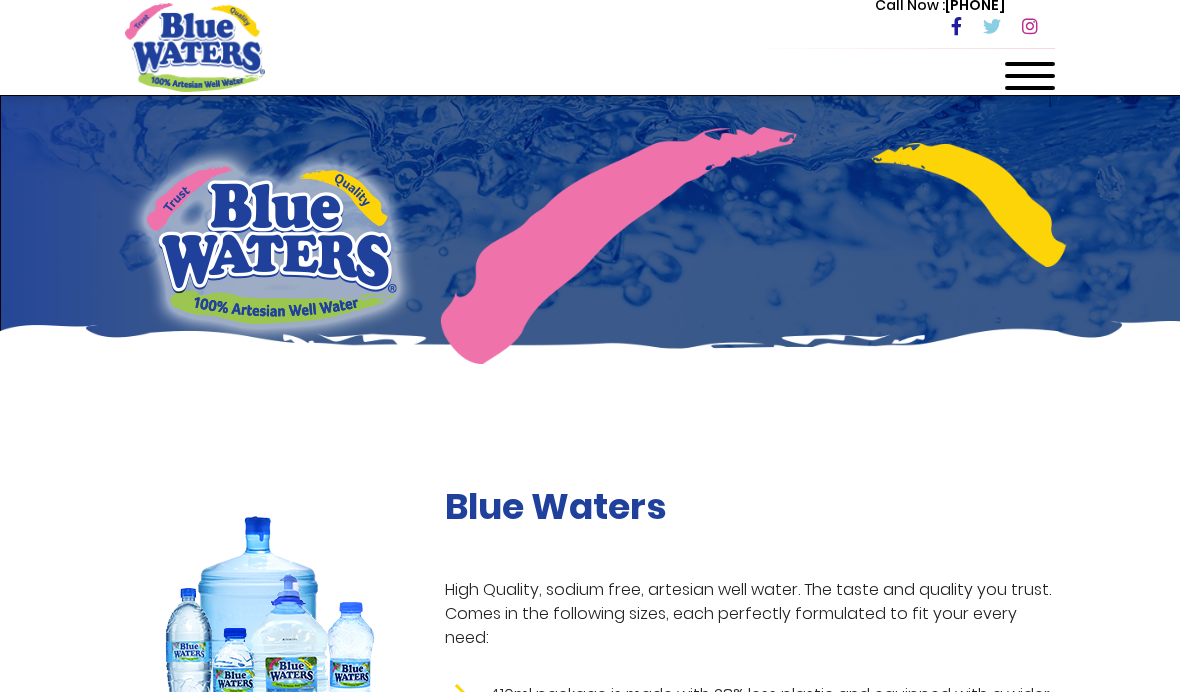 click at bounding box center (1030, 76) 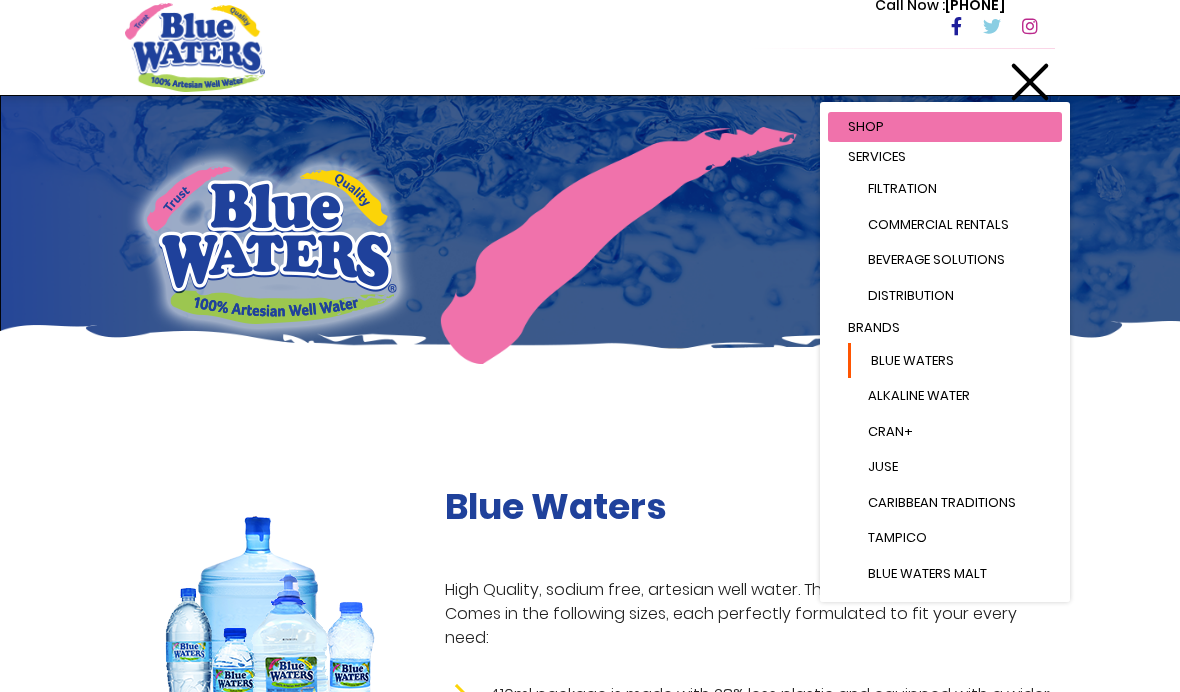 click at bounding box center (1030, 82) 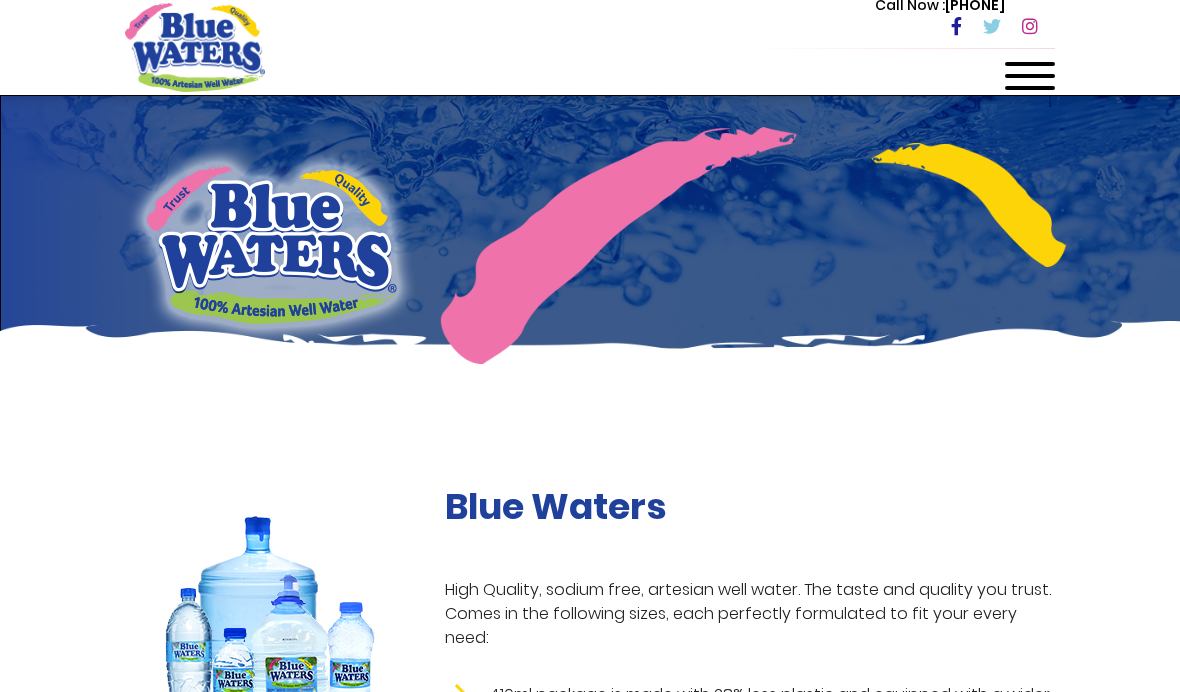 click at bounding box center [1030, 82] 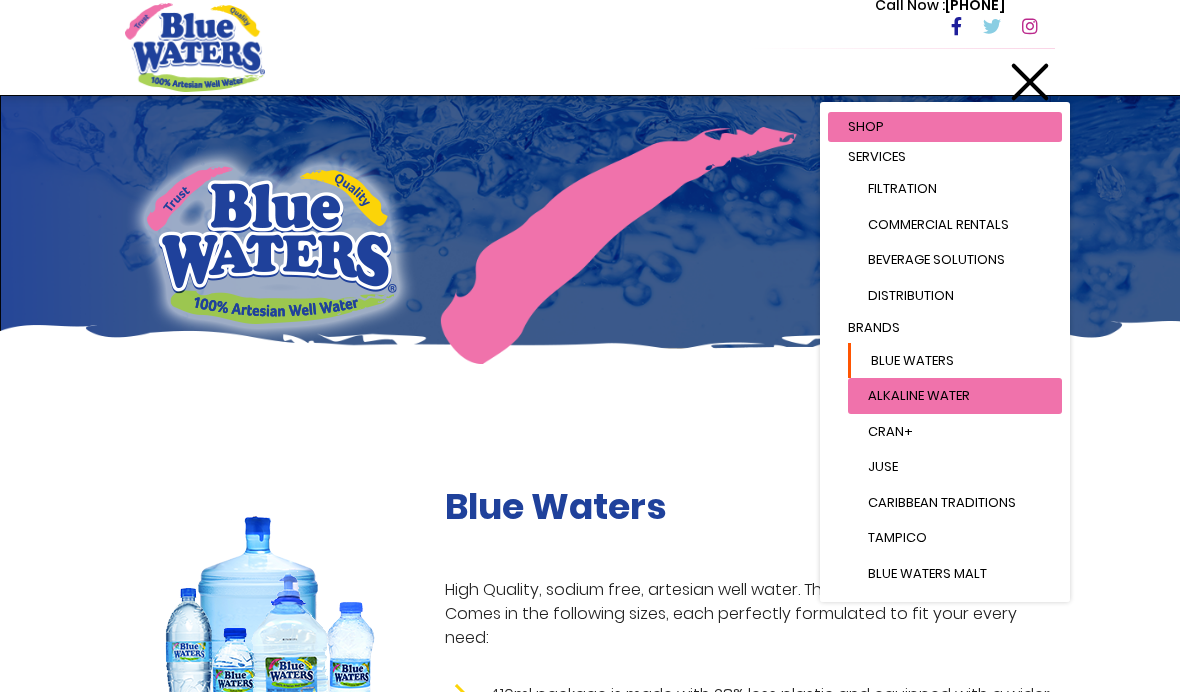 click on "Blue Waters" at bounding box center (955, 361) 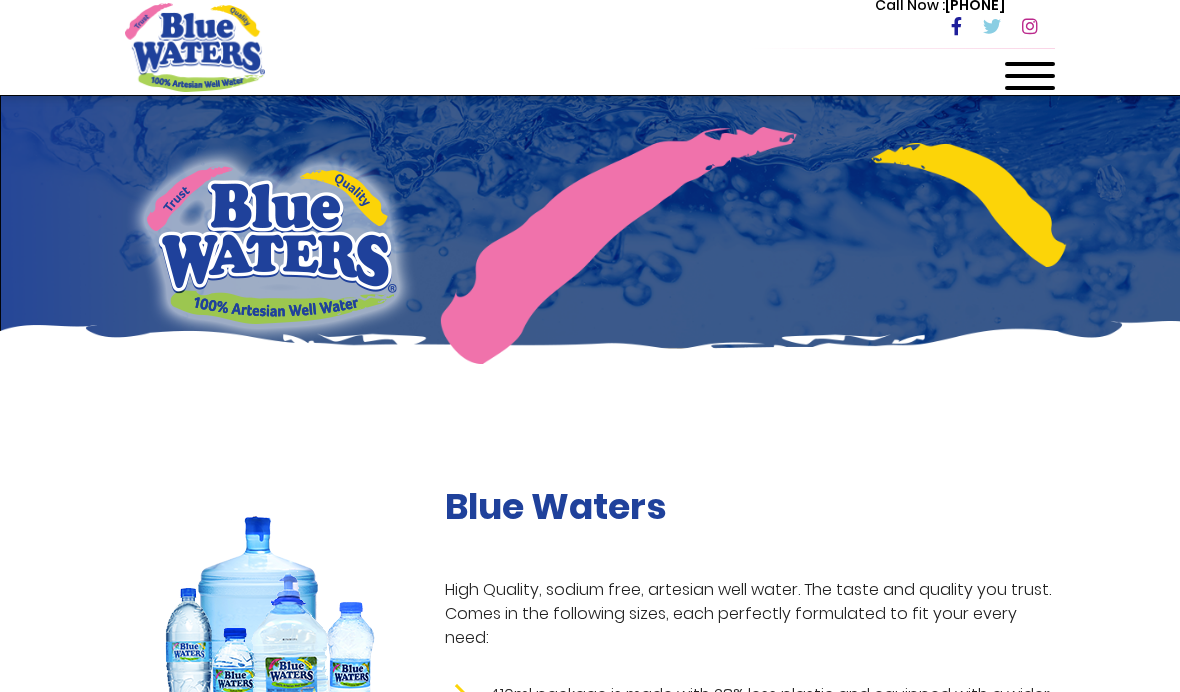 scroll, scrollTop: 0, scrollLeft: 0, axis: both 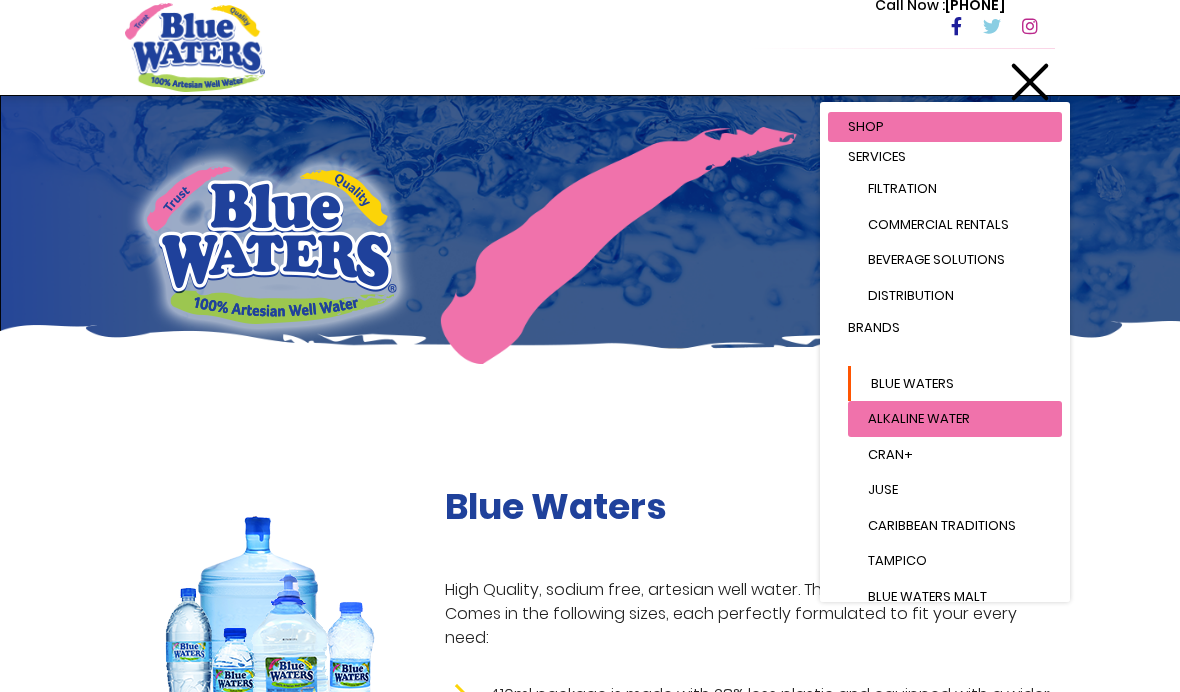 click on "Blue Waters" at bounding box center [955, 384] 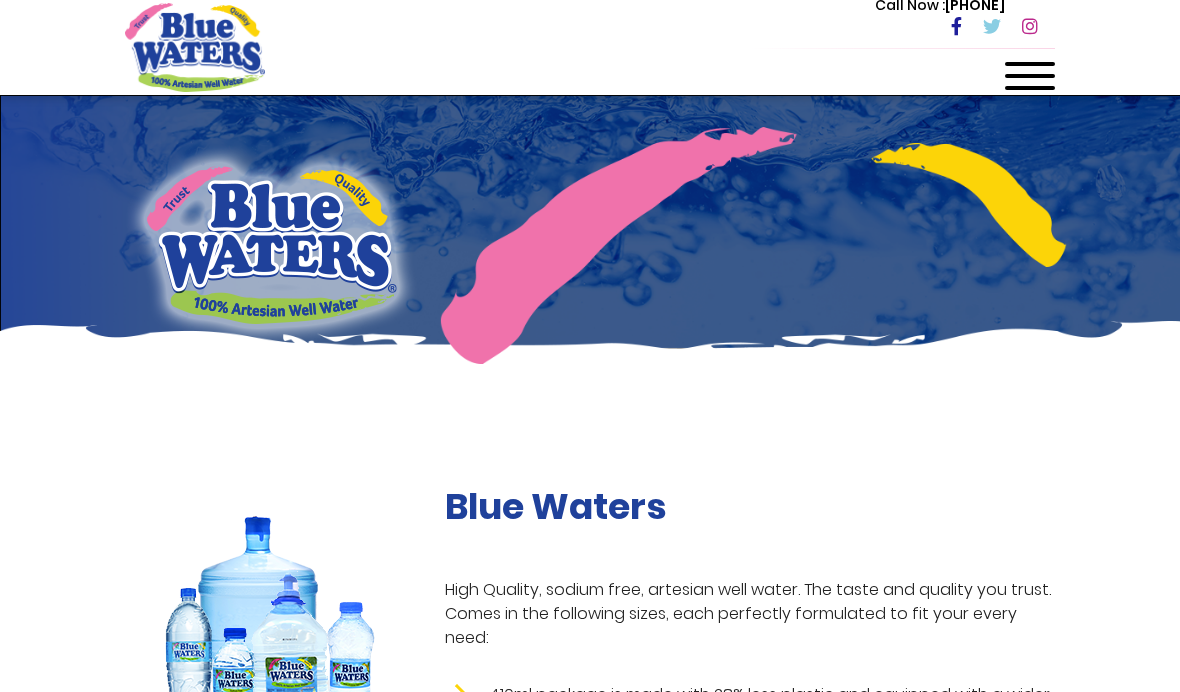 scroll, scrollTop: 0, scrollLeft: 0, axis: both 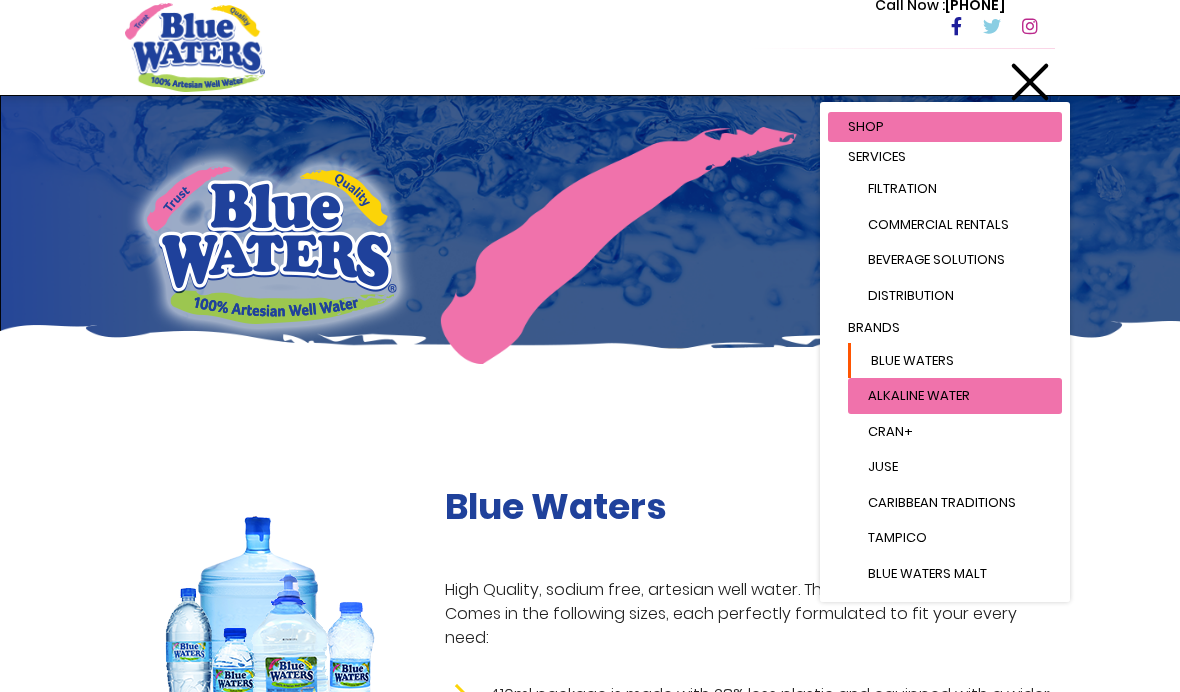 click on "Blue Waters" at bounding box center [955, 361] 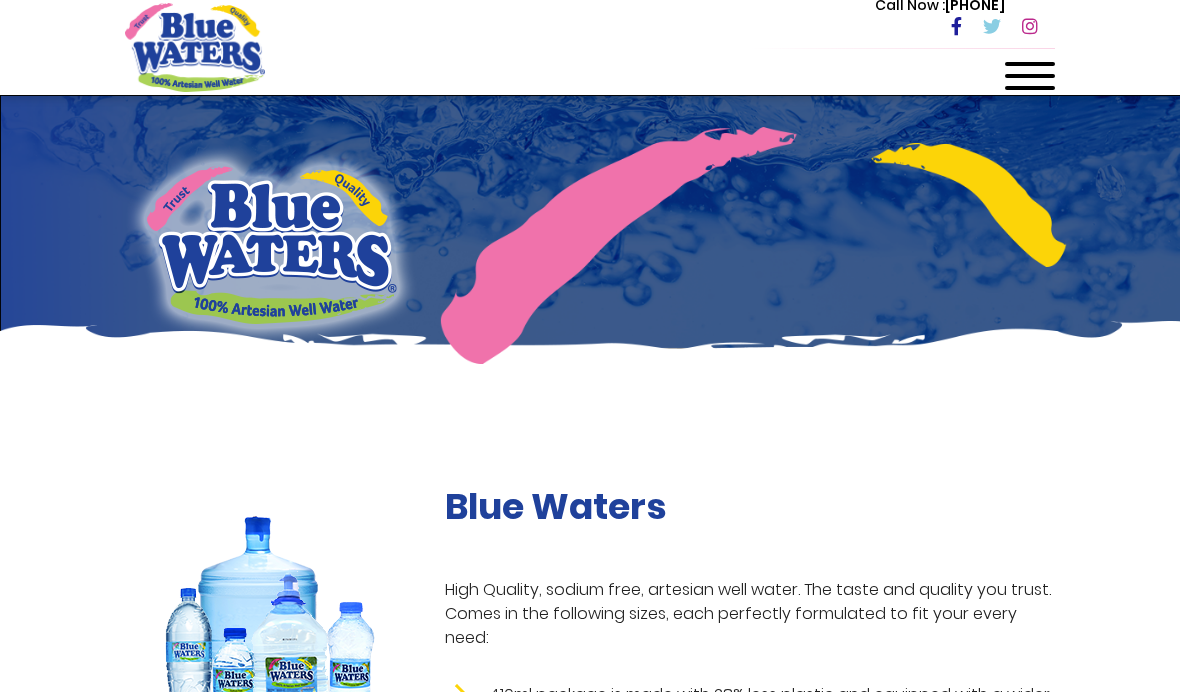 scroll, scrollTop: 0, scrollLeft: 0, axis: both 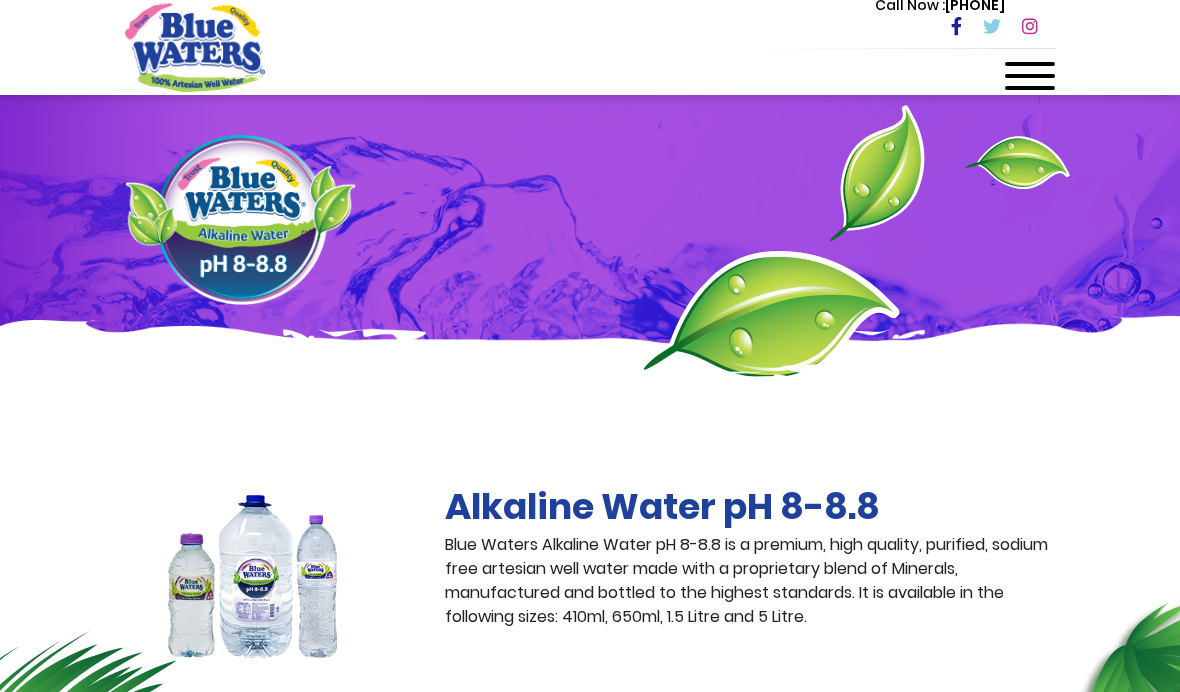 click on "Call Now :  [PHONE]" at bounding box center [675, 27] 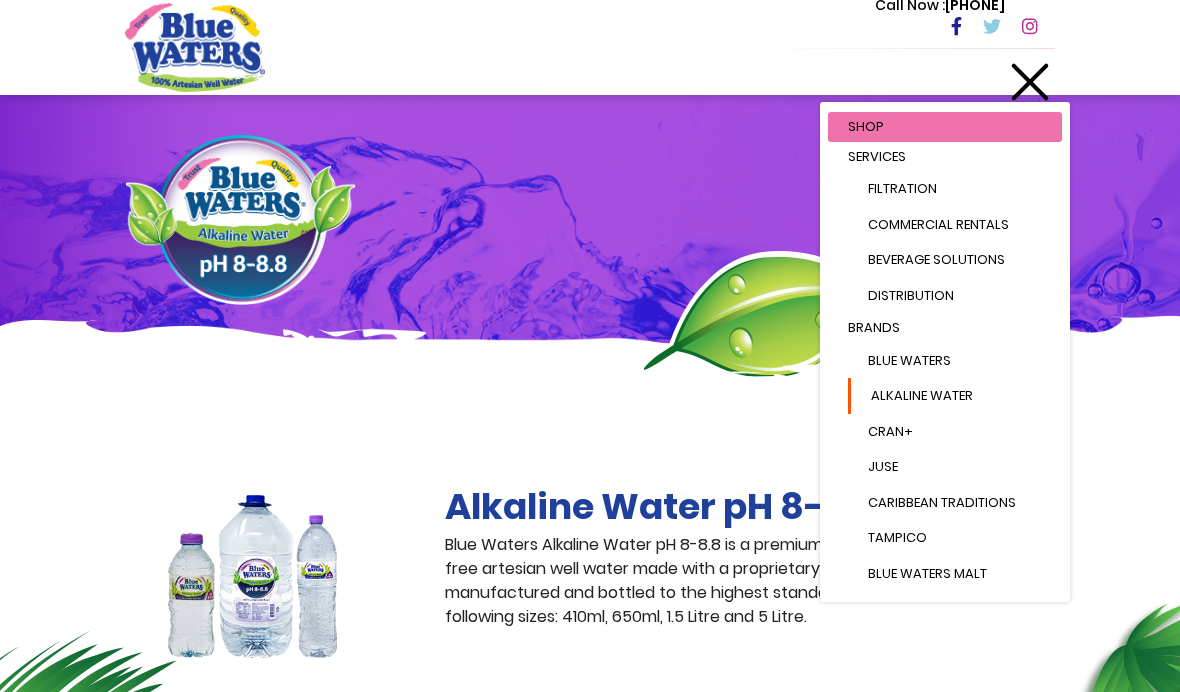 click at bounding box center (1030, 82) 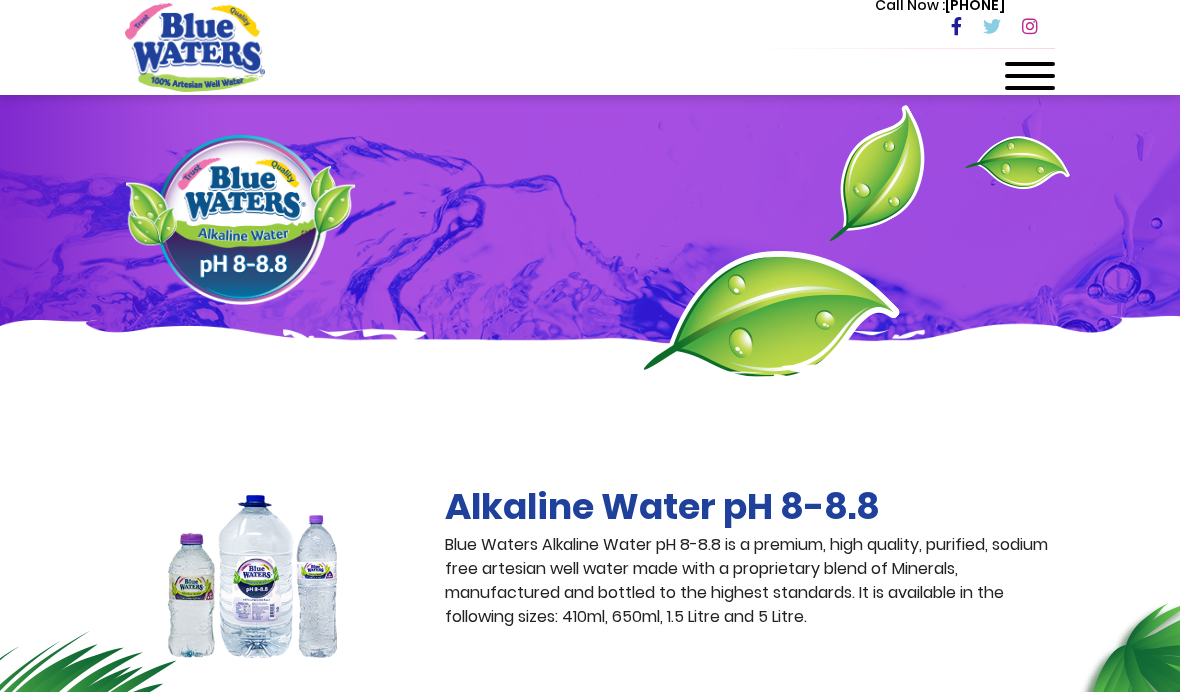 click at bounding box center (1030, 76) 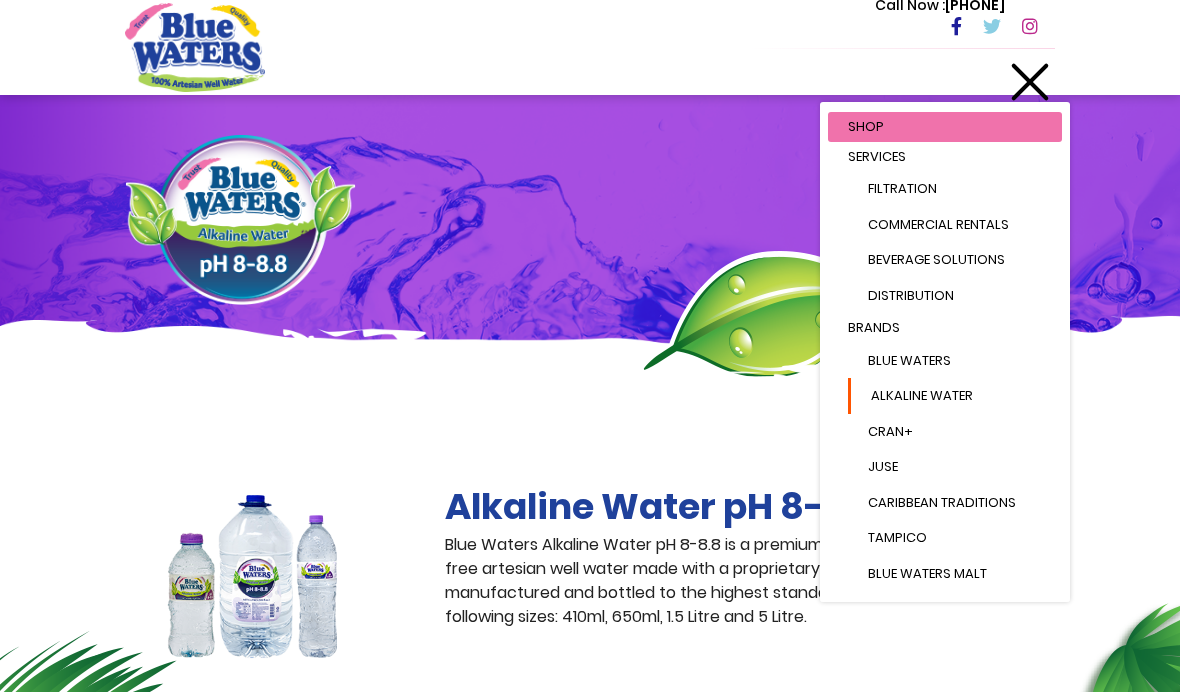 click at bounding box center (1030, 82) 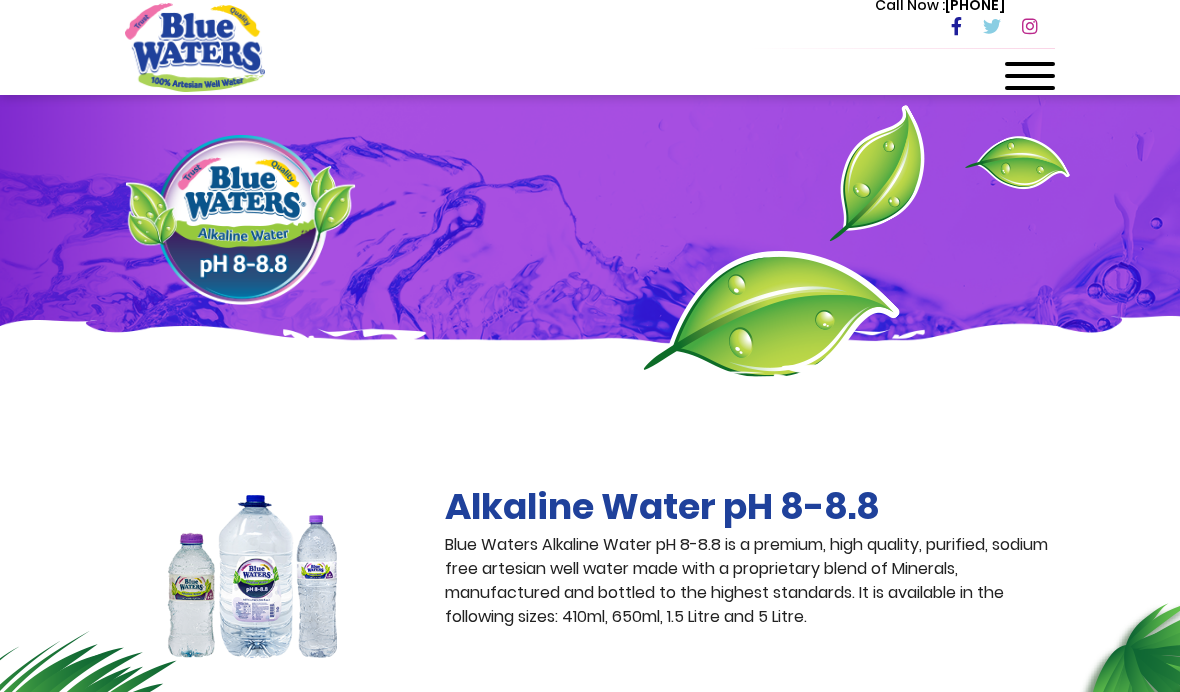 click at bounding box center [1030, 82] 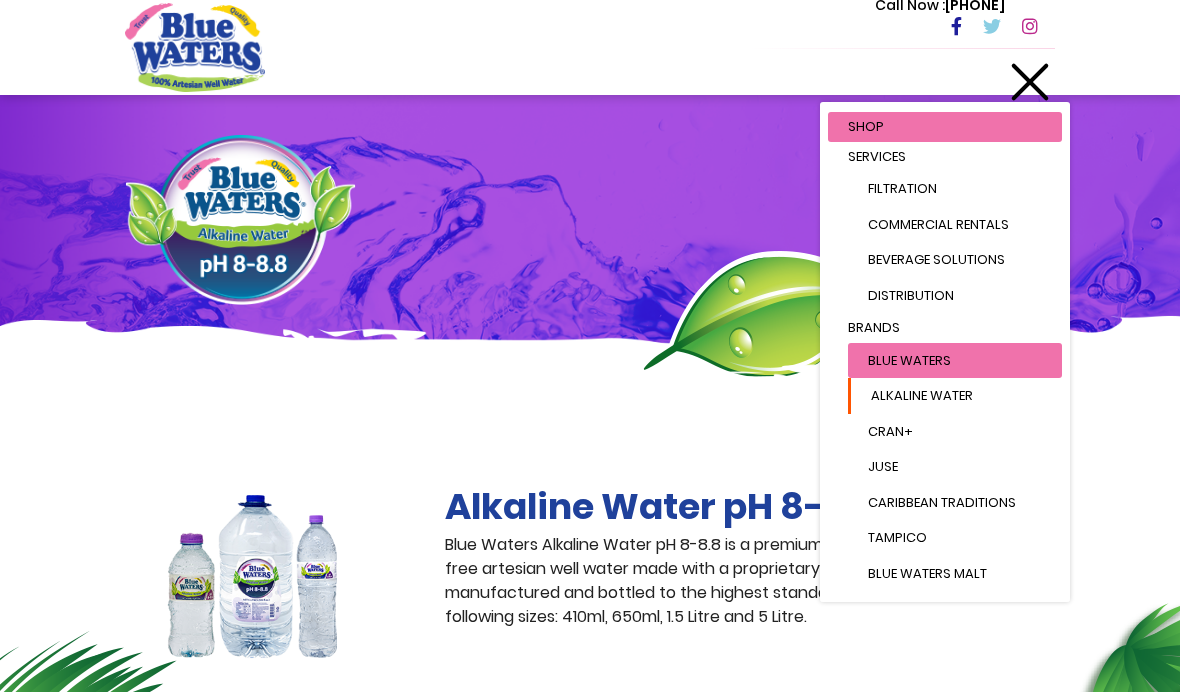 click on "Brands Blue Waters Alkaline Water Cran+ Juse Caribbean Traditions Tampico Blue Waters Malt Stamina WitLuv" at bounding box center [945, 487] 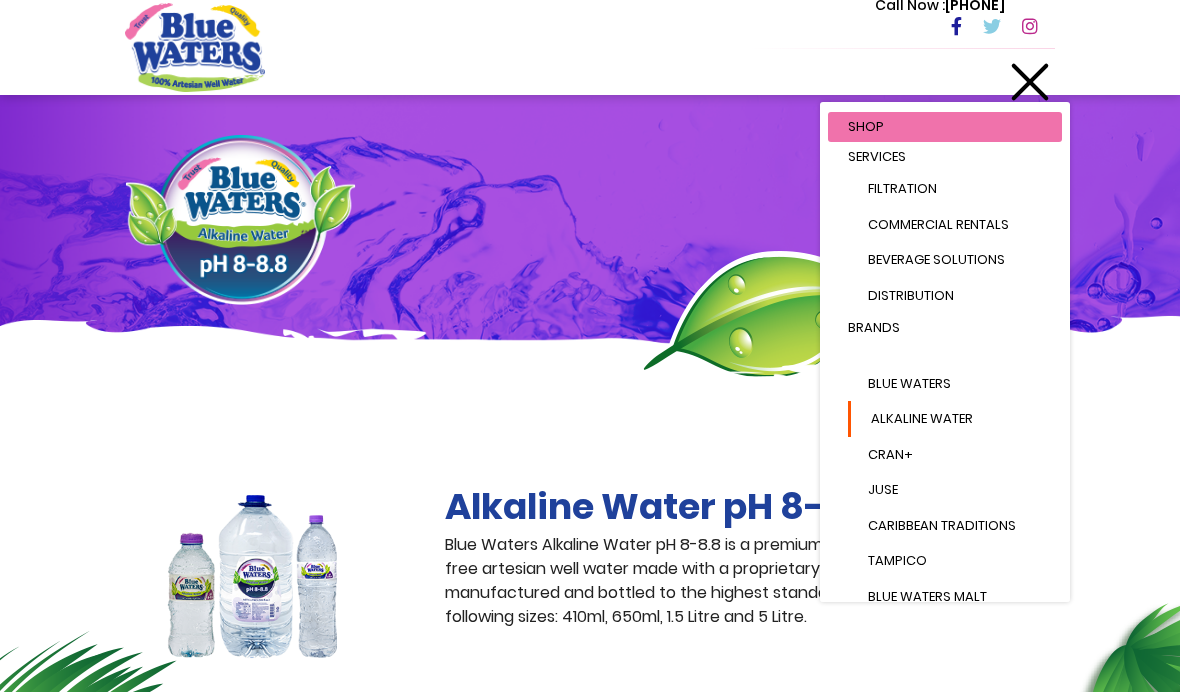 click on "Brands Blue Waters Alkaline Water Cran+ Juse Caribbean Traditions Tampico Blue Waters Malt Stamina WitLuv" at bounding box center (945, 487) 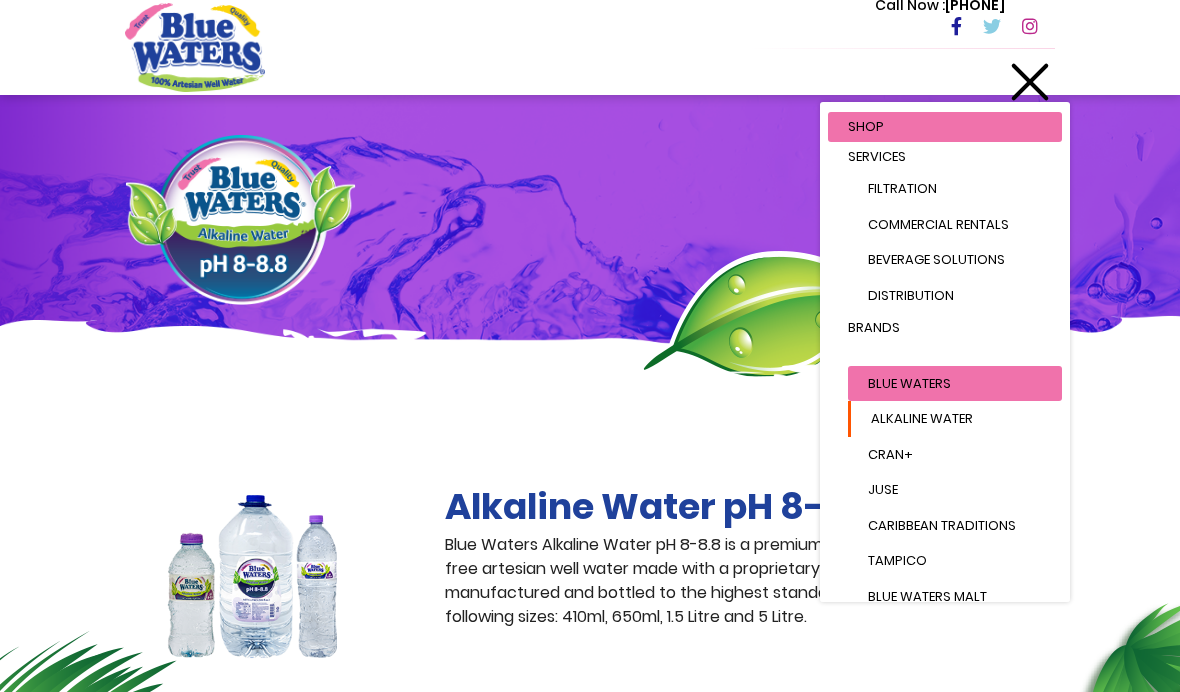 click on "Blue Waters" at bounding box center (955, 384) 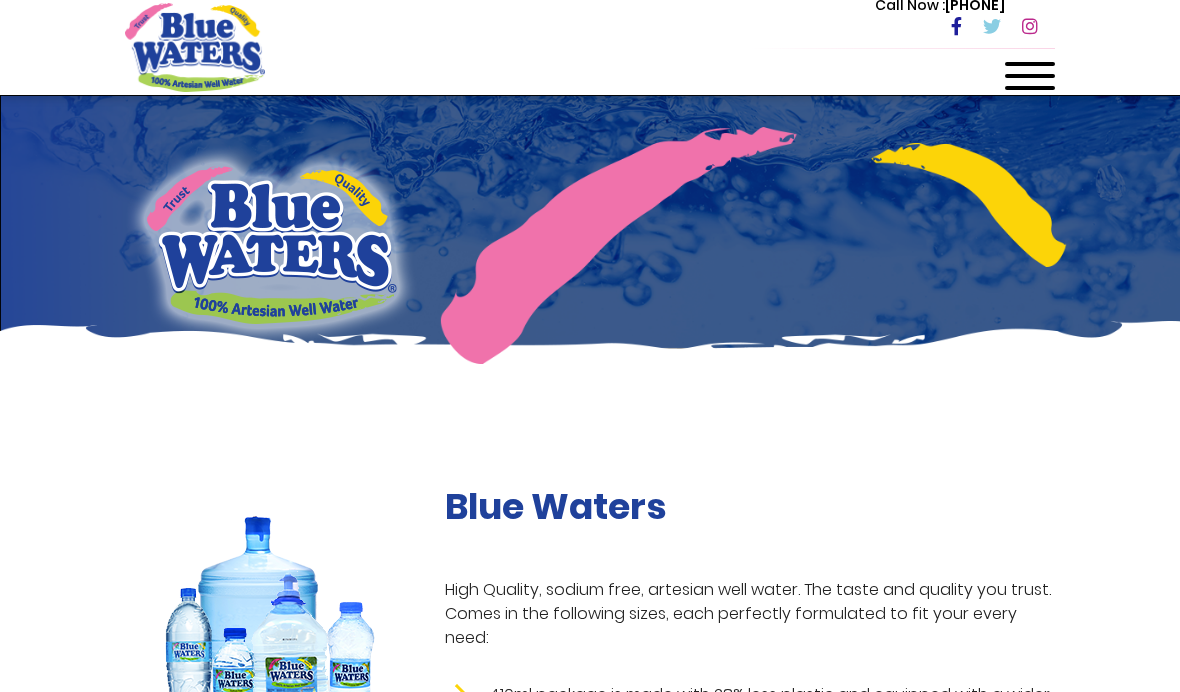 scroll, scrollTop: 0, scrollLeft: 0, axis: both 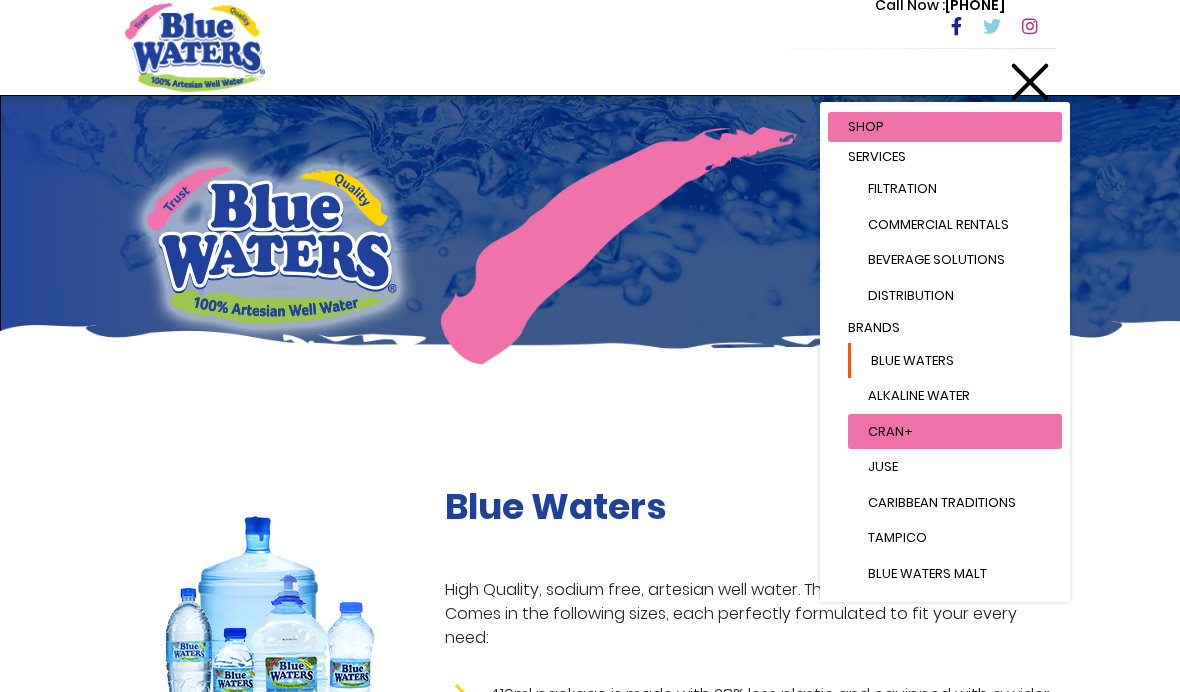 click on "Alkaline Water" at bounding box center [955, 396] 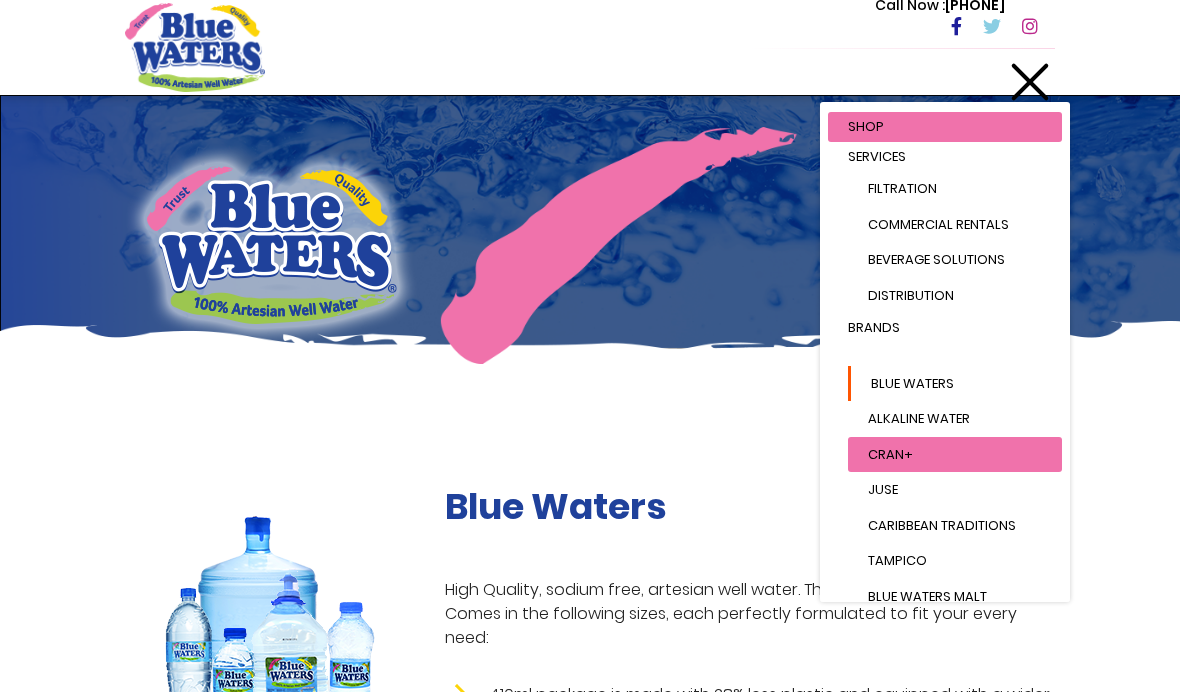 click on "Cran+" at bounding box center (955, 455) 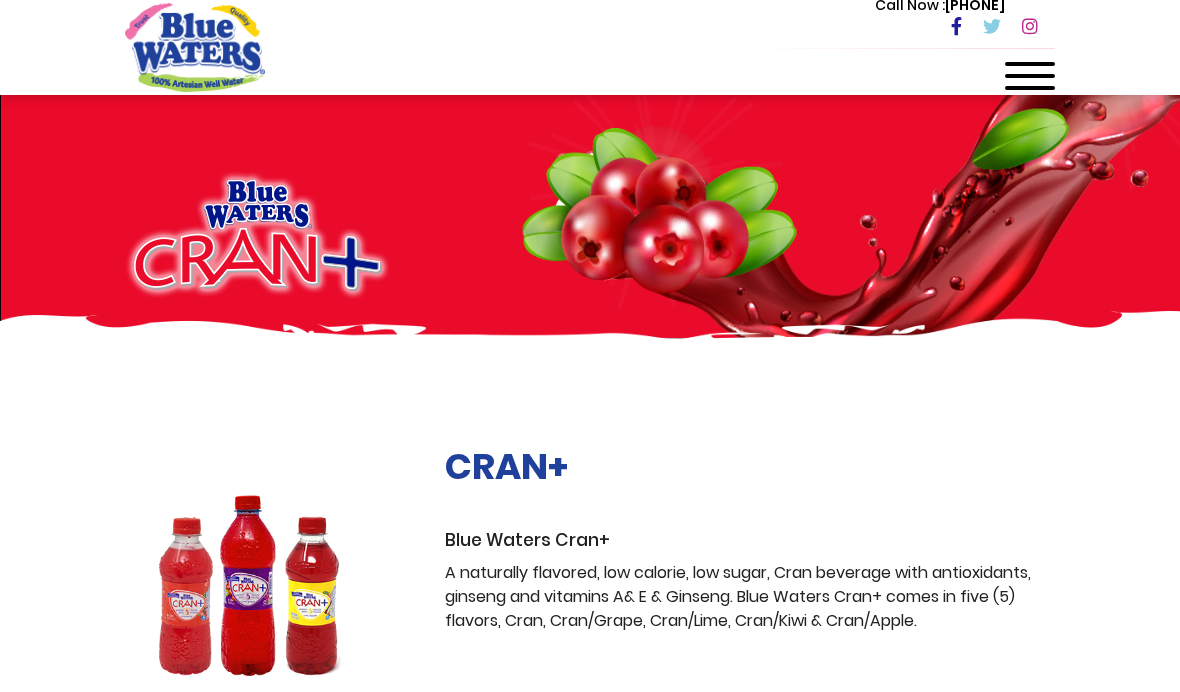 scroll, scrollTop: 11, scrollLeft: 0, axis: vertical 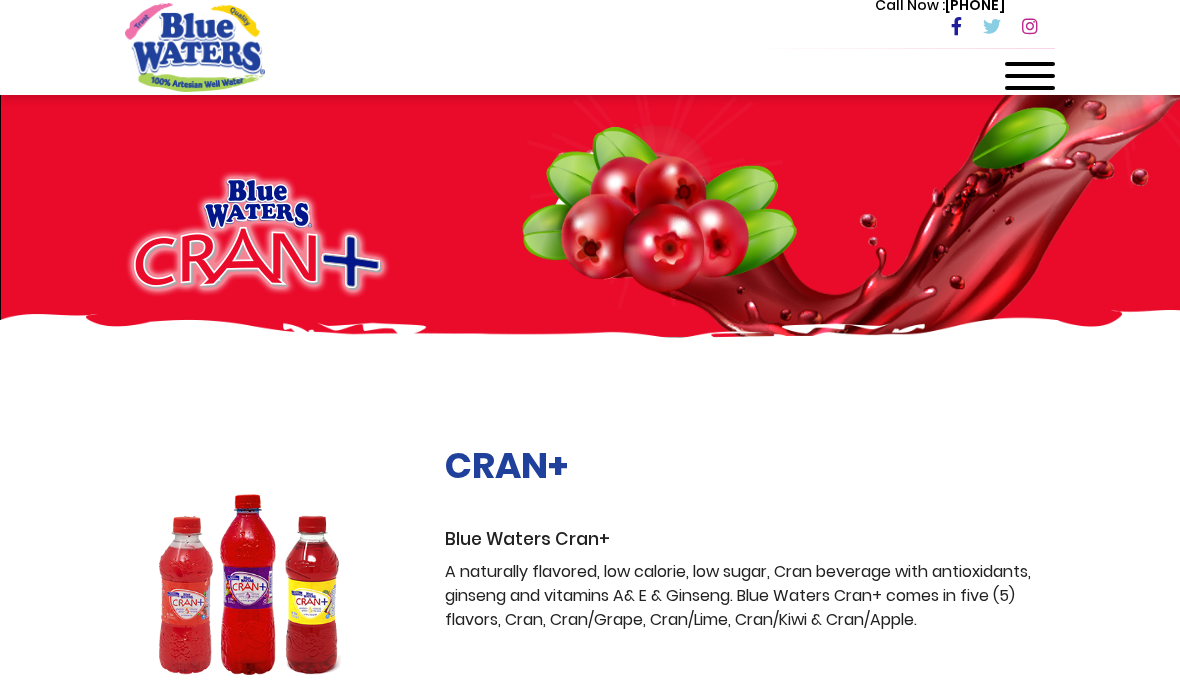 click at bounding box center [1030, 64] 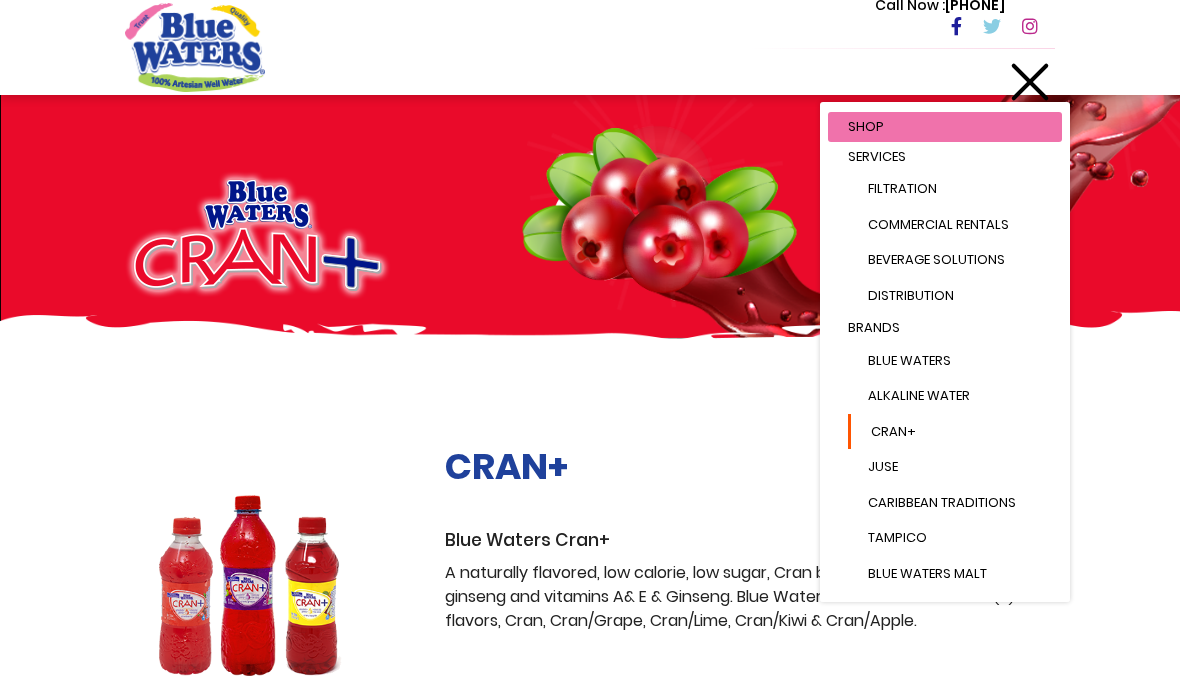 scroll, scrollTop: 0, scrollLeft: 0, axis: both 